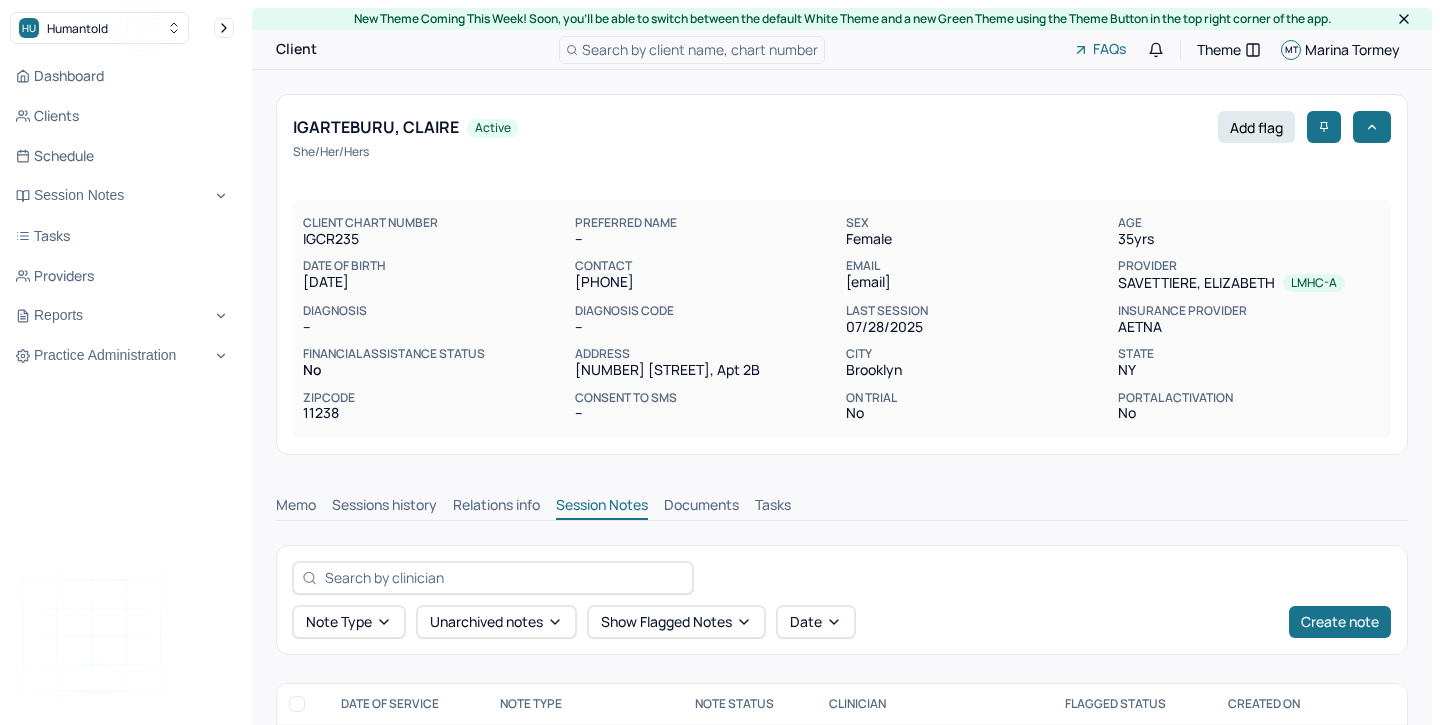 scroll, scrollTop: 344, scrollLeft: 0, axis: vertical 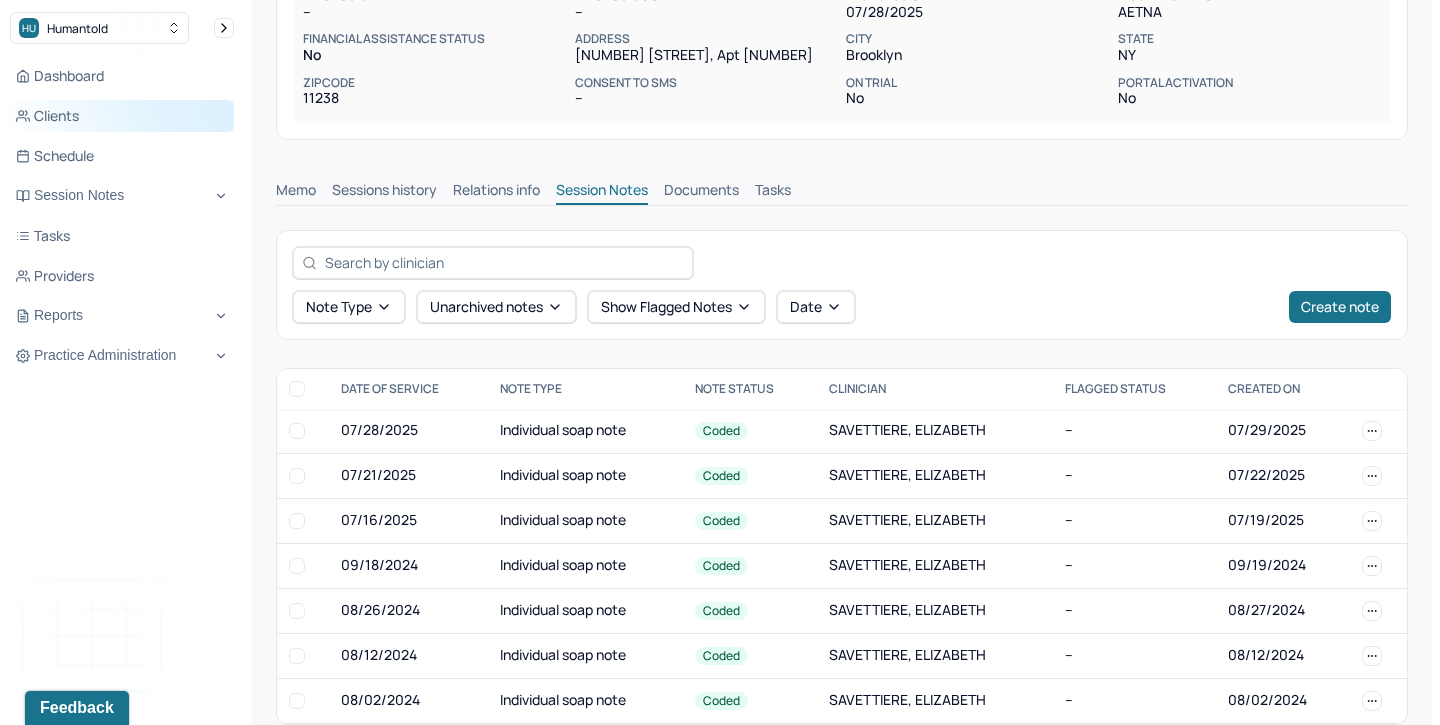 click on "Clients" at bounding box center (122, 116) 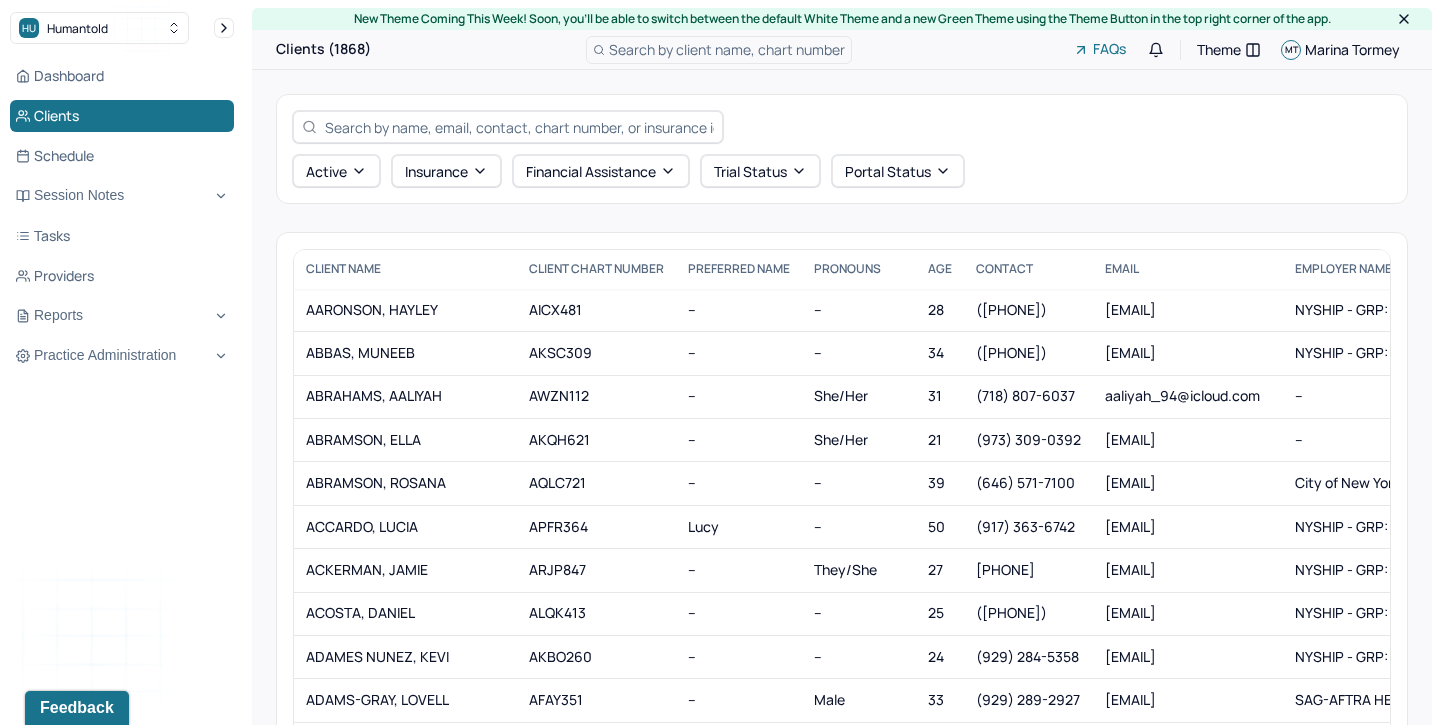 click at bounding box center (519, 127) 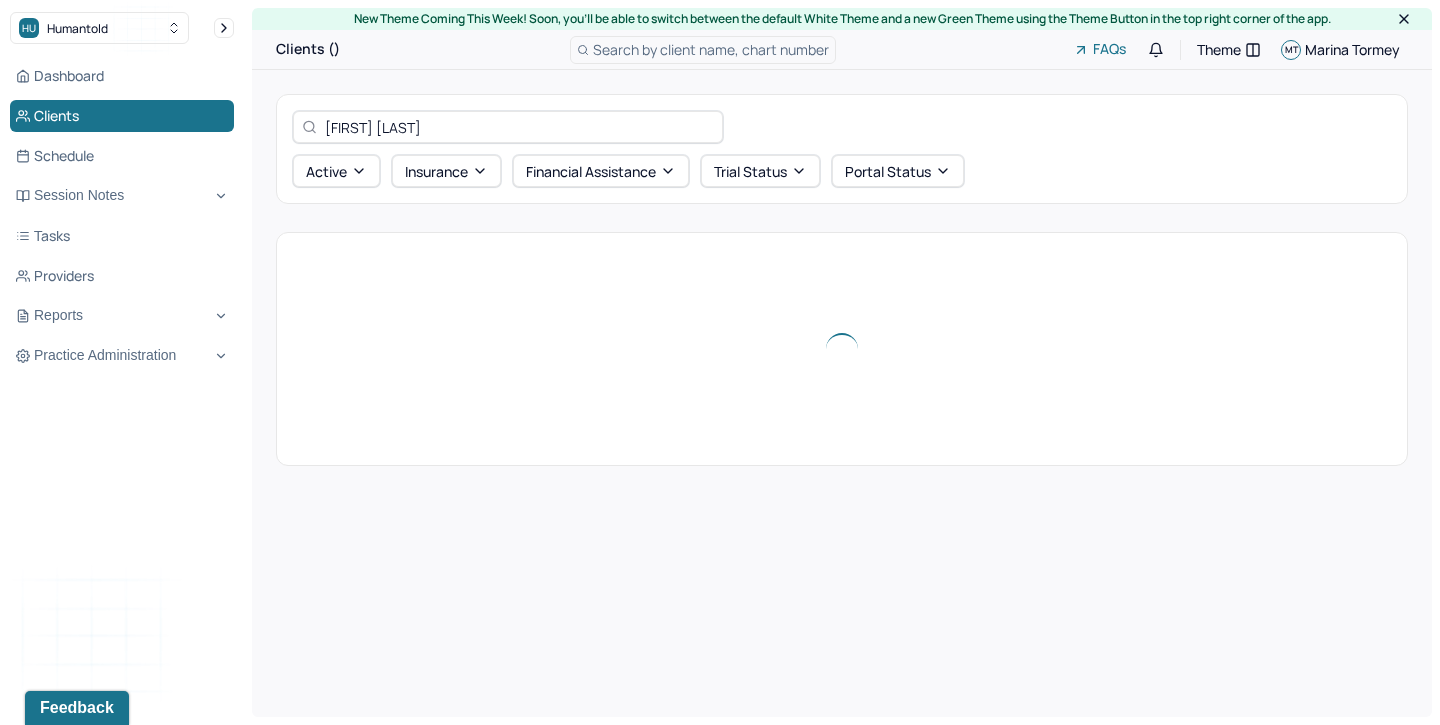 type on "Elizabeth Morgan" 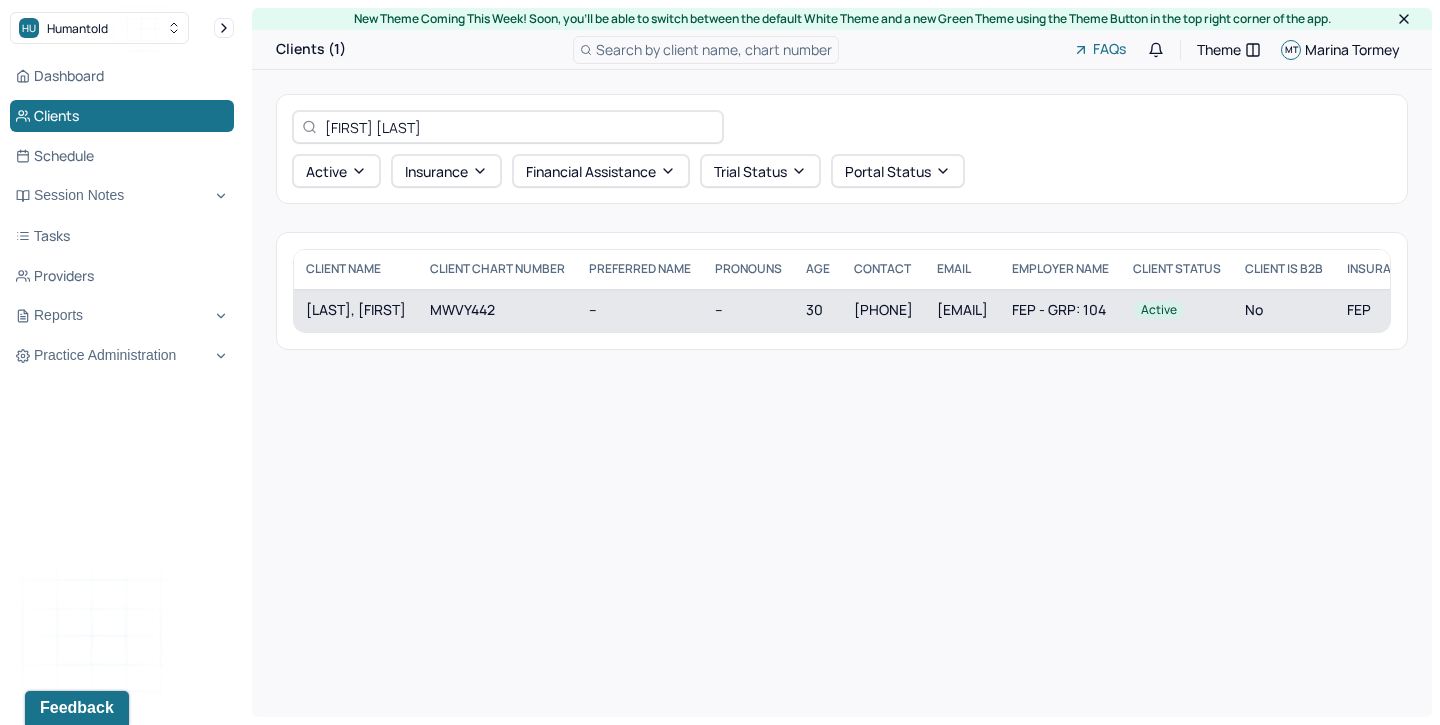 click on "MORGAN, ELIZABETH" at bounding box center [356, 310] 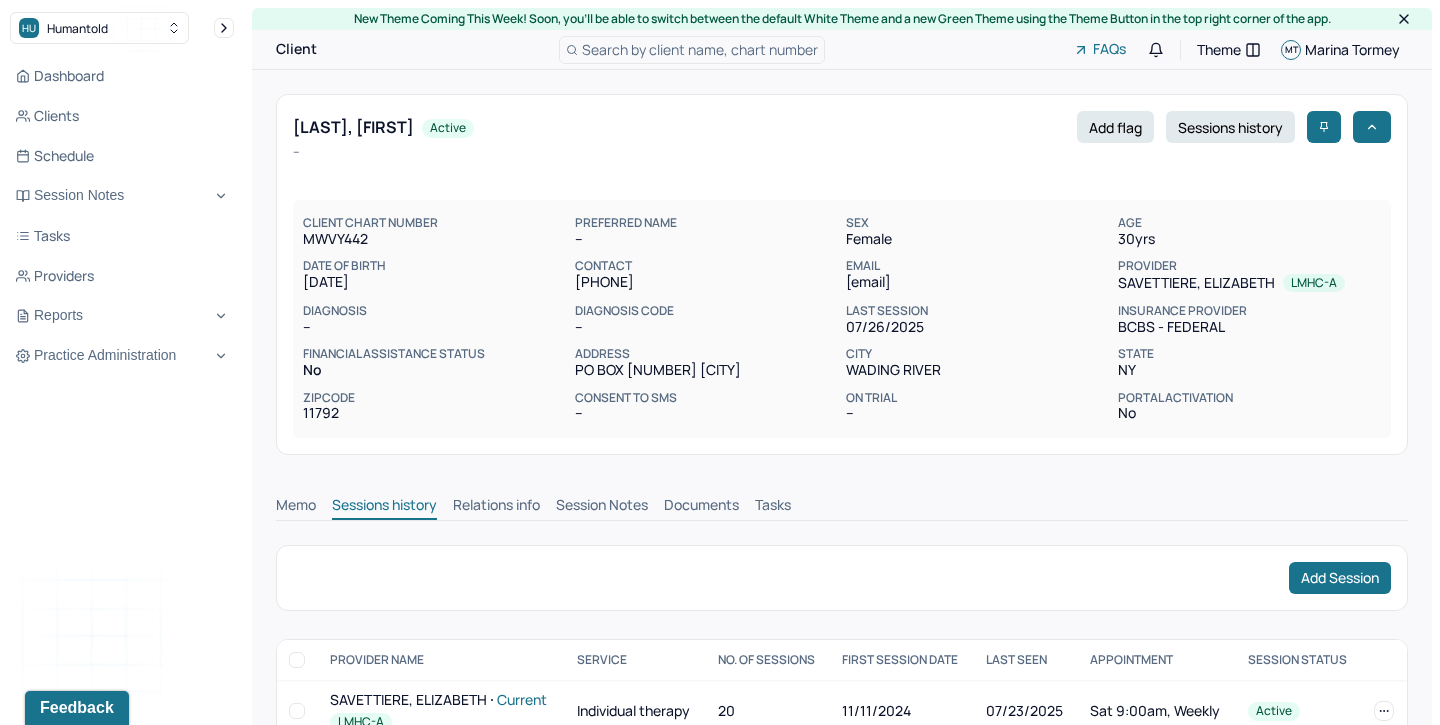 click on "Session Notes" at bounding box center [602, 507] 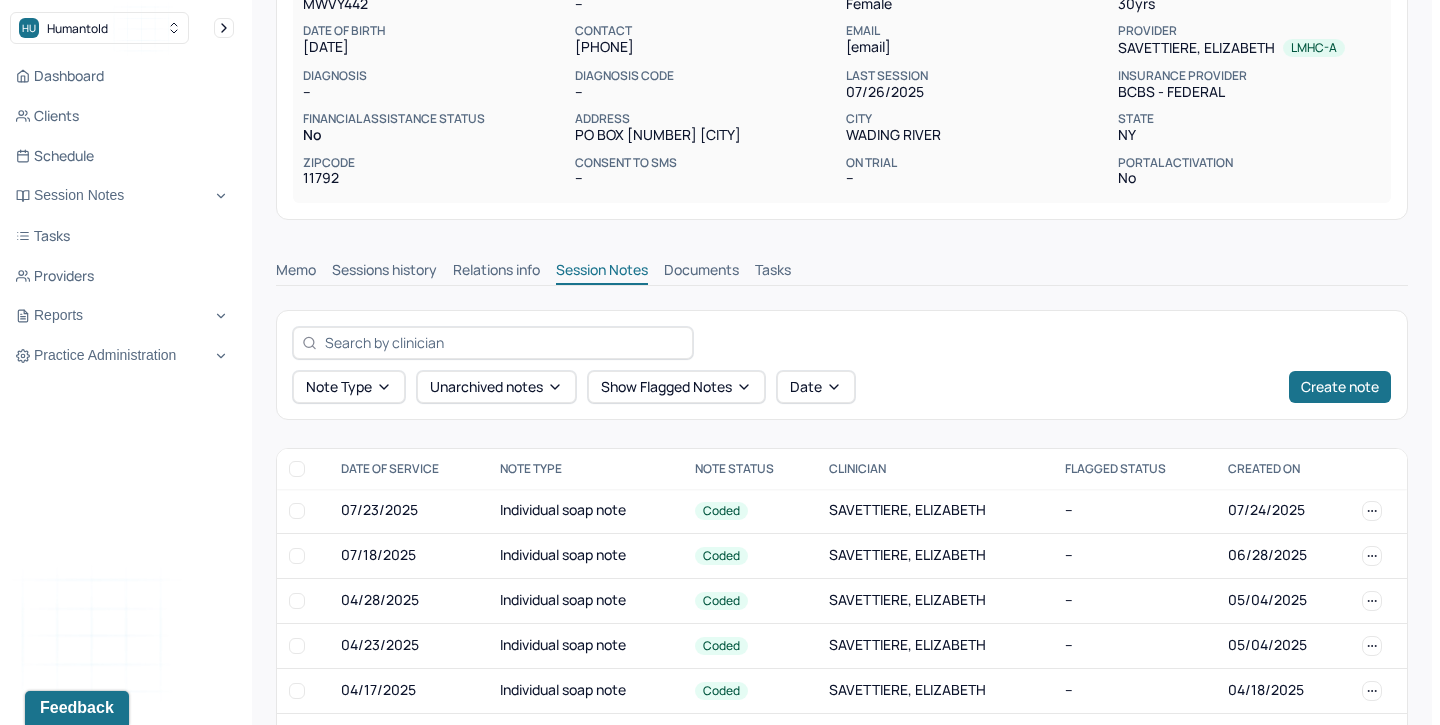 scroll, scrollTop: 237, scrollLeft: 0, axis: vertical 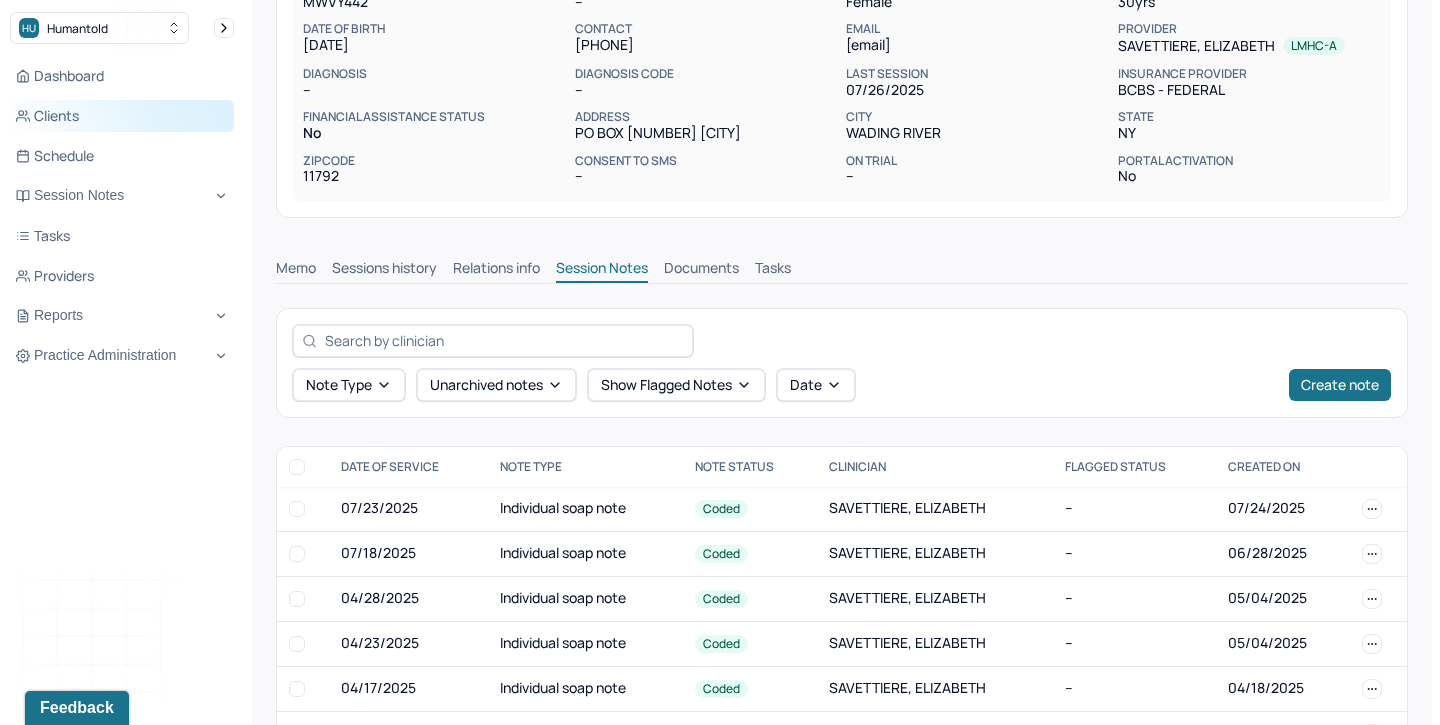 click on "Clients" at bounding box center (122, 116) 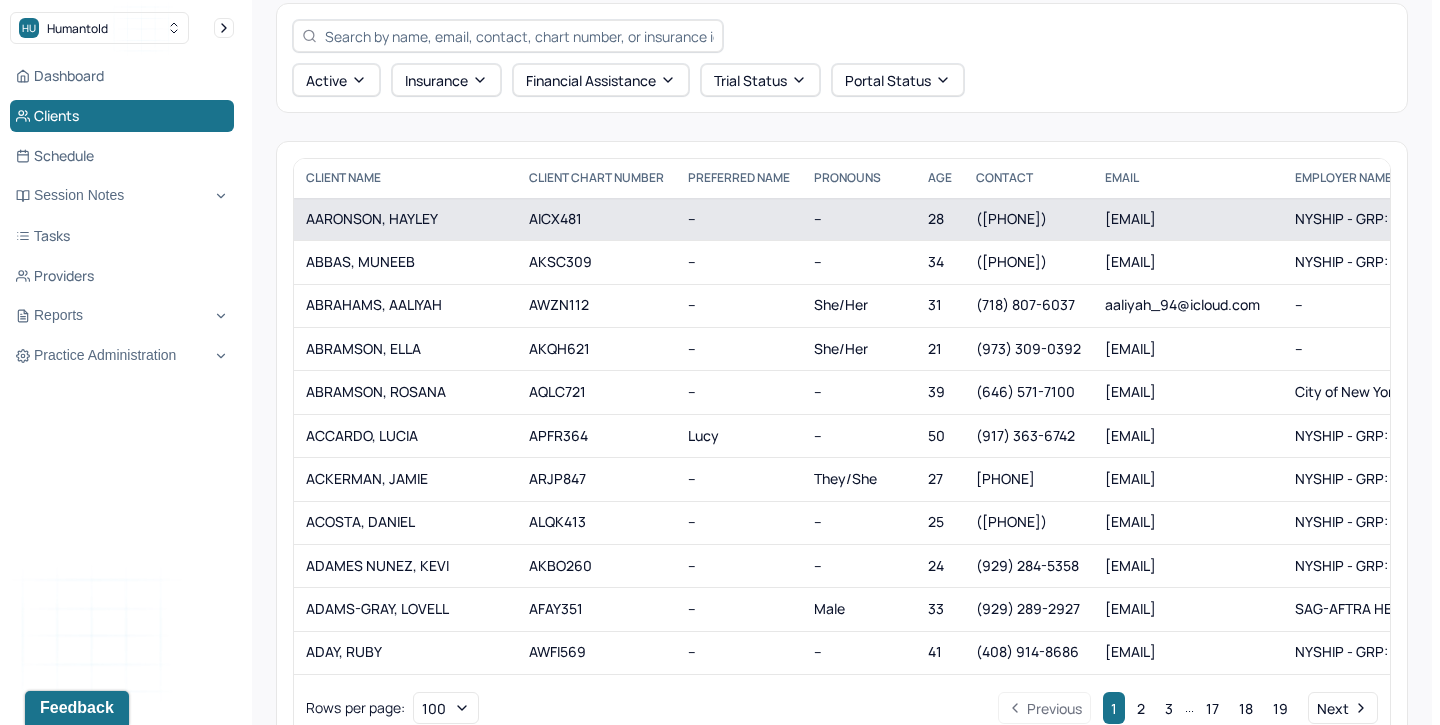 scroll, scrollTop: 76, scrollLeft: 0, axis: vertical 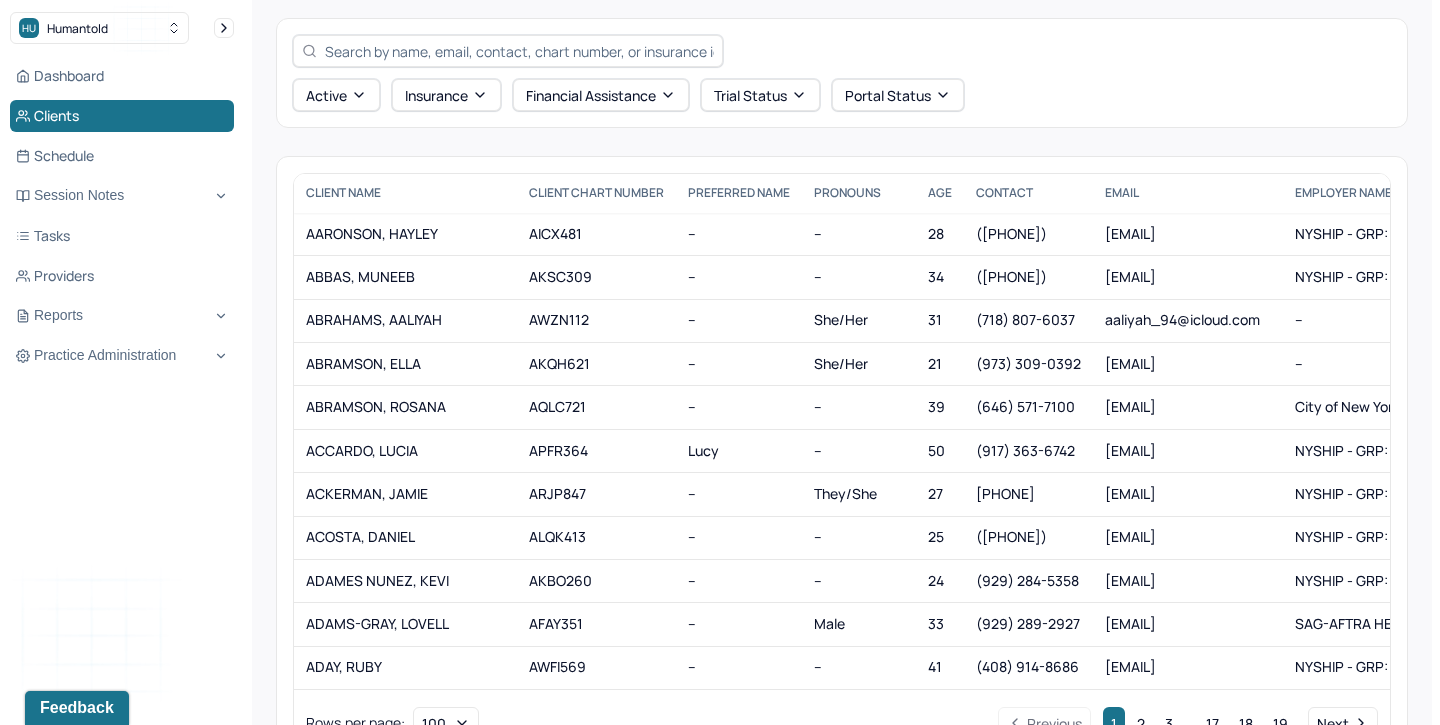 click at bounding box center [519, 51] 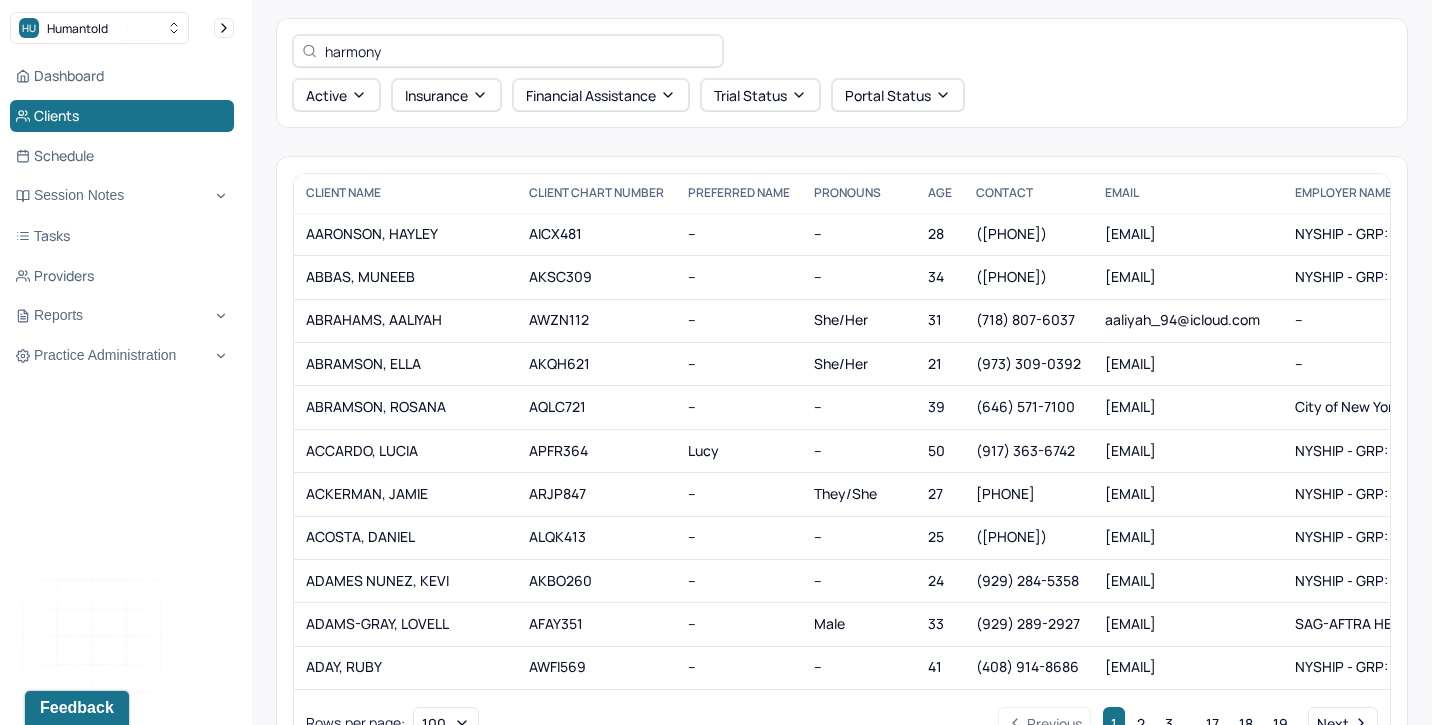 scroll, scrollTop: 0, scrollLeft: 0, axis: both 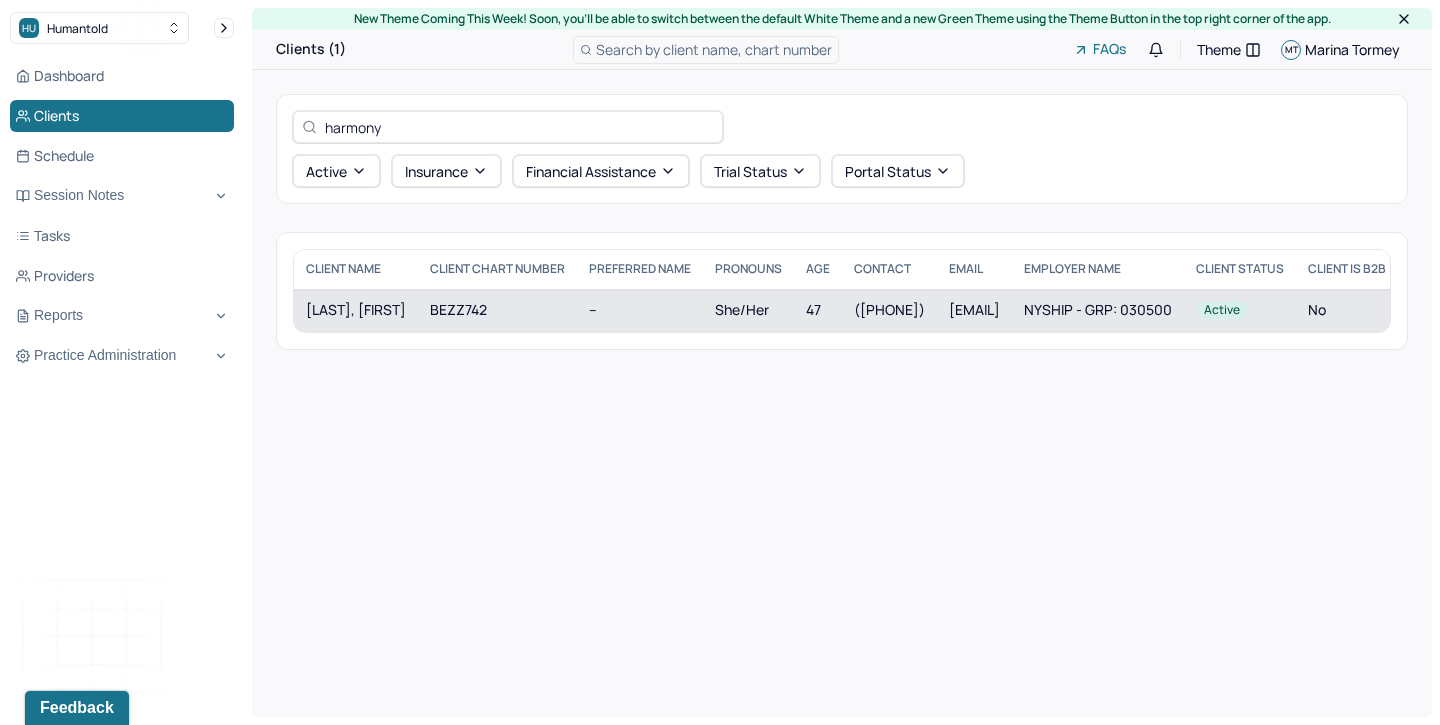 type on "harmony" 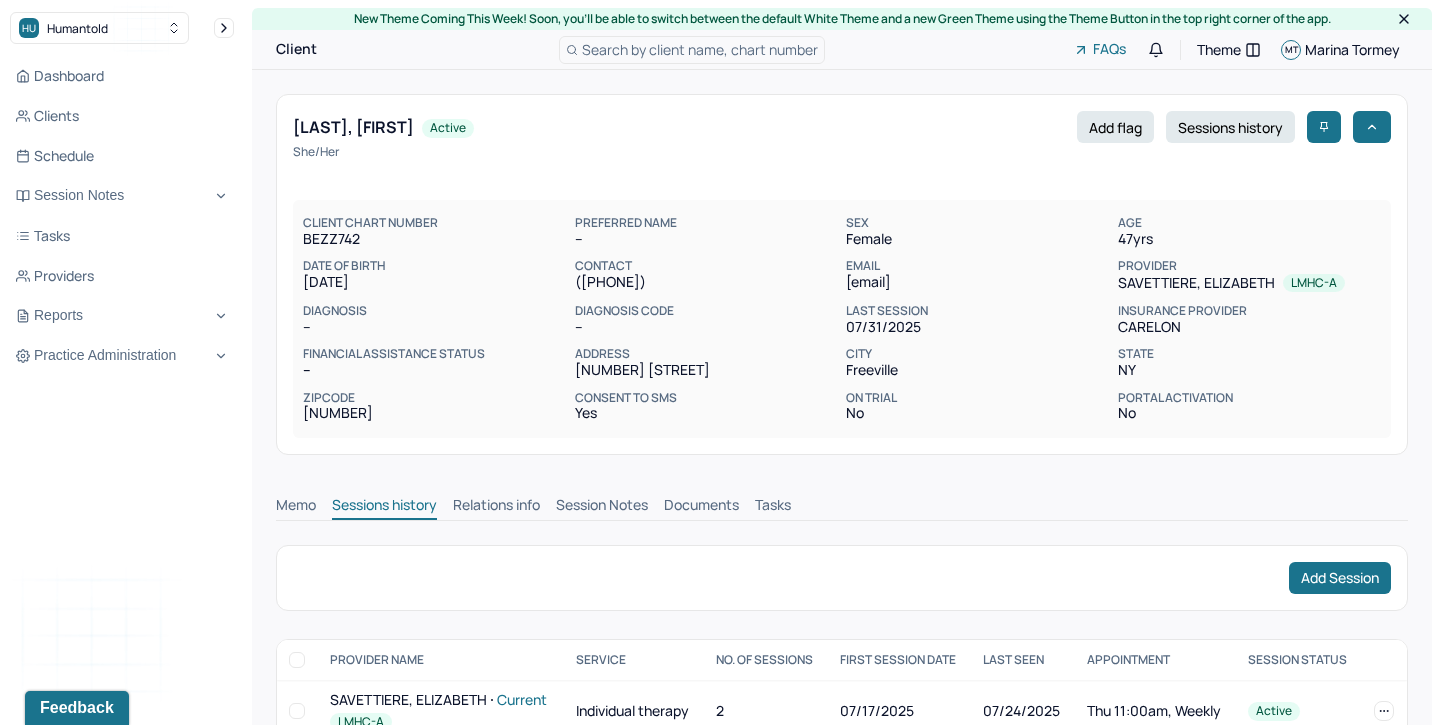 scroll, scrollTop: 49, scrollLeft: 0, axis: vertical 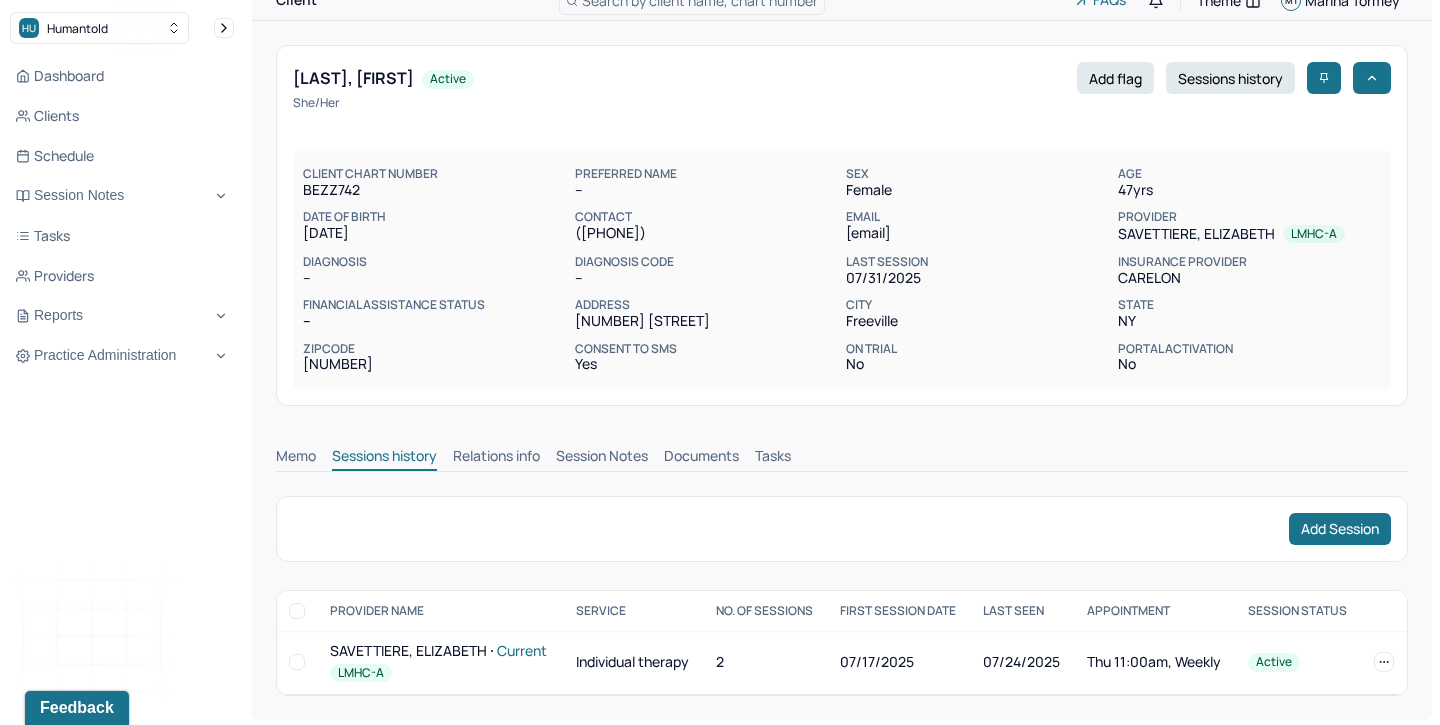 click on "Session Notes" at bounding box center (602, 458) 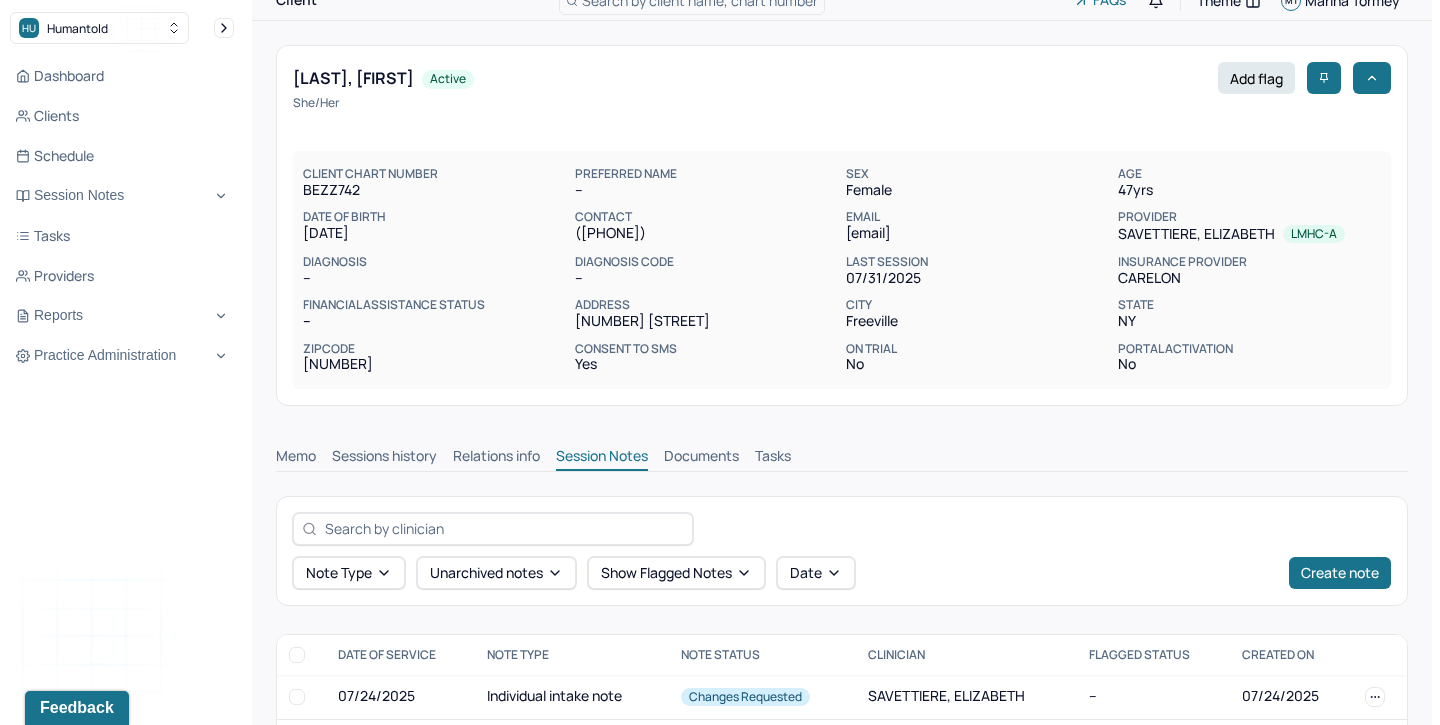 click on "Memo Sessions history Relations info Session Notes Documents Tasks" at bounding box center (842, 451) 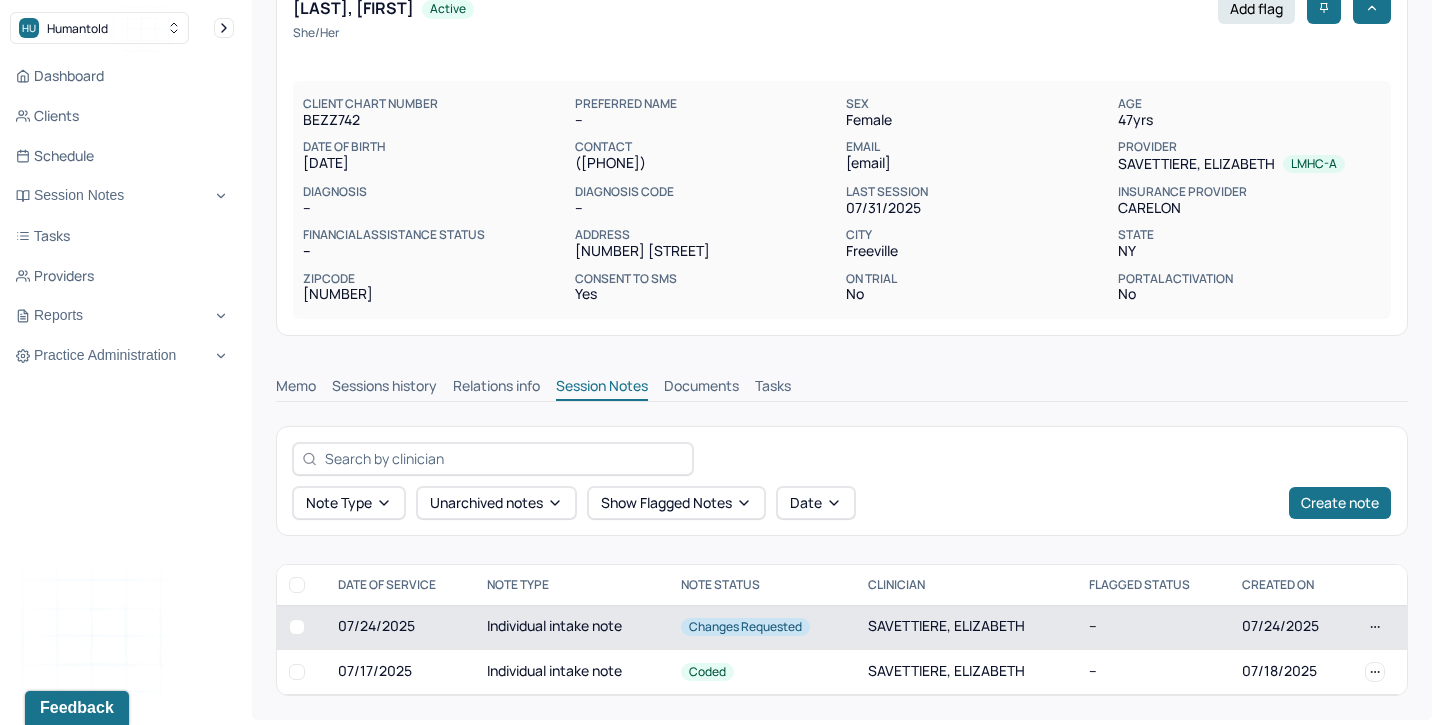 click on "Individual intake note" at bounding box center (572, 627) 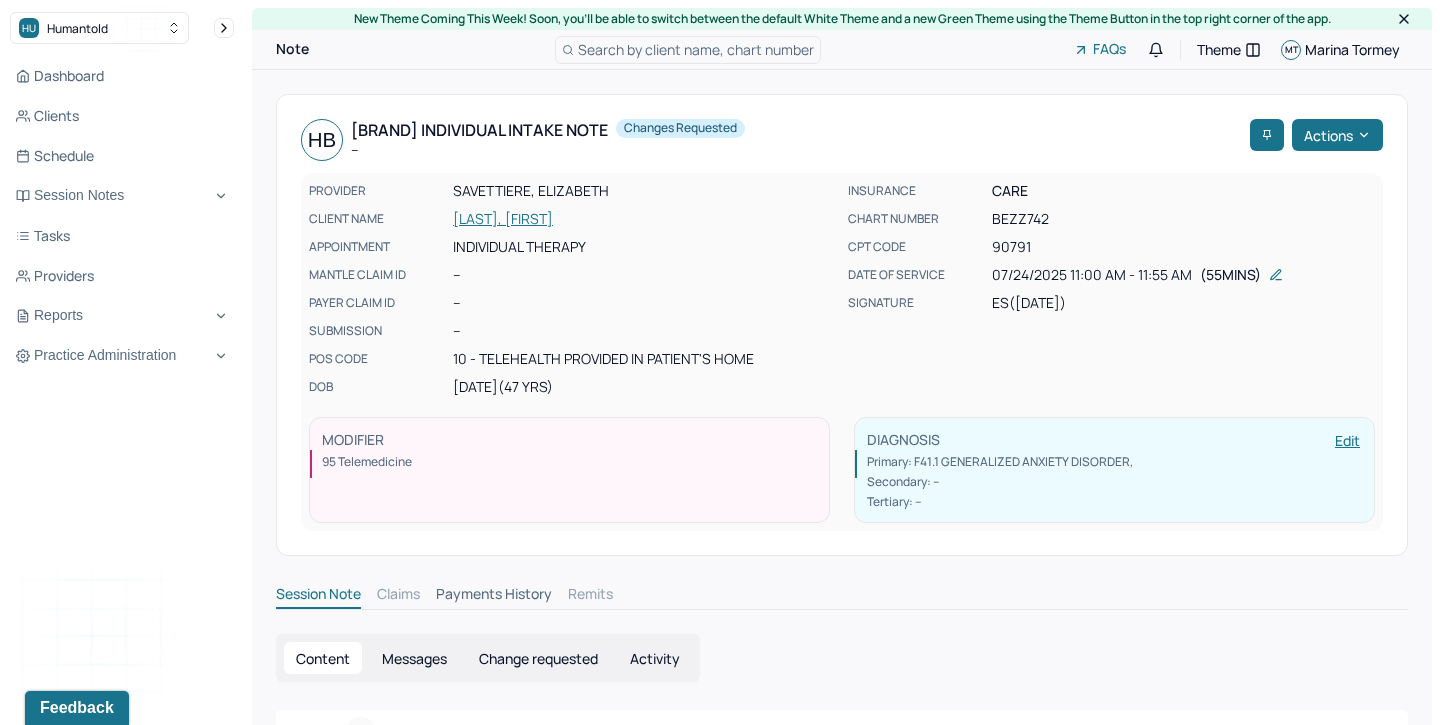click on "Change requested" at bounding box center (538, 658) 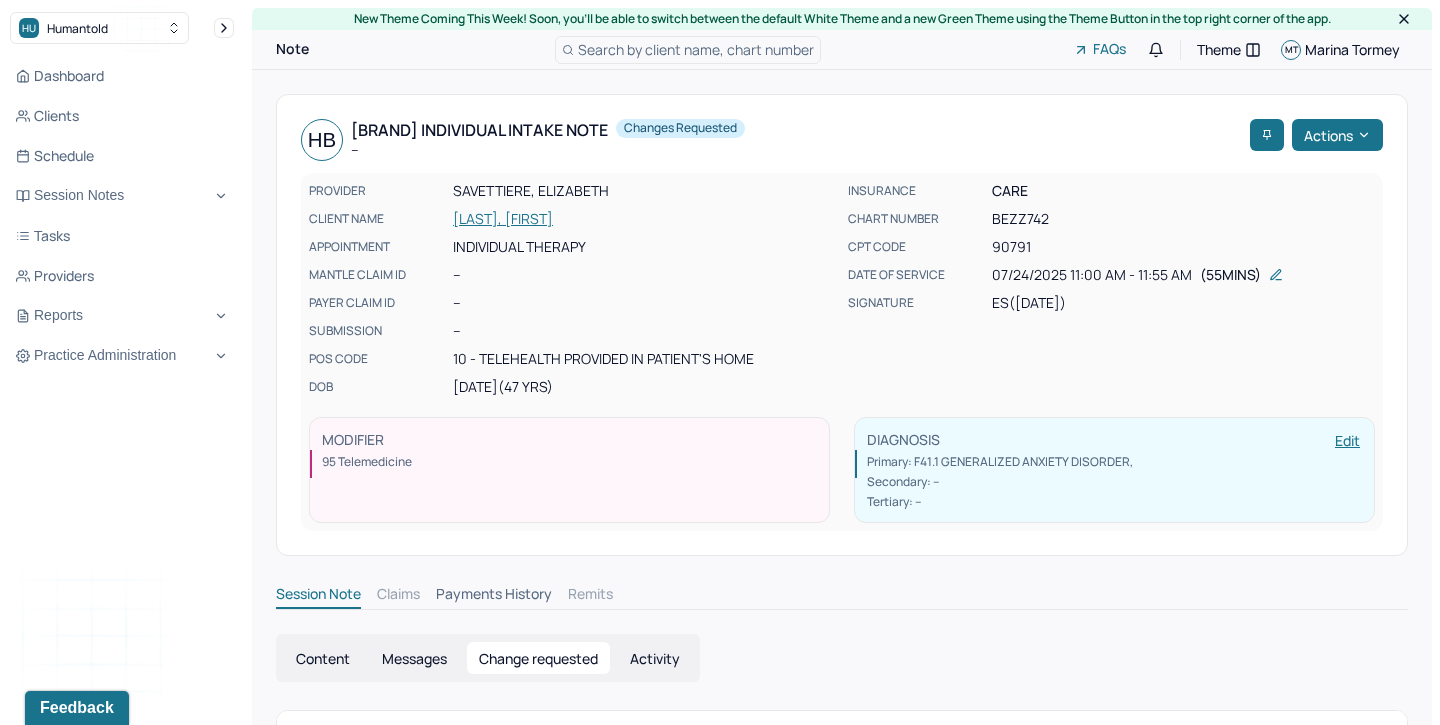 scroll, scrollTop: 118, scrollLeft: 0, axis: vertical 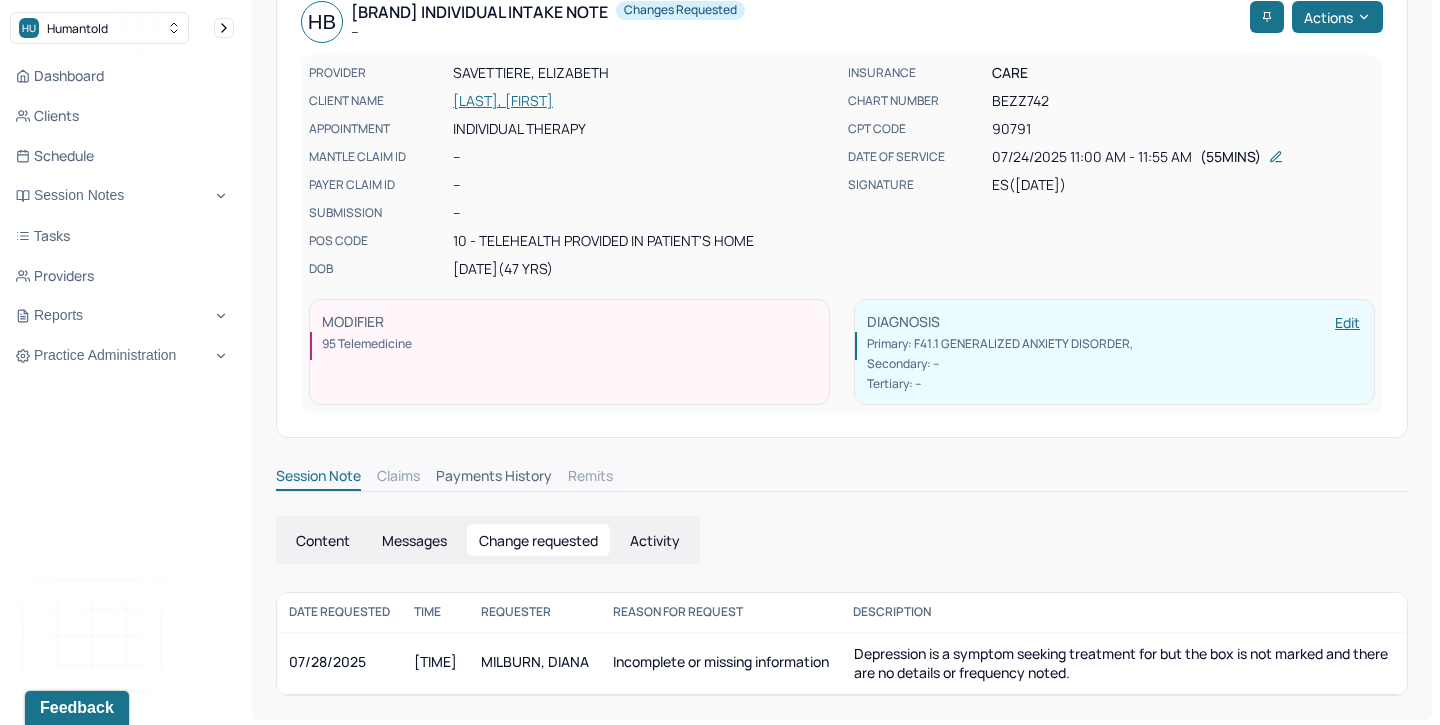 click on "Content" at bounding box center [323, 540] 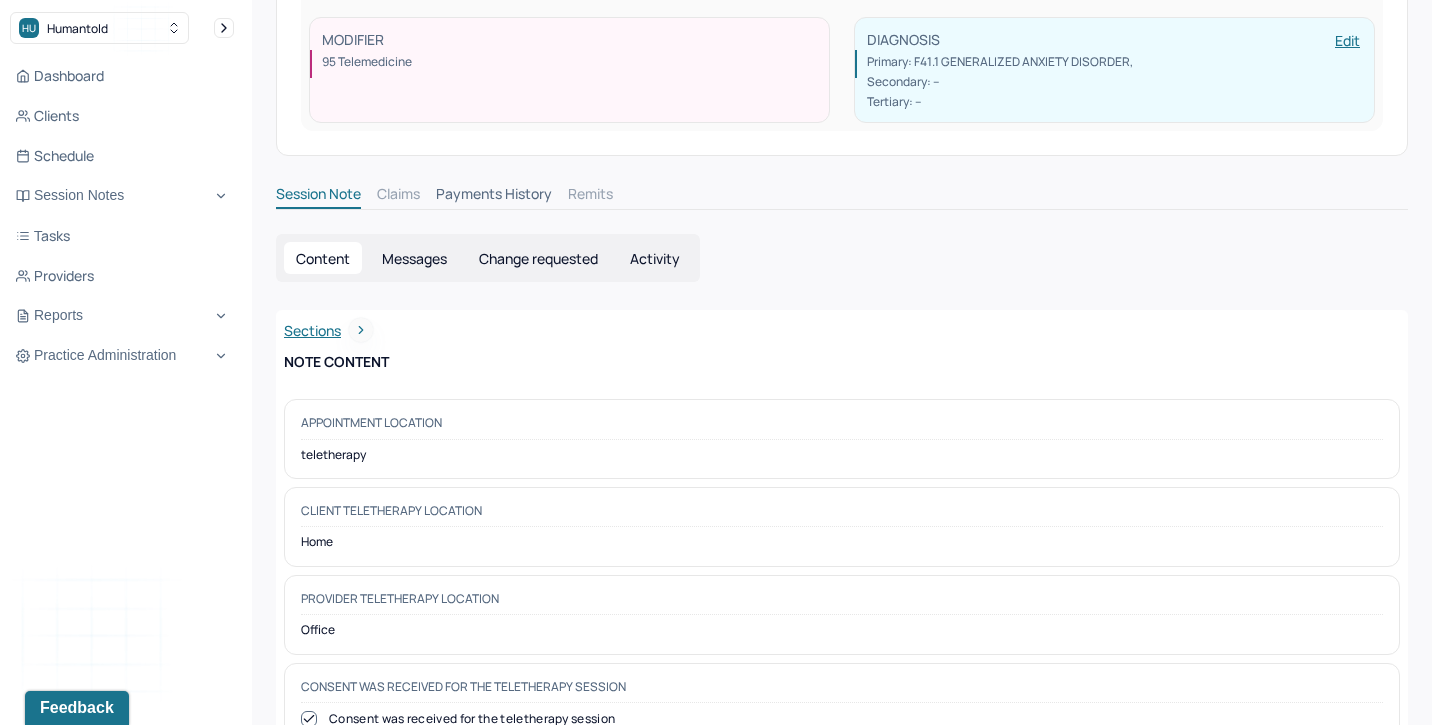 scroll, scrollTop: 0, scrollLeft: 0, axis: both 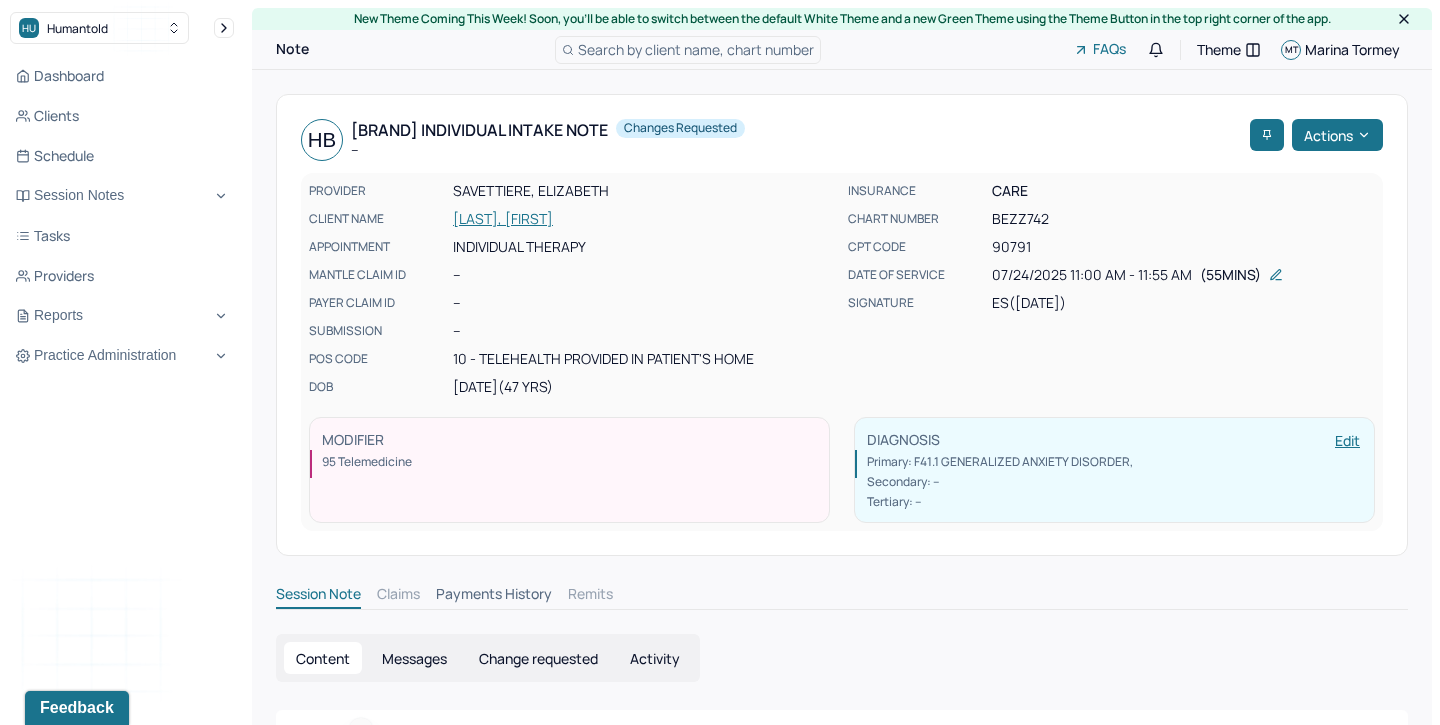 click on "Change requested" at bounding box center [538, 658] 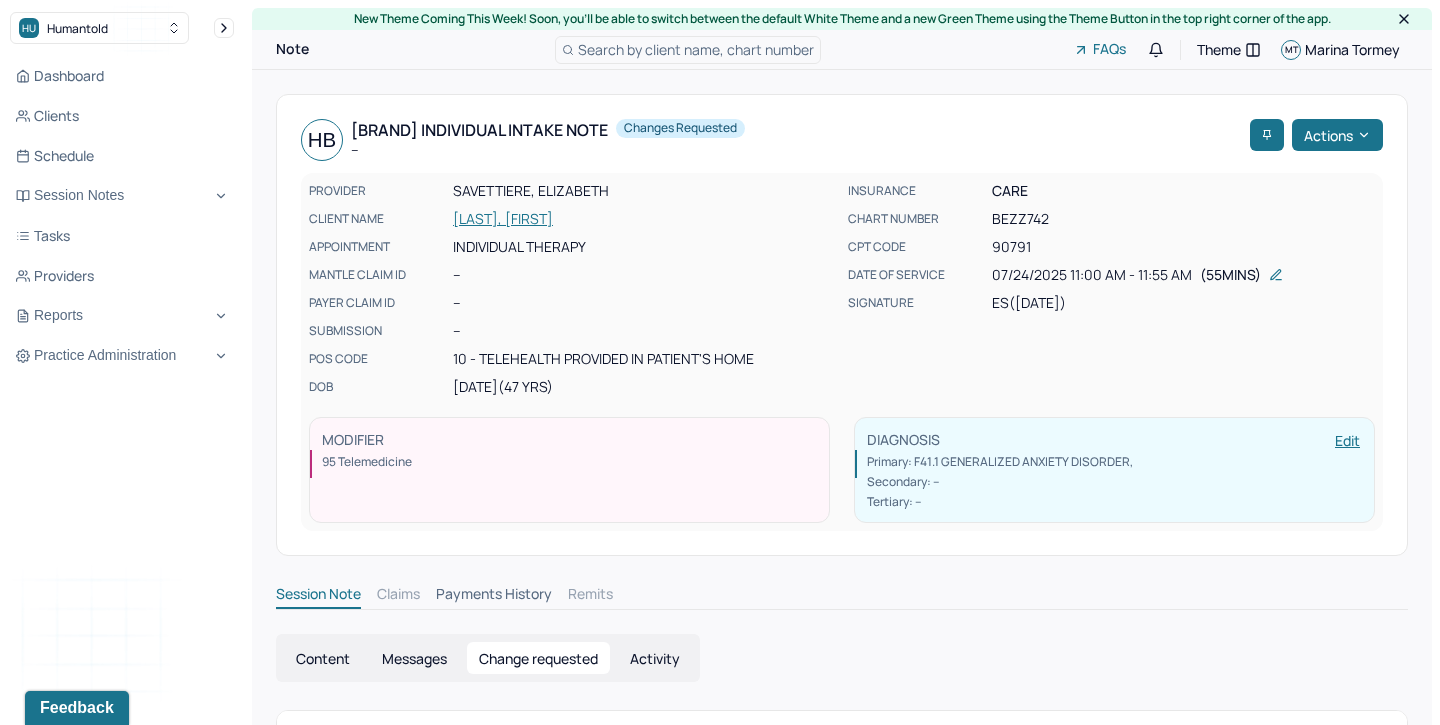 scroll, scrollTop: 118, scrollLeft: 0, axis: vertical 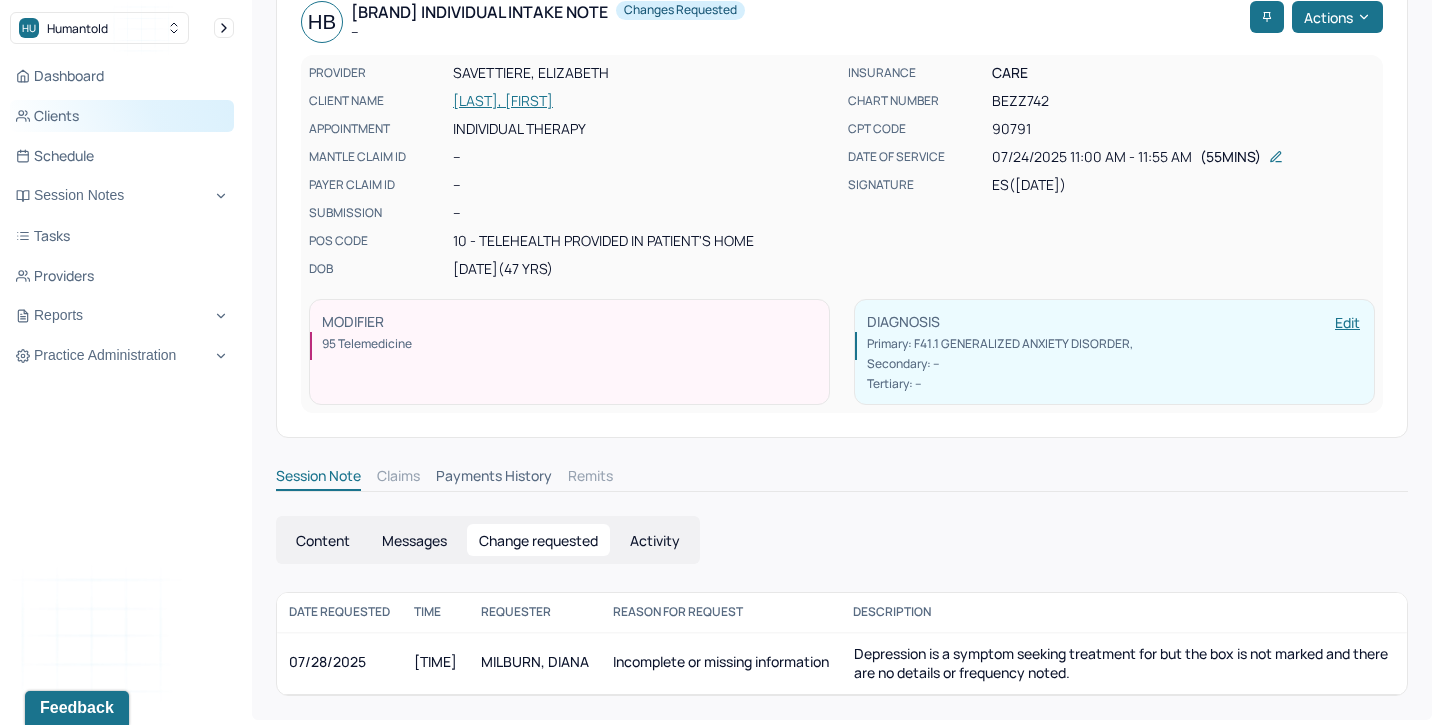 click on "Clients" at bounding box center [122, 116] 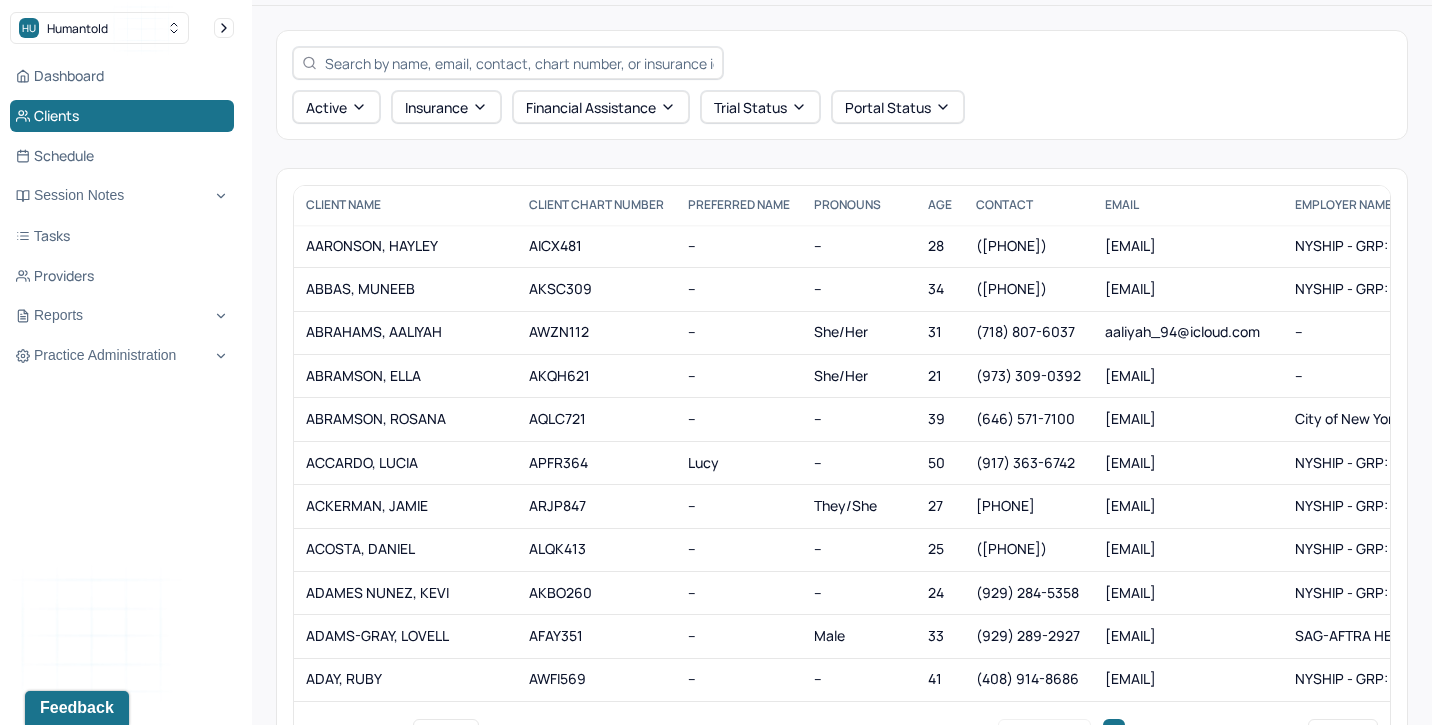 scroll, scrollTop: 56, scrollLeft: 0, axis: vertical 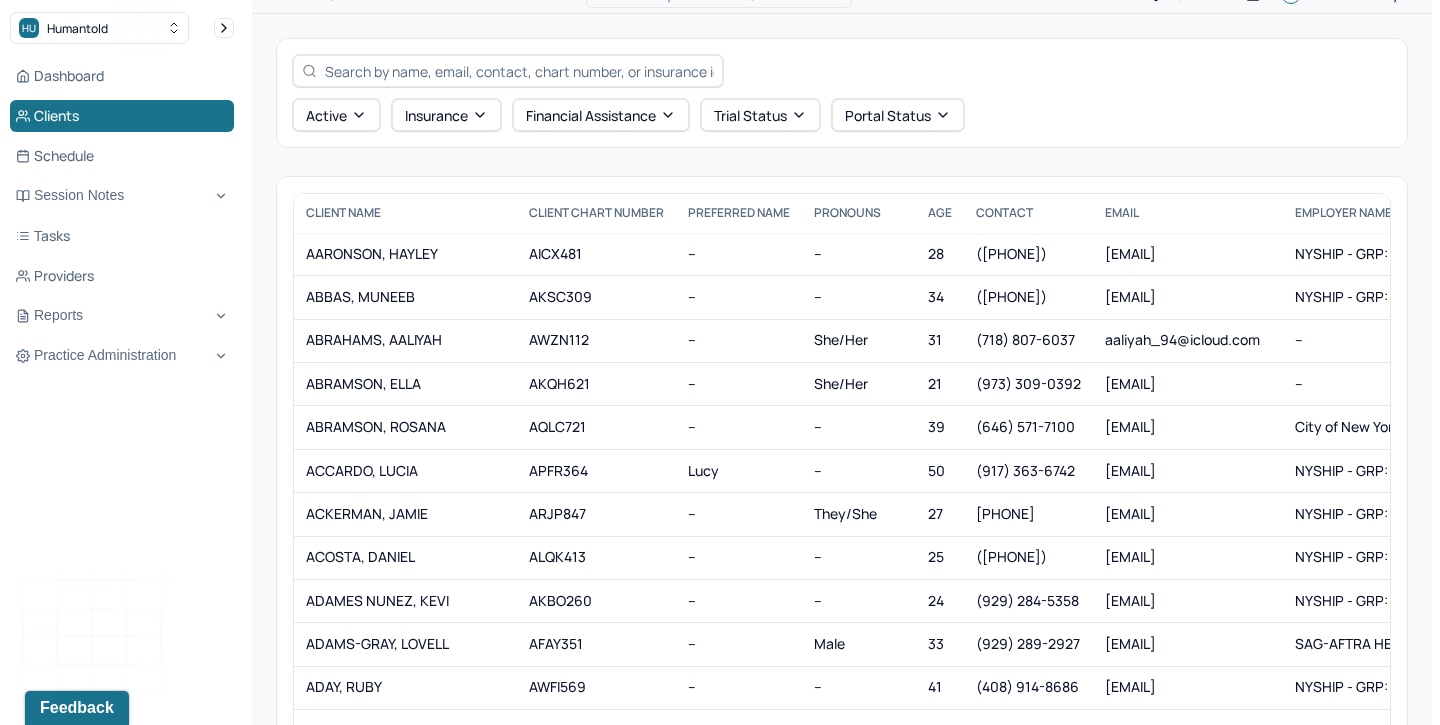 click at bounding box center [519, 71] 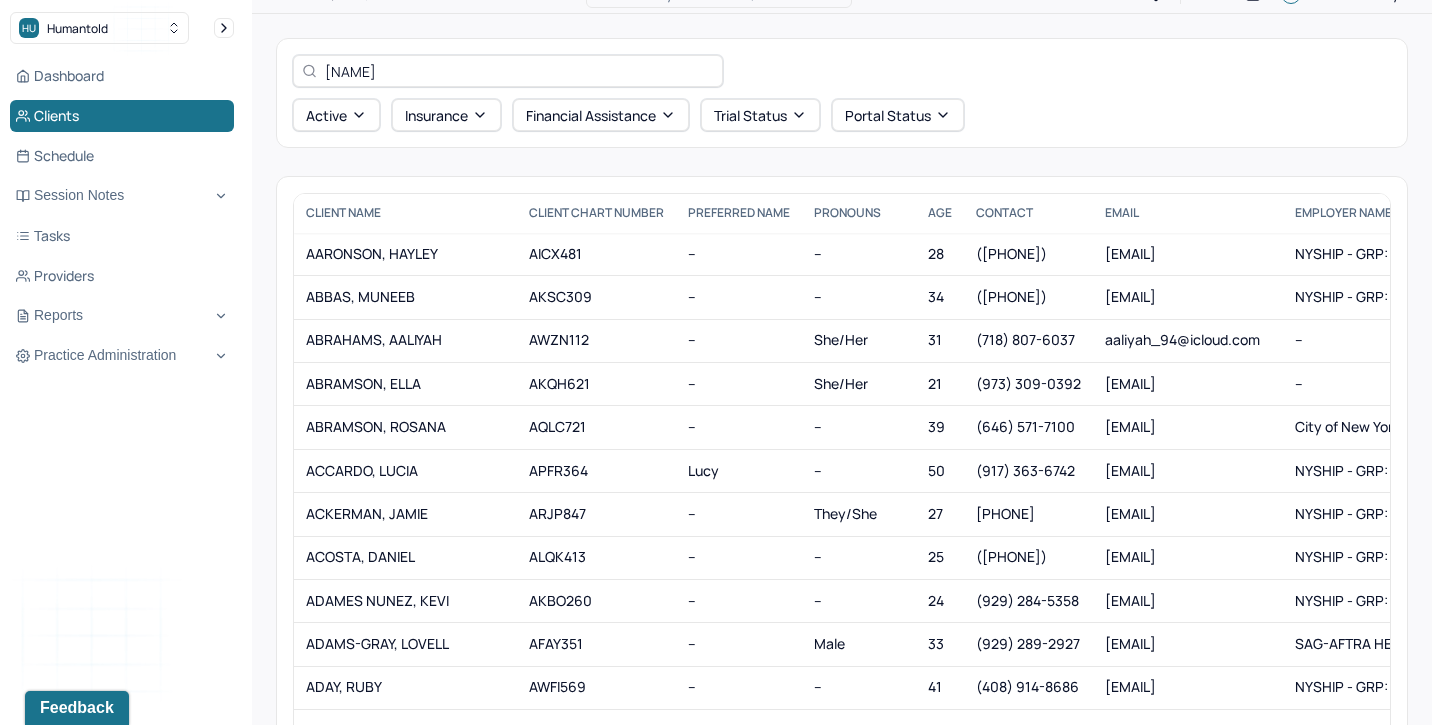 scroll, scrollTop: 0, scrollLeft: 0, axis: both 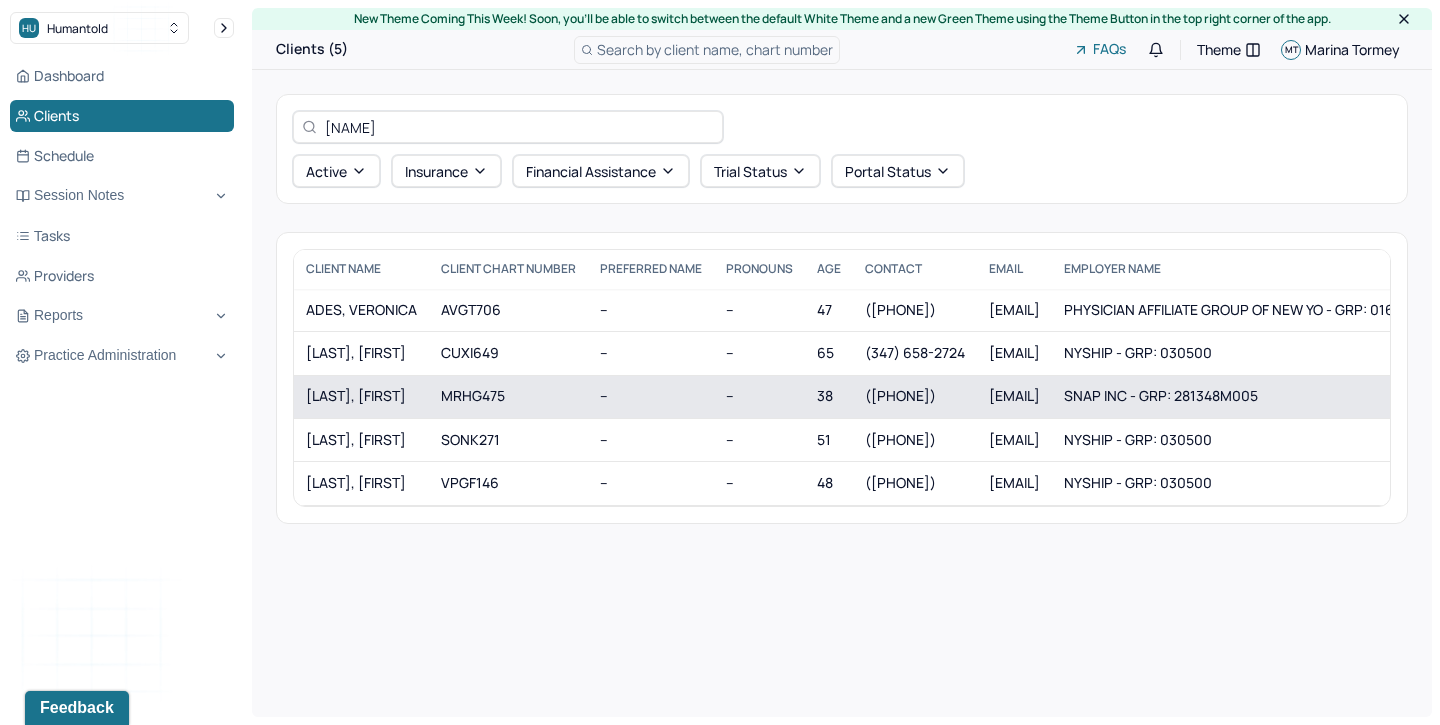 type on "veronica" 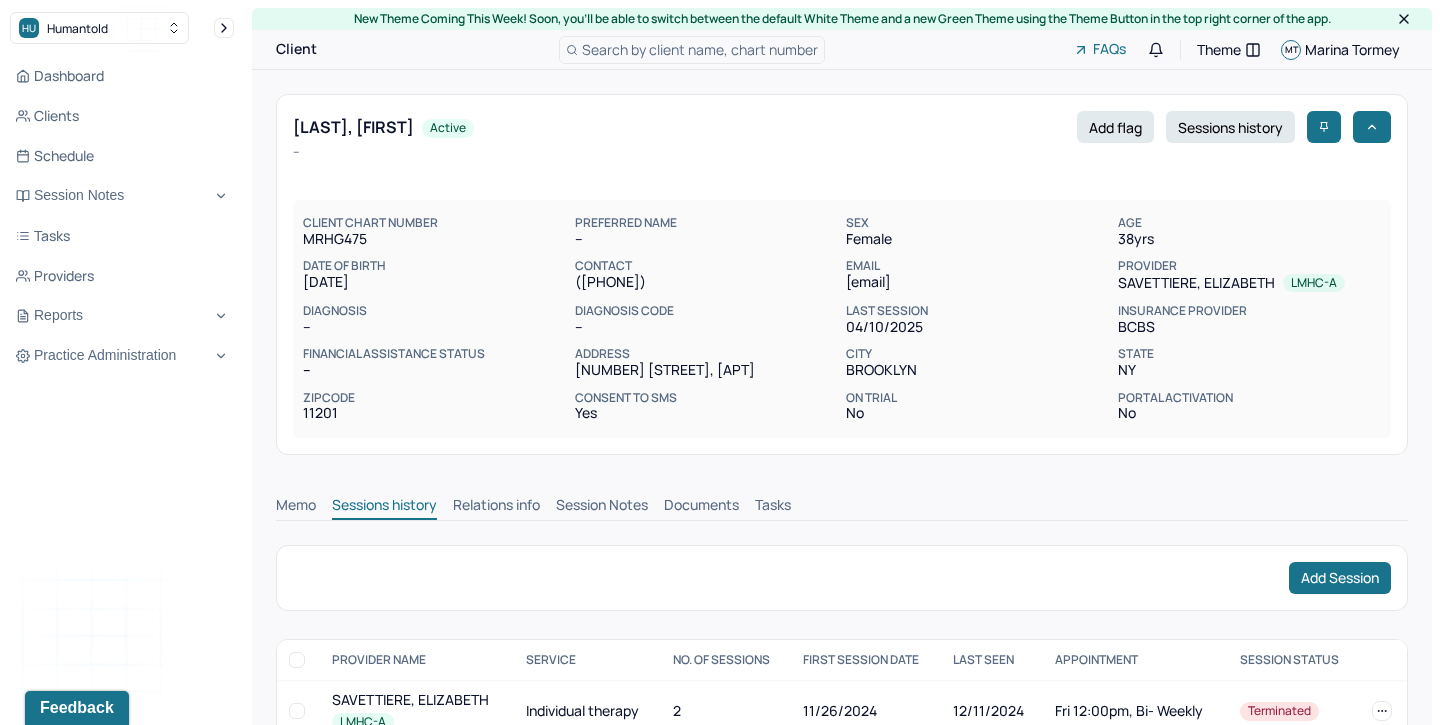 scroll, scrollTop: 0, scrollLeft: 0, axis: both 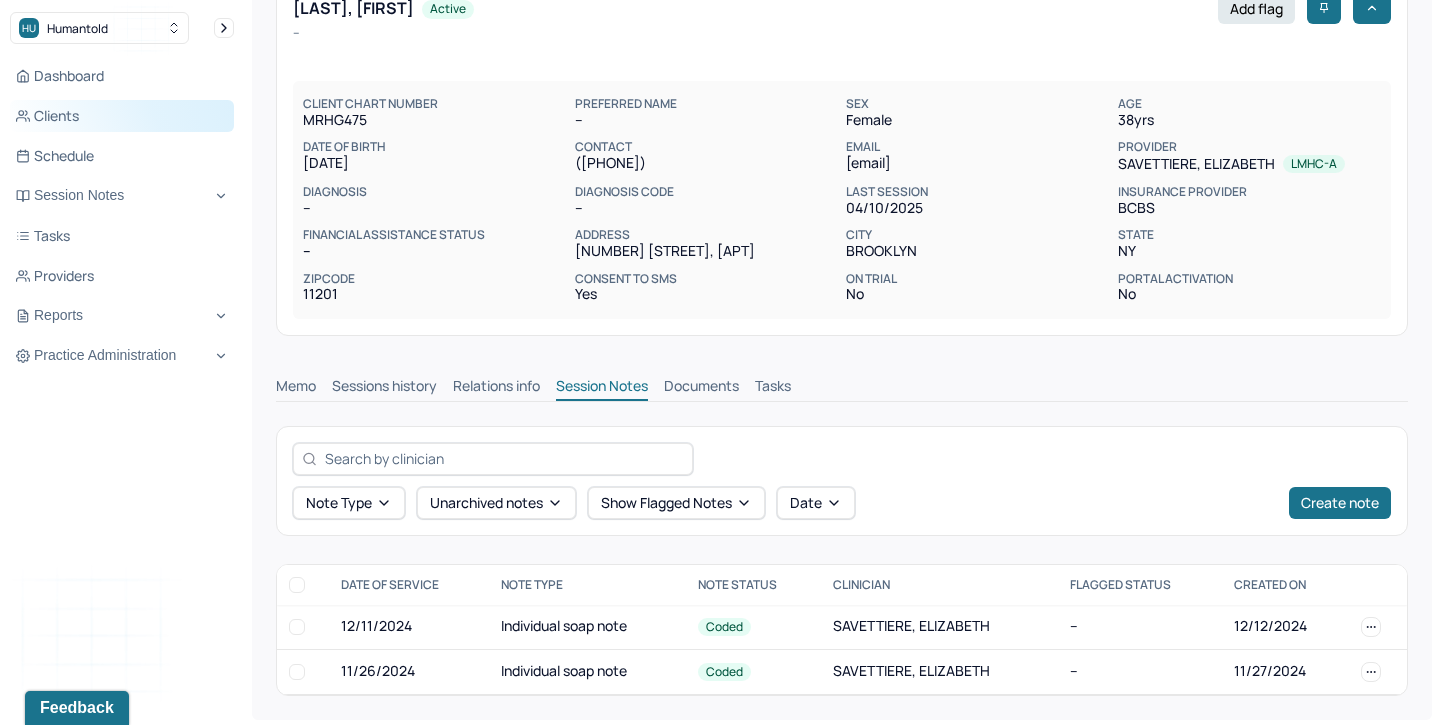 click on "Clients" at bounding box center (122, 116) 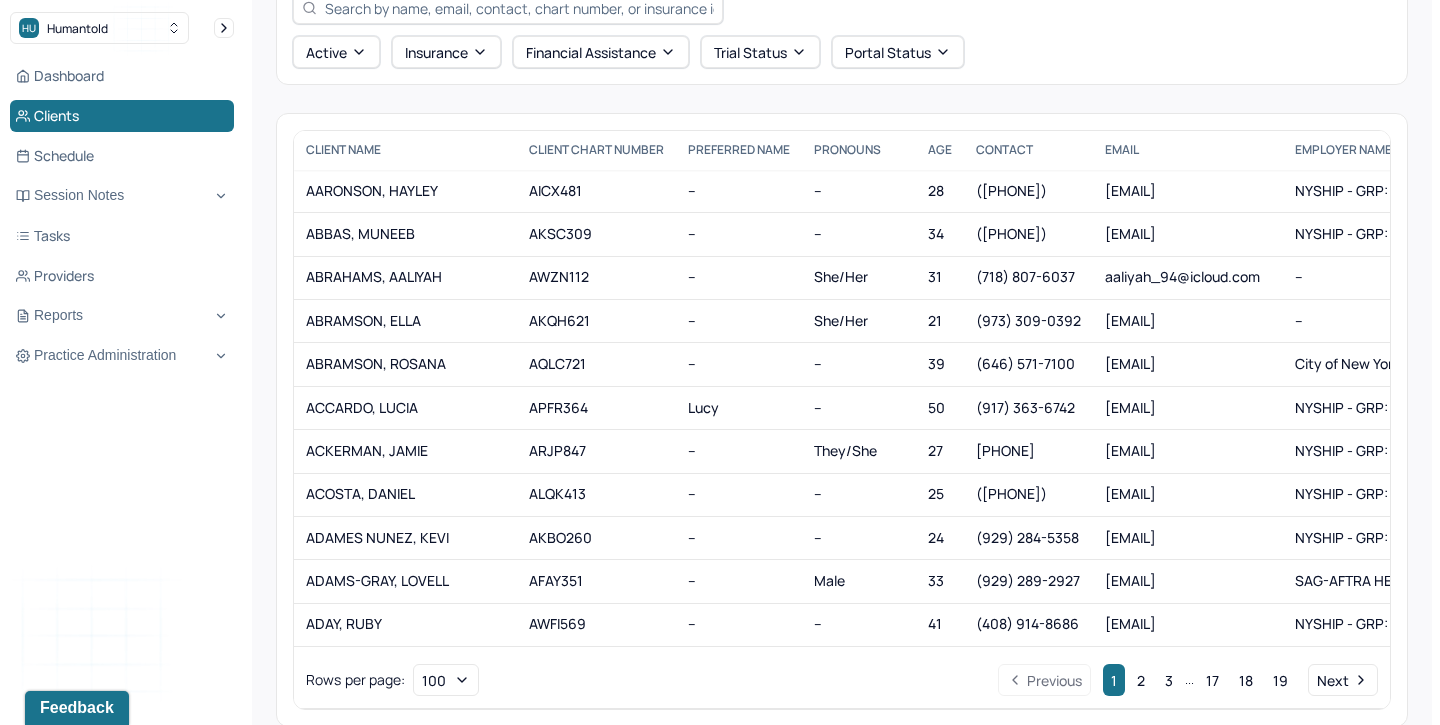 click at bounding box center (508, 8) 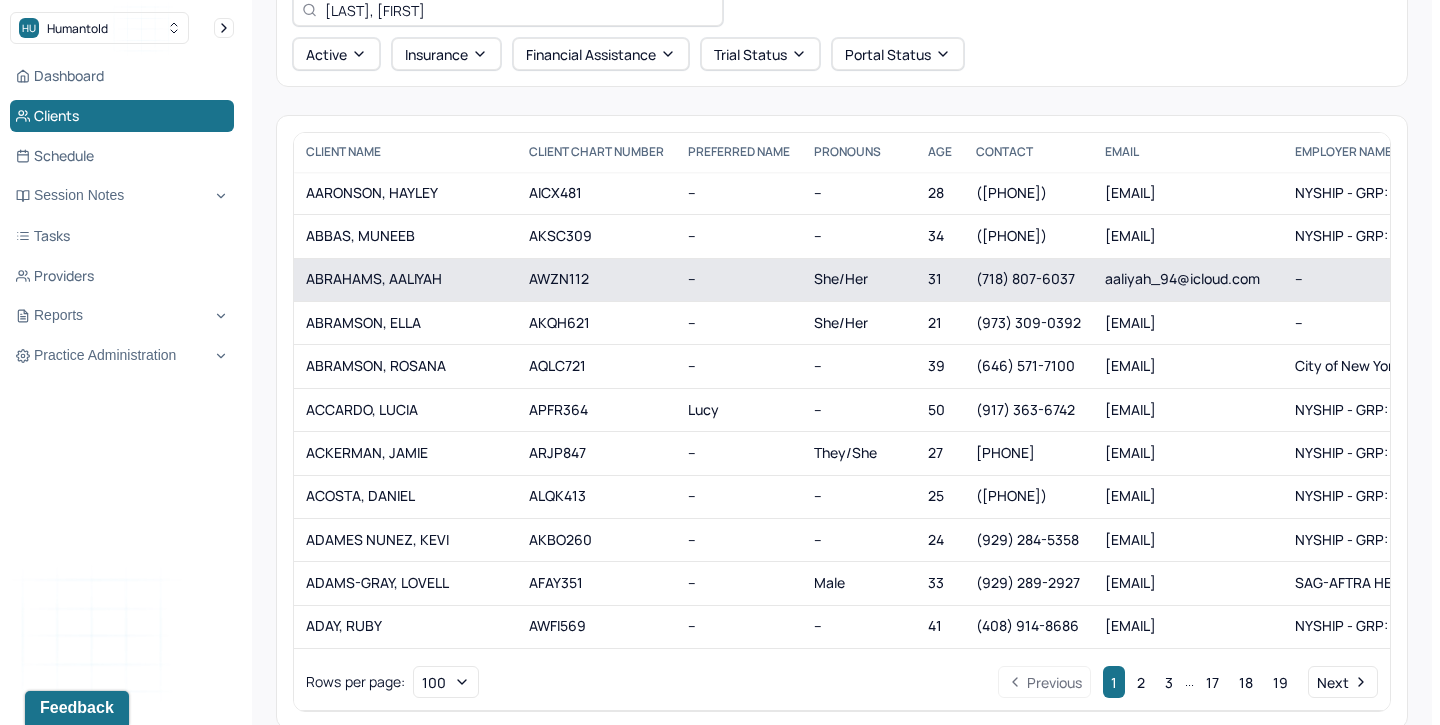 scroll, scrollTop: 0, scrollLeft: 0, axis: both 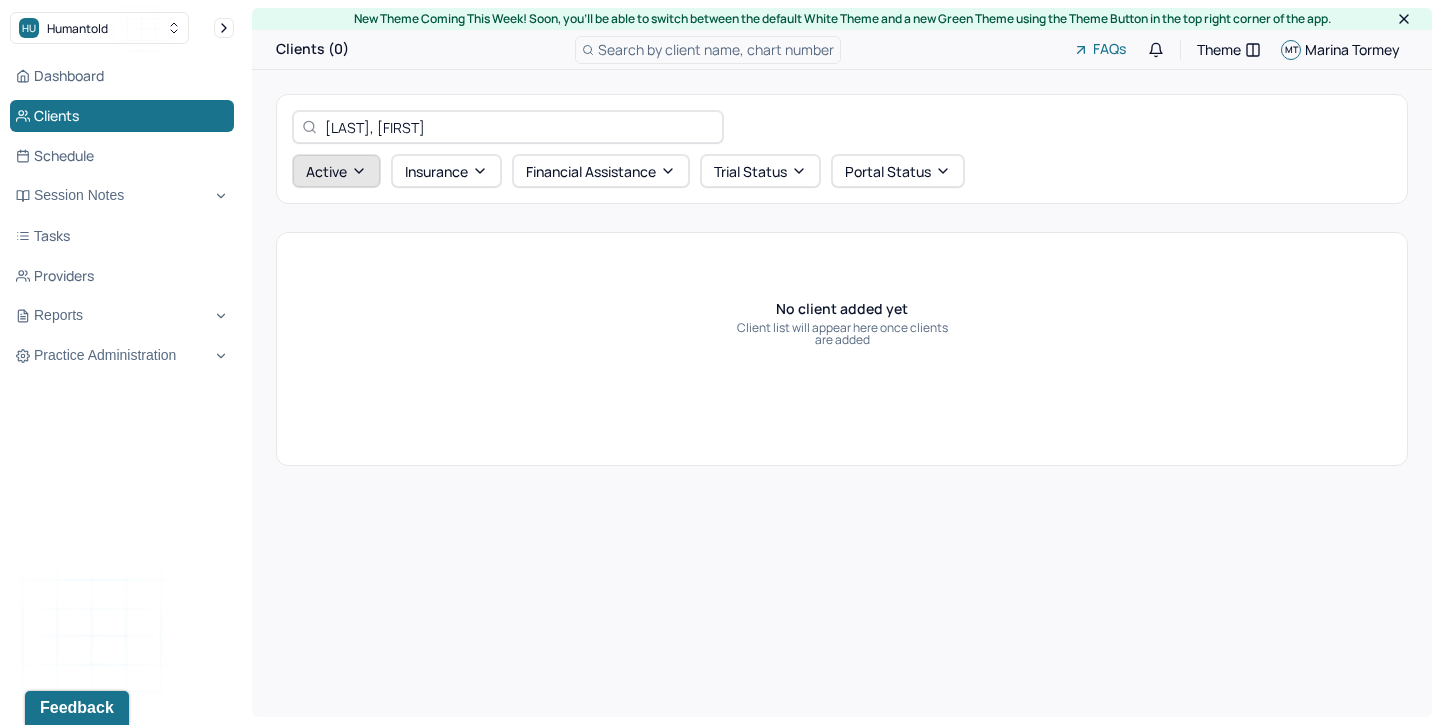 type on "Sullivan, Laura" 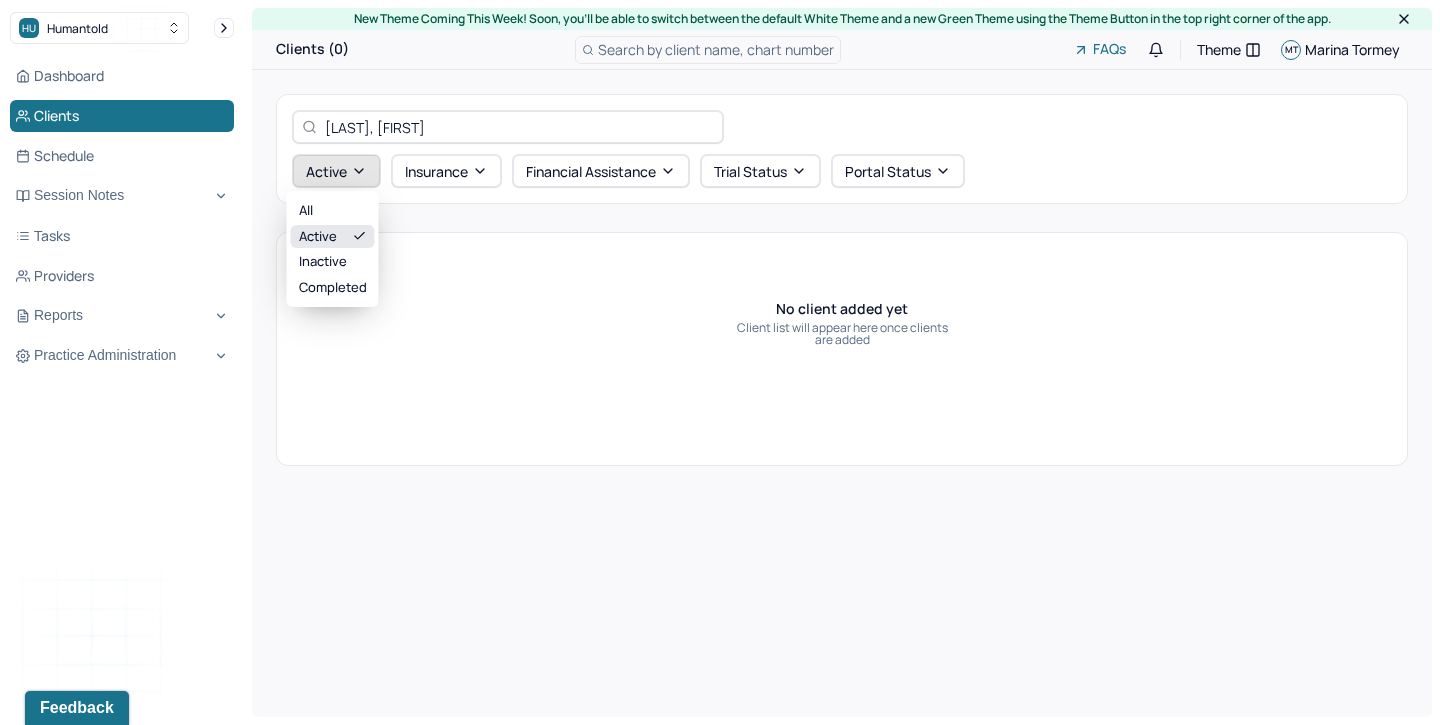 click 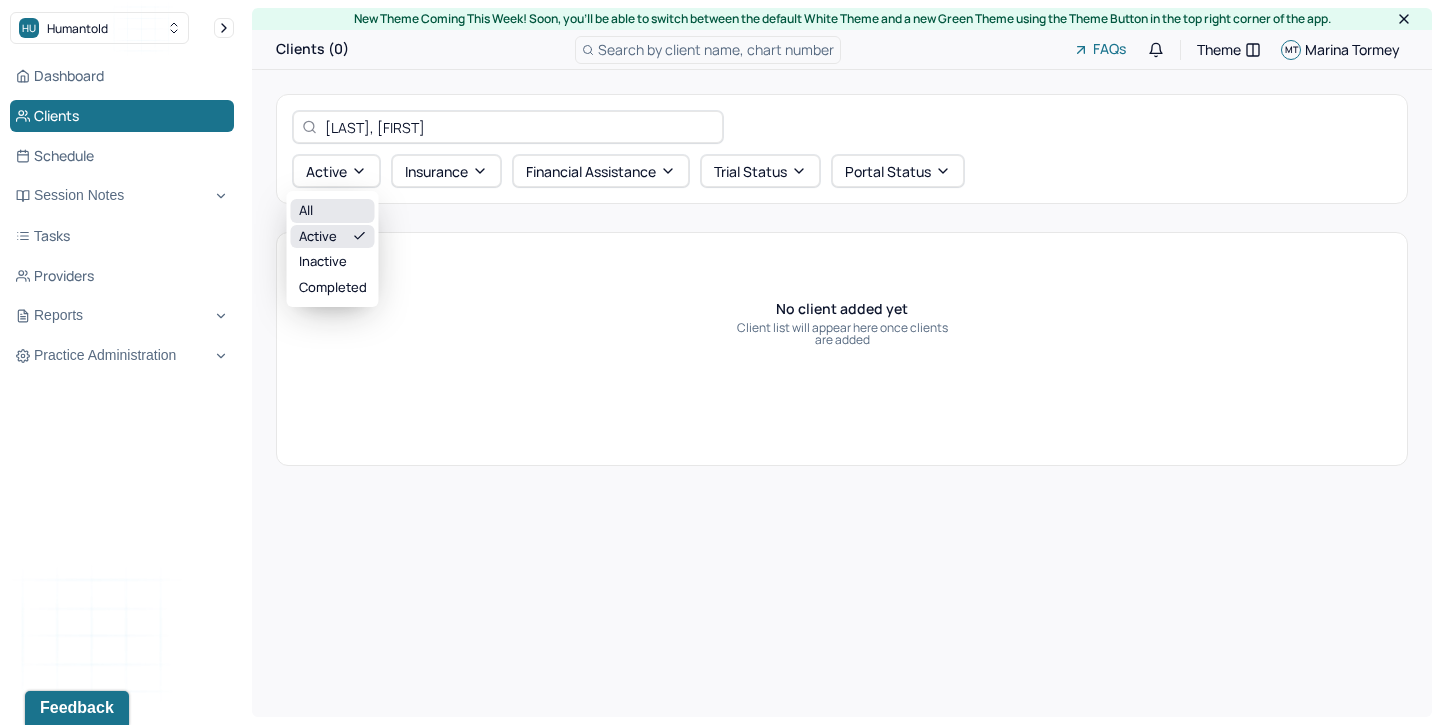 click on "All" at bounding box center [333, 211] 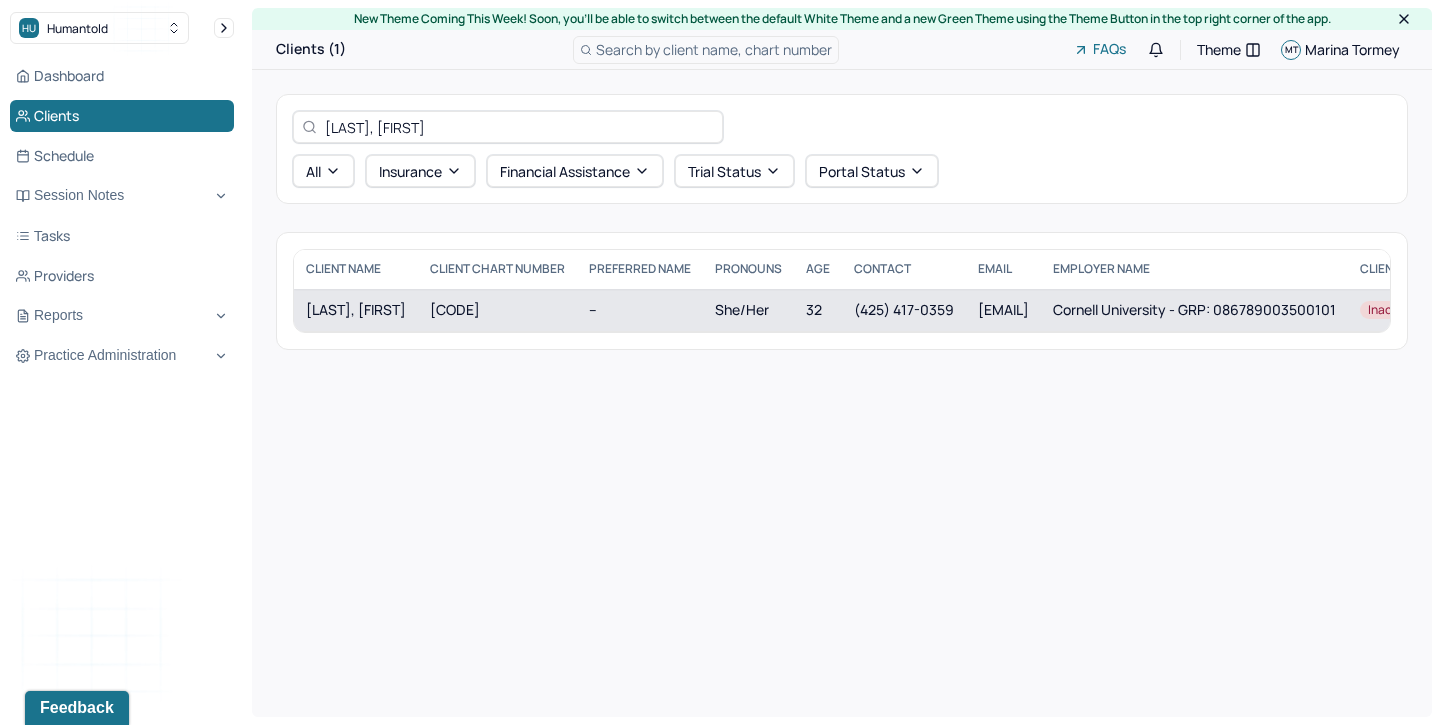 click on "SMZH899" at bounding box center [497, 310] 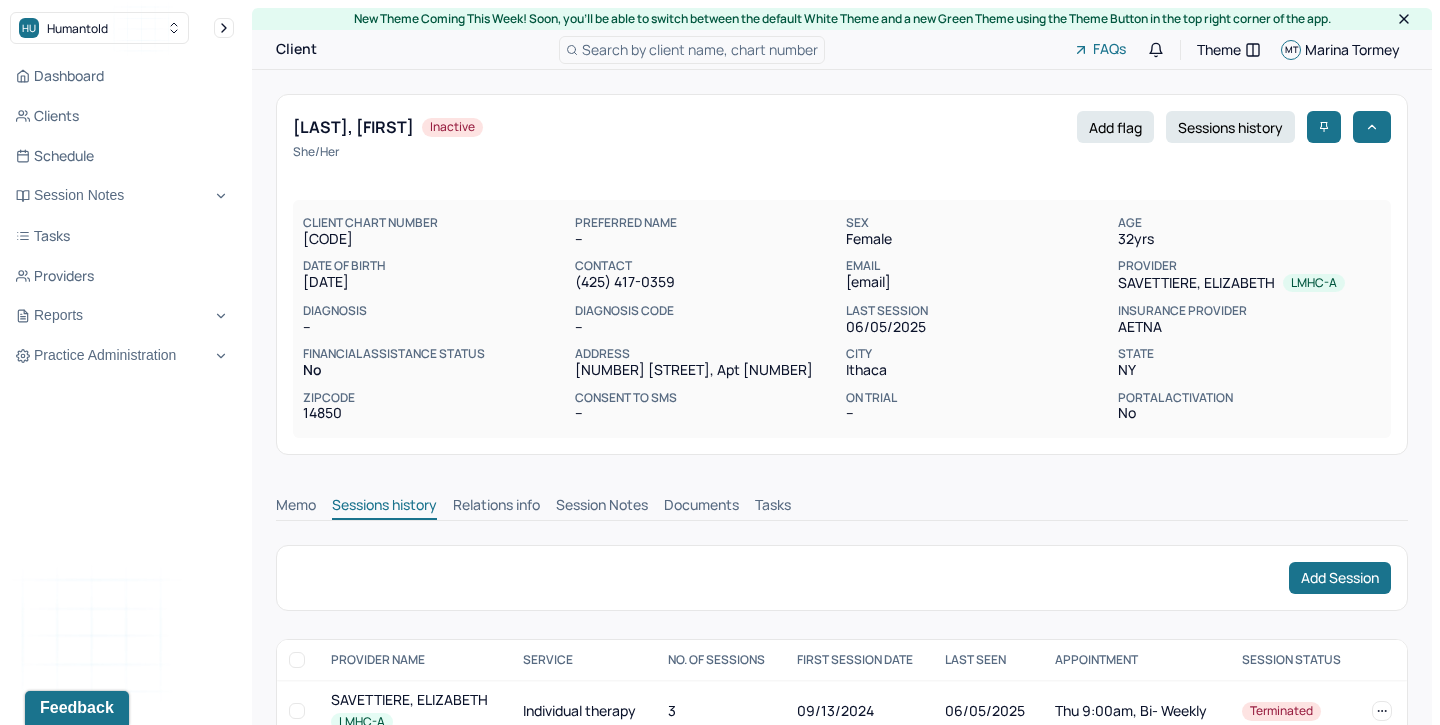 click on "Session Notes" at bounding box center [602, 507] 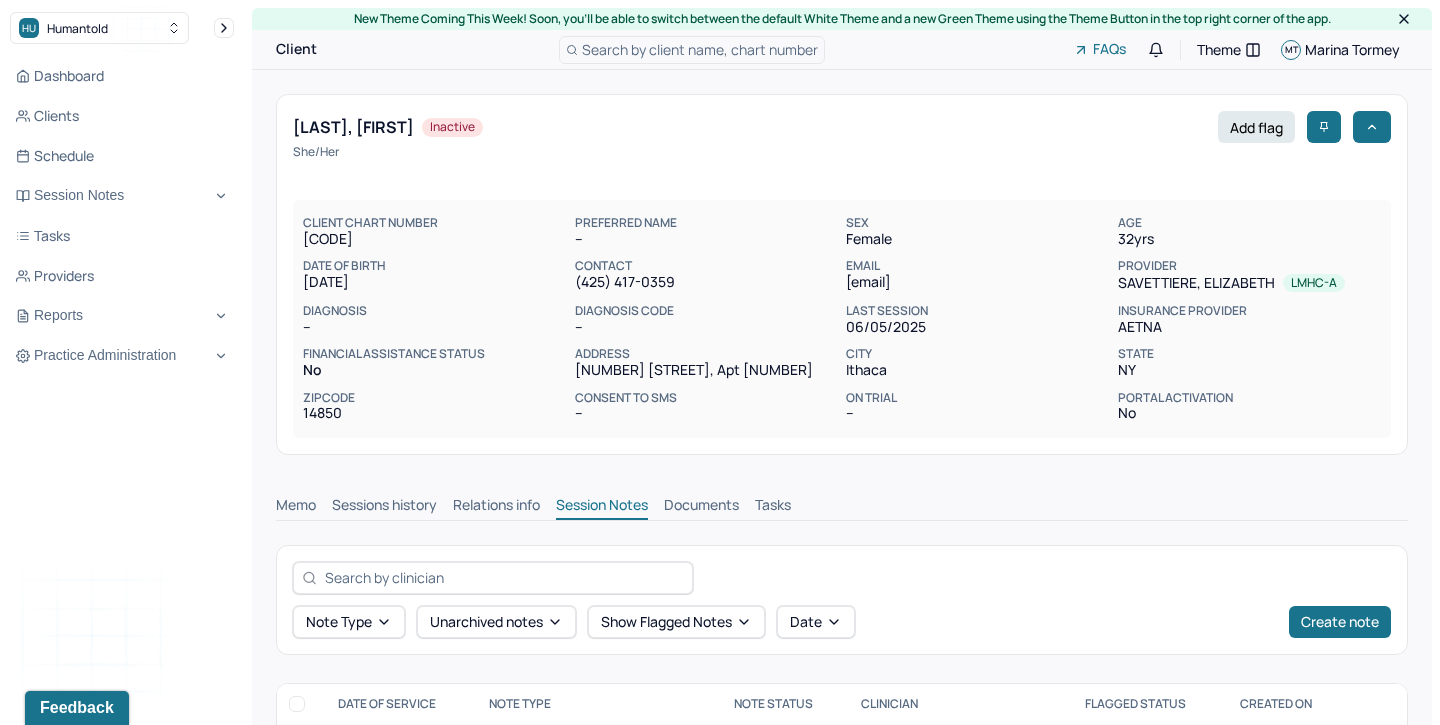 scroll, scrollTop: 0, scrollLeft: 0, axis: both 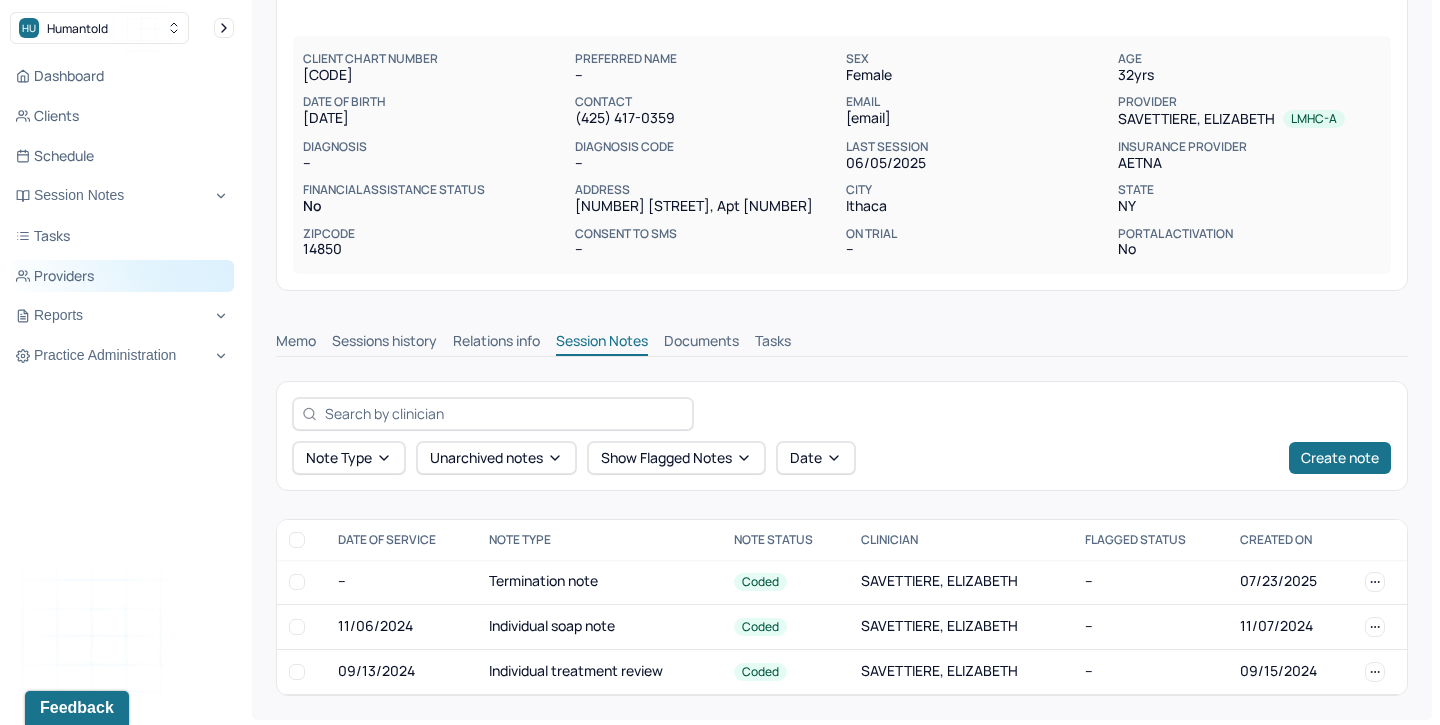 click on "Providers" at bounding box center (122, 276) 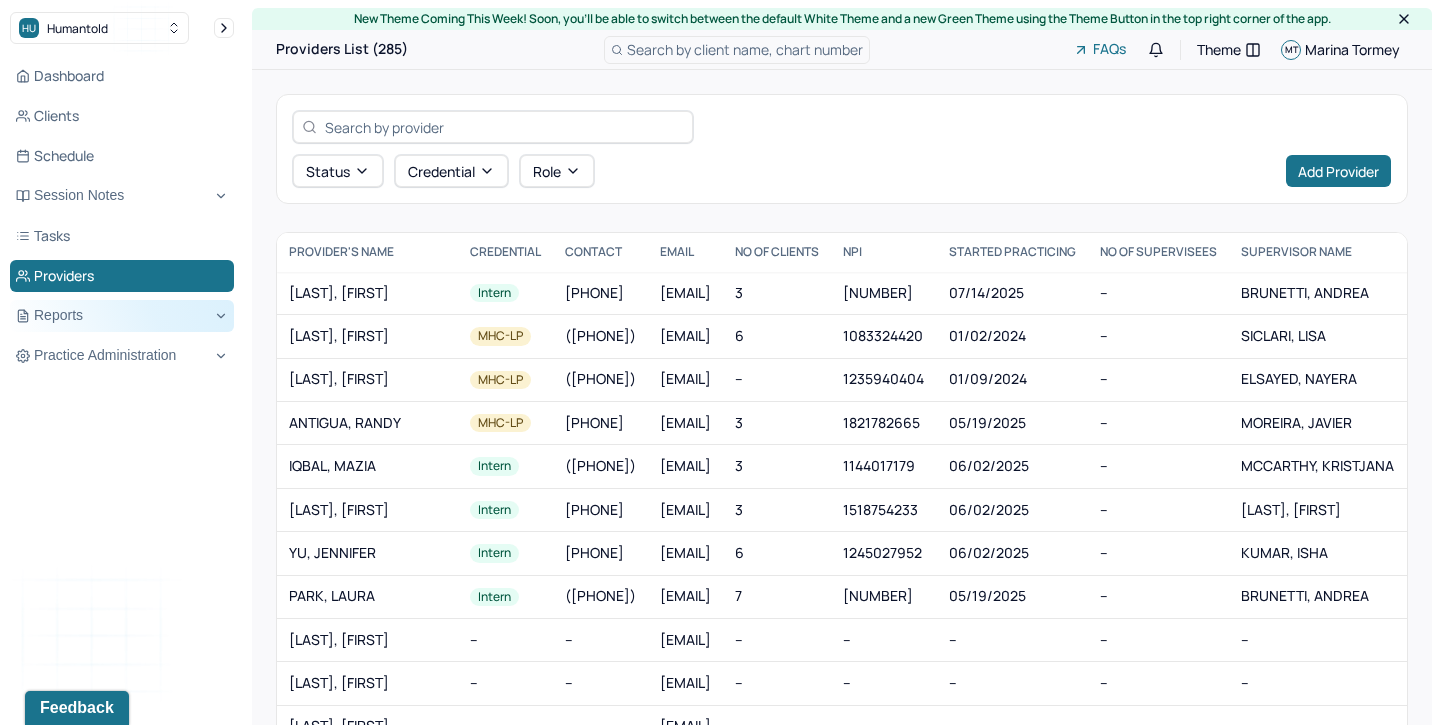 click on "Reports" at bounding box center (122, 316) 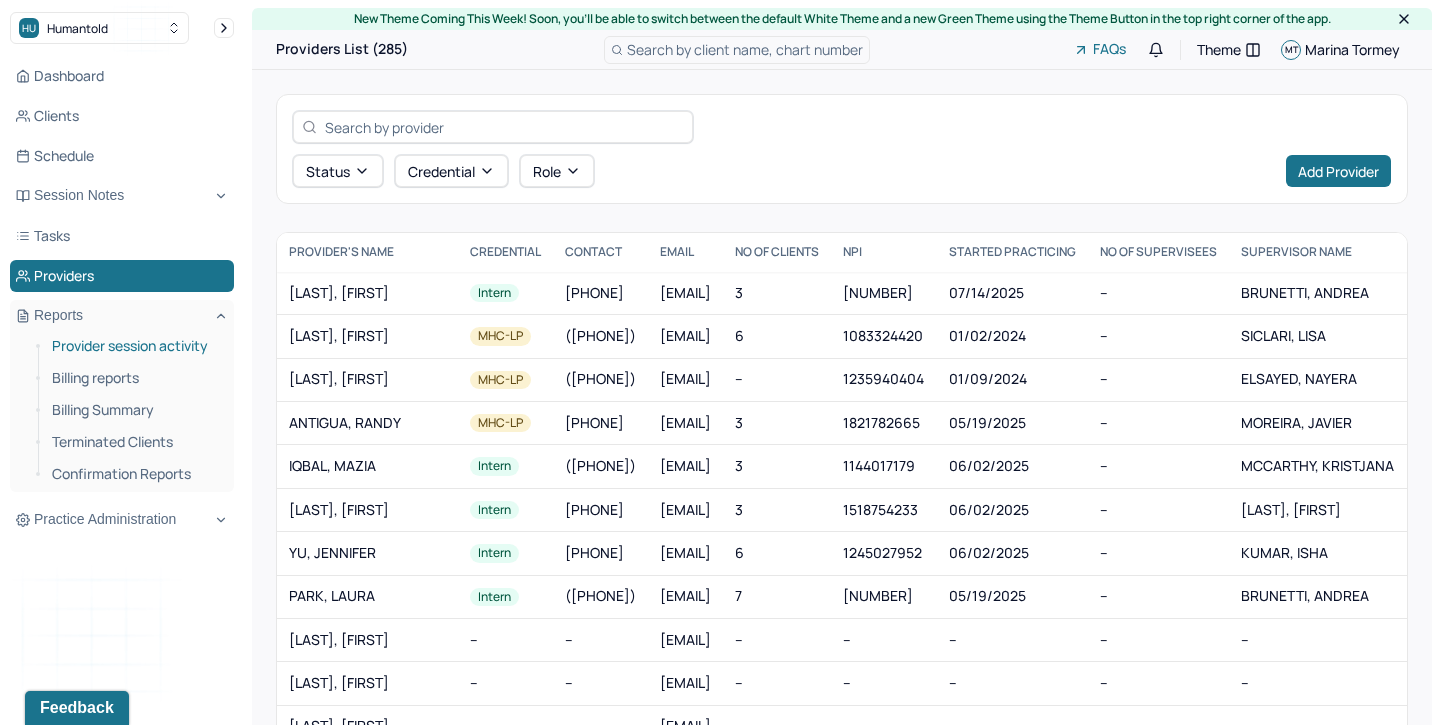 click on "Provider session activity" at bounding box center [135, 346] 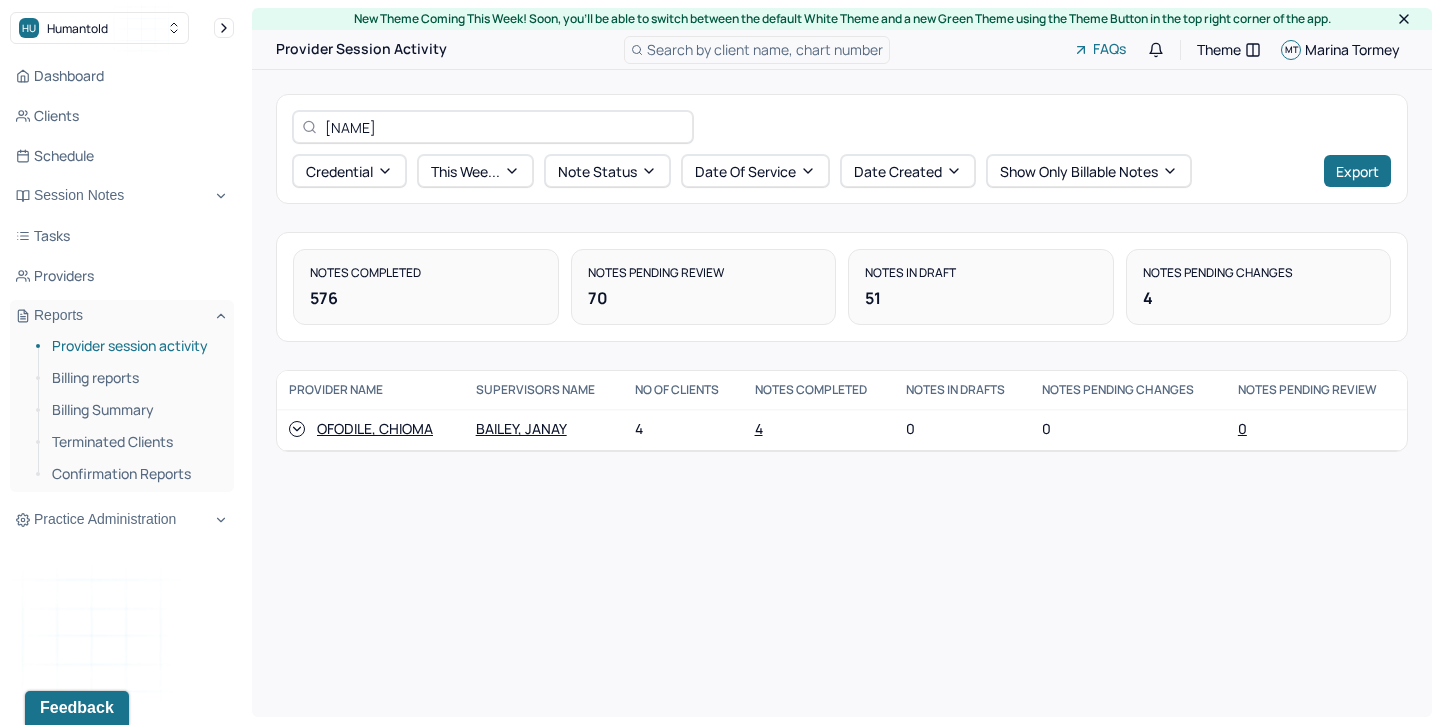 click on "chioma" at bounding box center (504, 127) 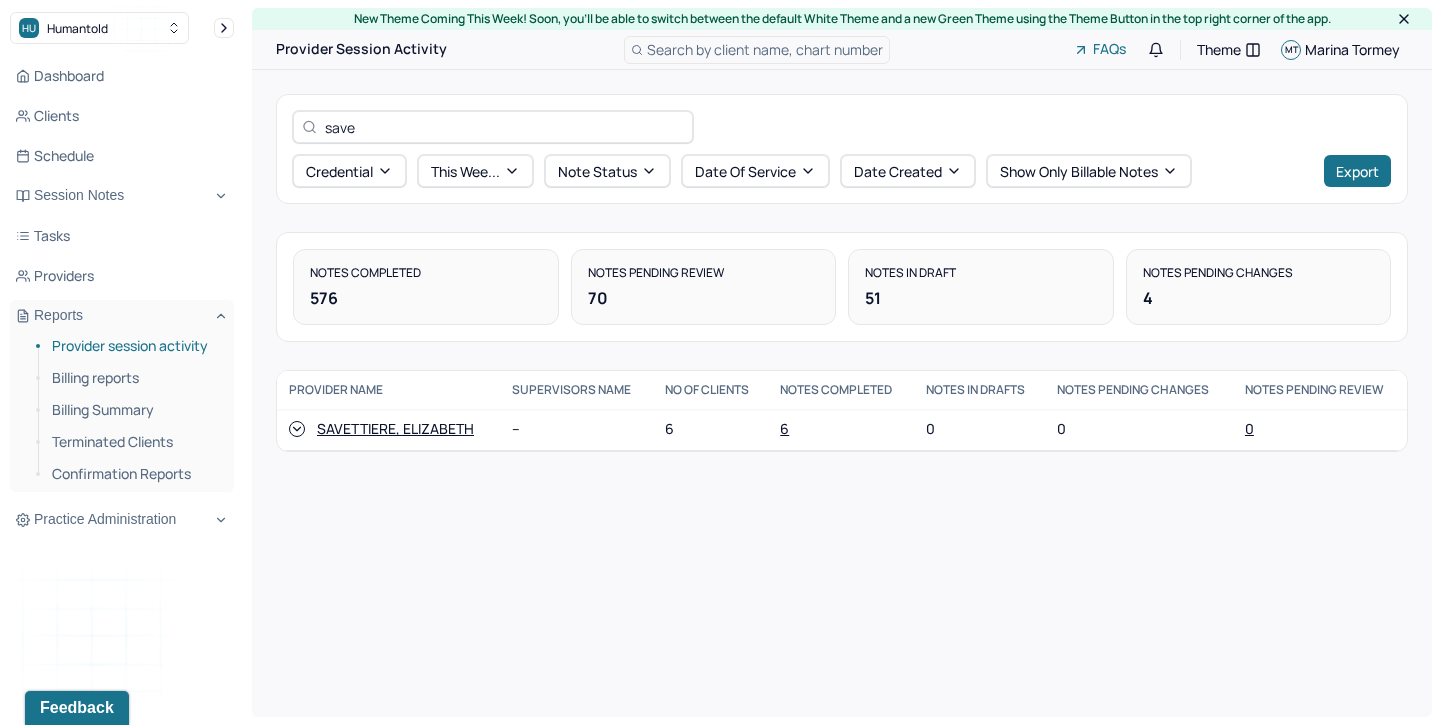 type on "save" 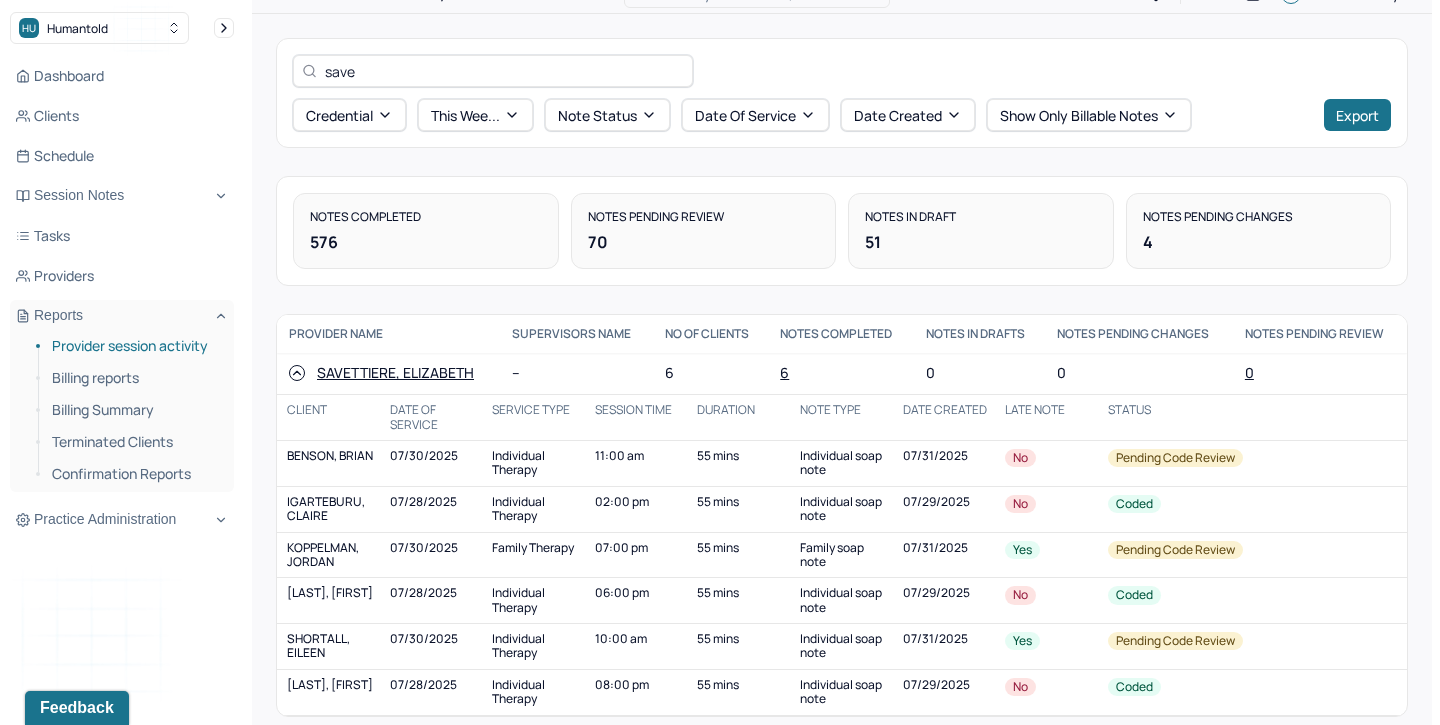 scroll, scrollTop: 76, scrollLeft: 0, axis: vertical 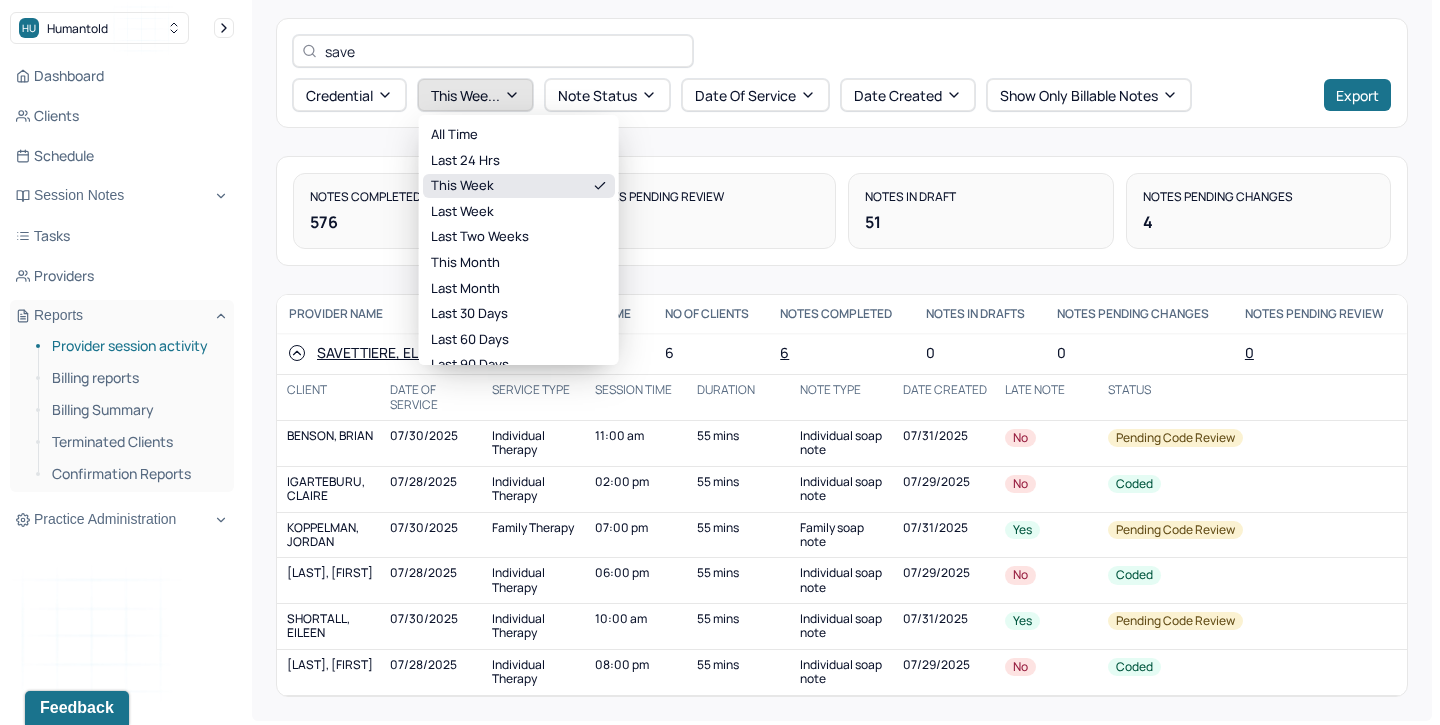 click 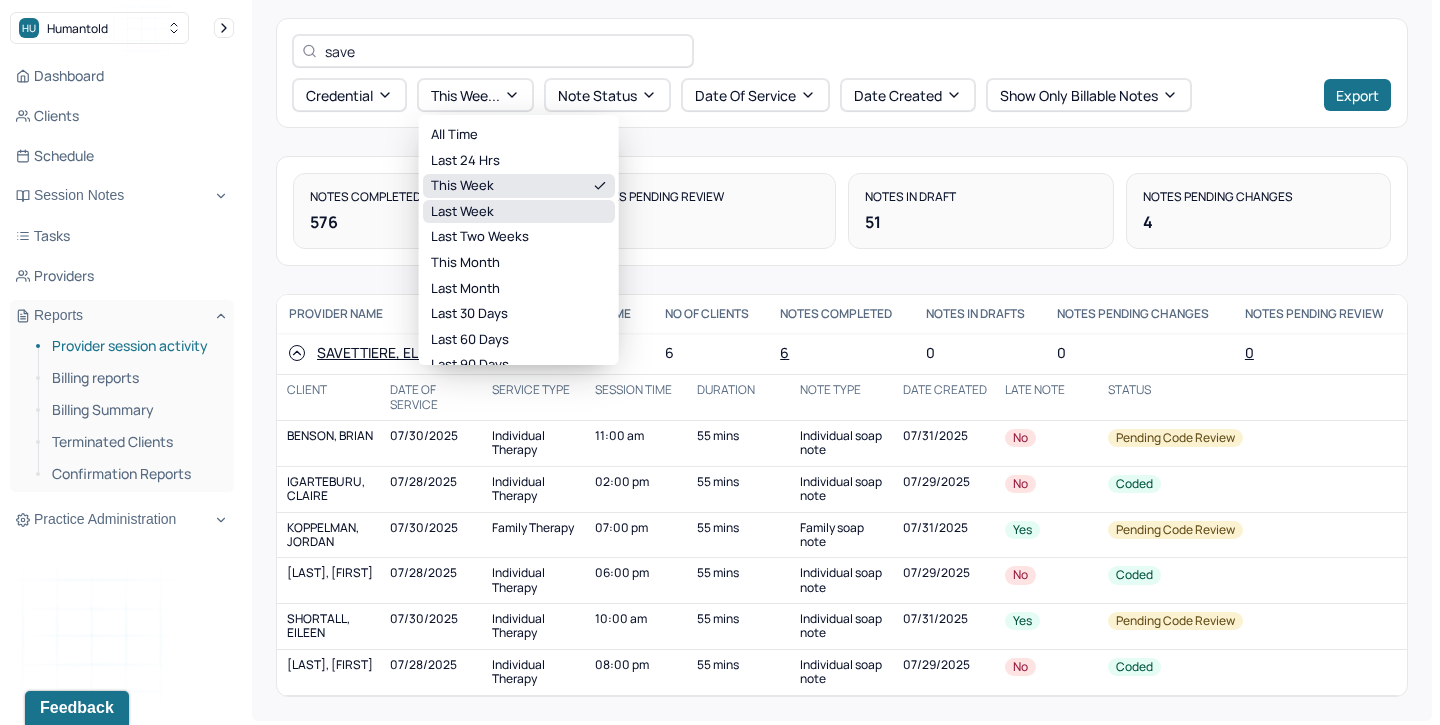 click on "last week" at bounding box center [519, 212] 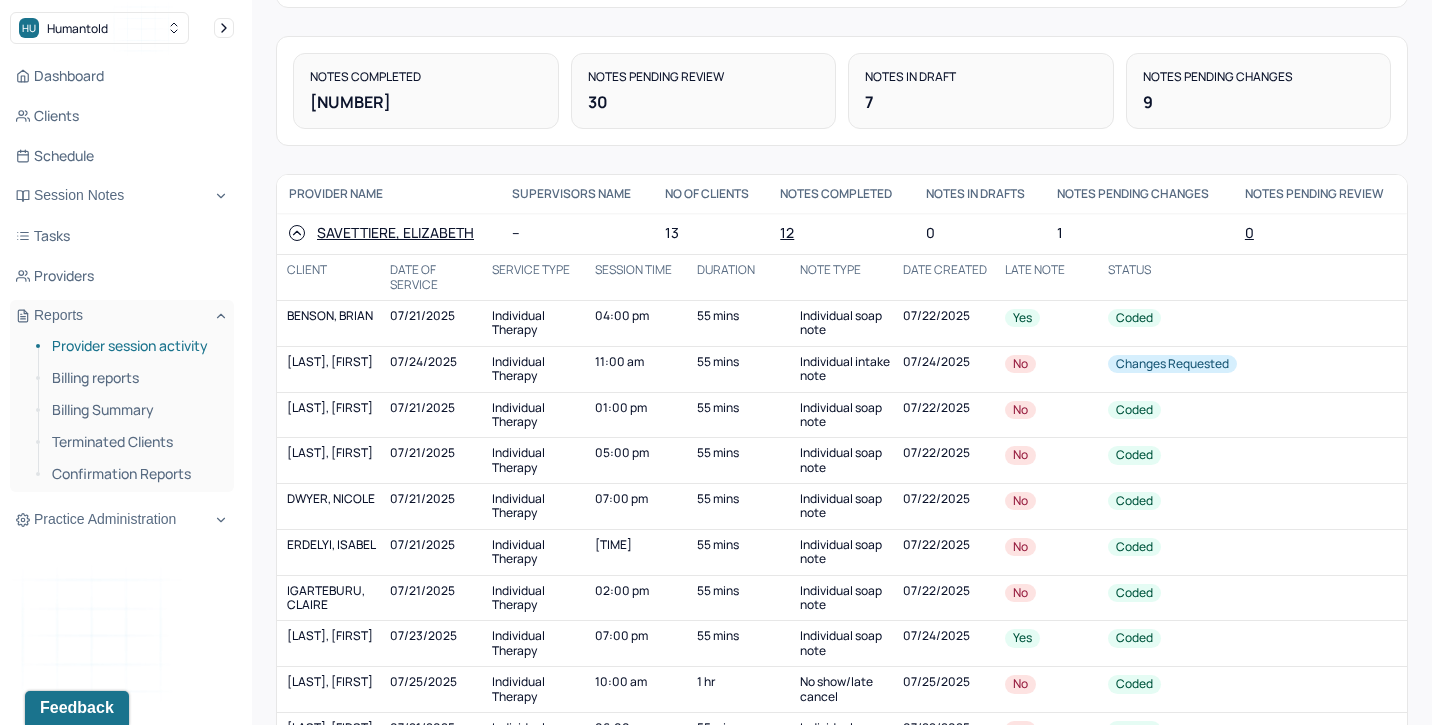 scroll, scrollTop: 205, scrollLeft: 0, axis: vertical 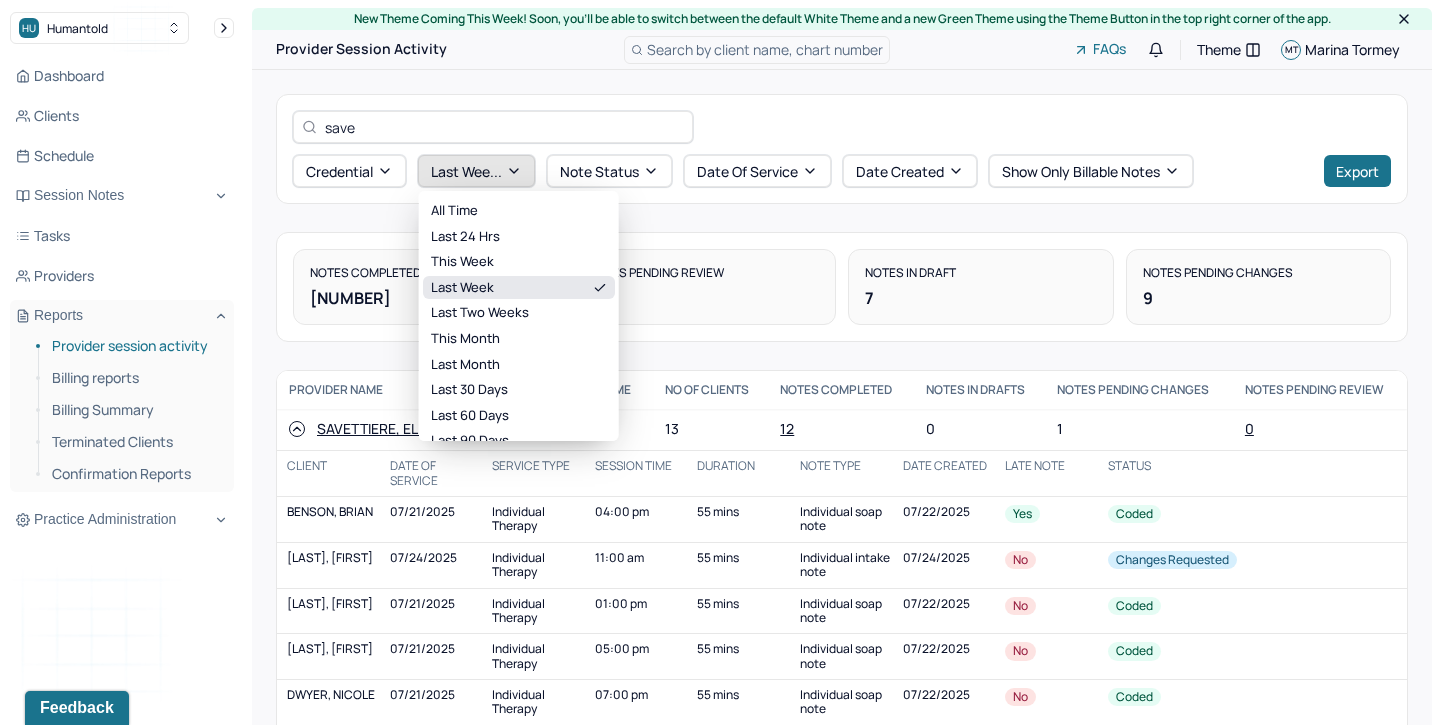 click 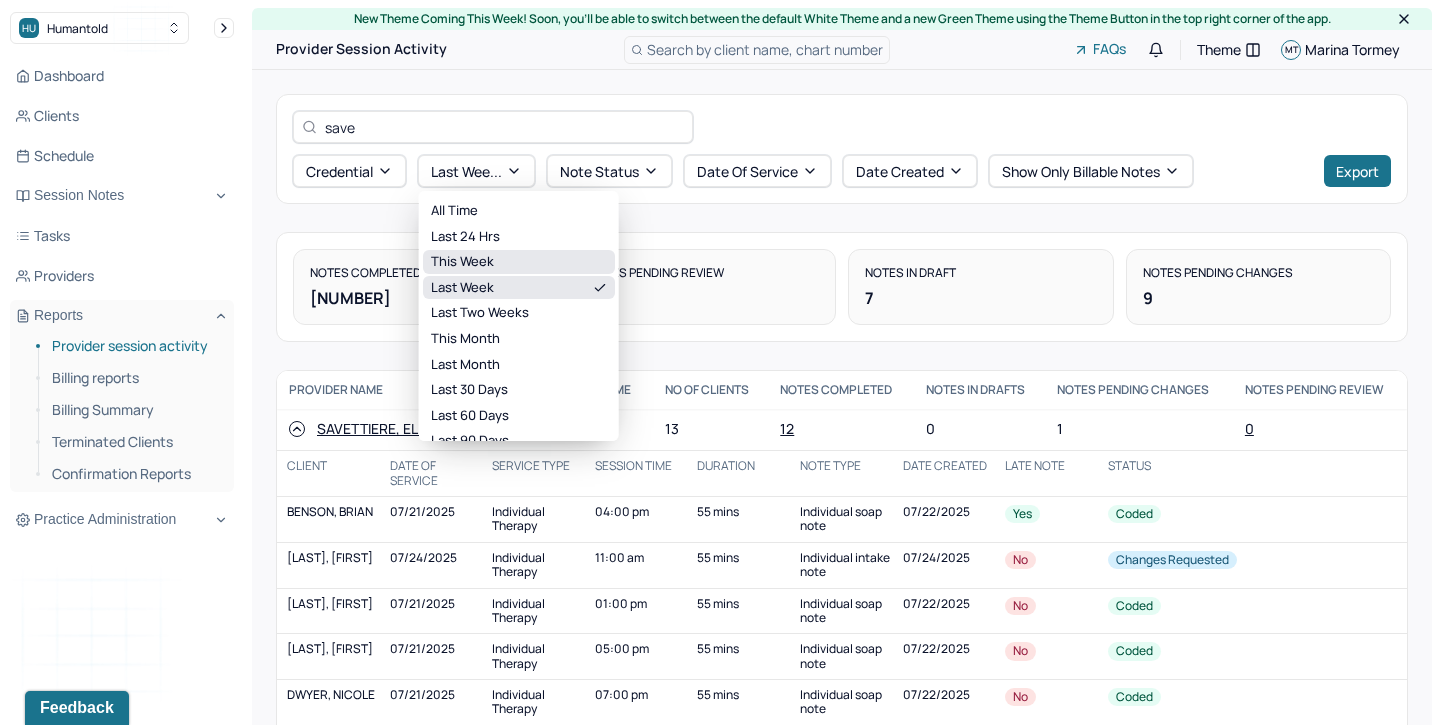 click on "this week" at bounding box center (519, 262) 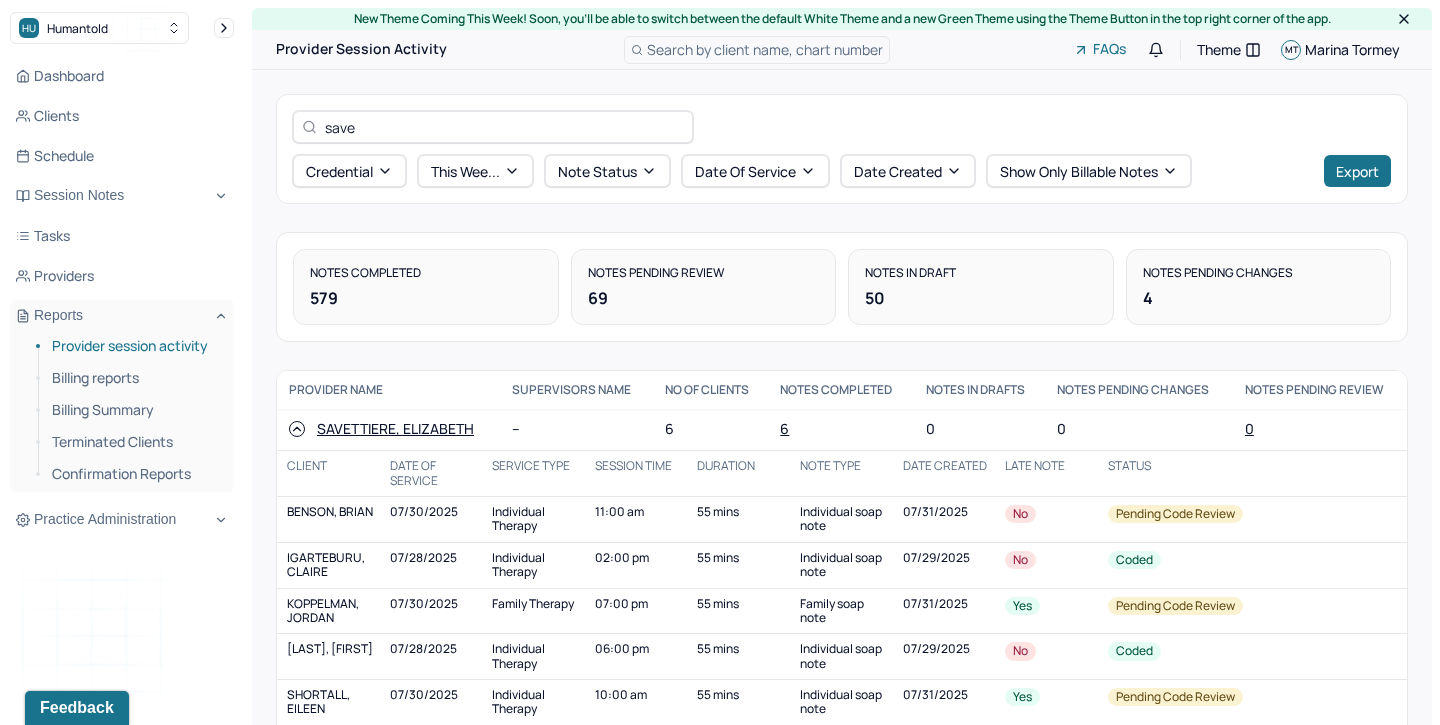 scroll, scrollTop: 76, scrollLeft: 0, axis: vertical 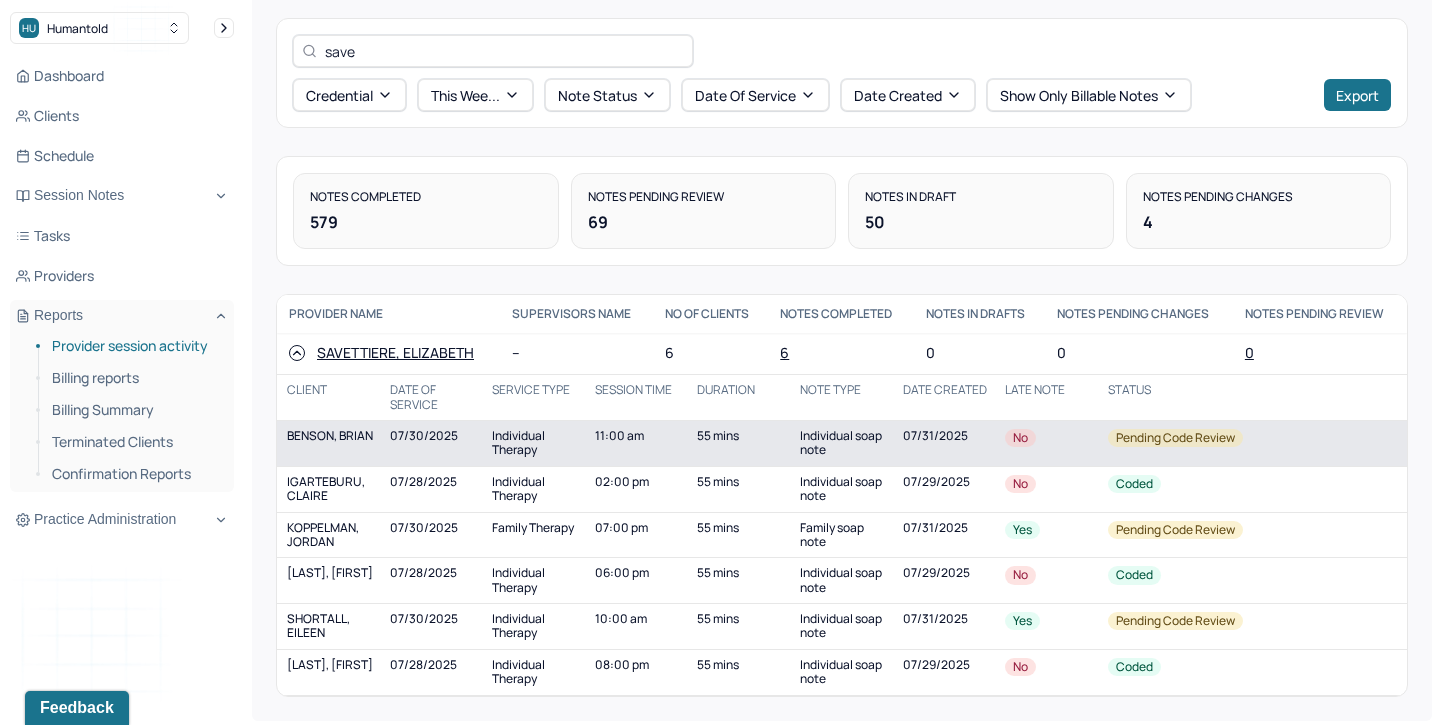 click on "BENSON, BRIAN" at bounding box center (332, 443) 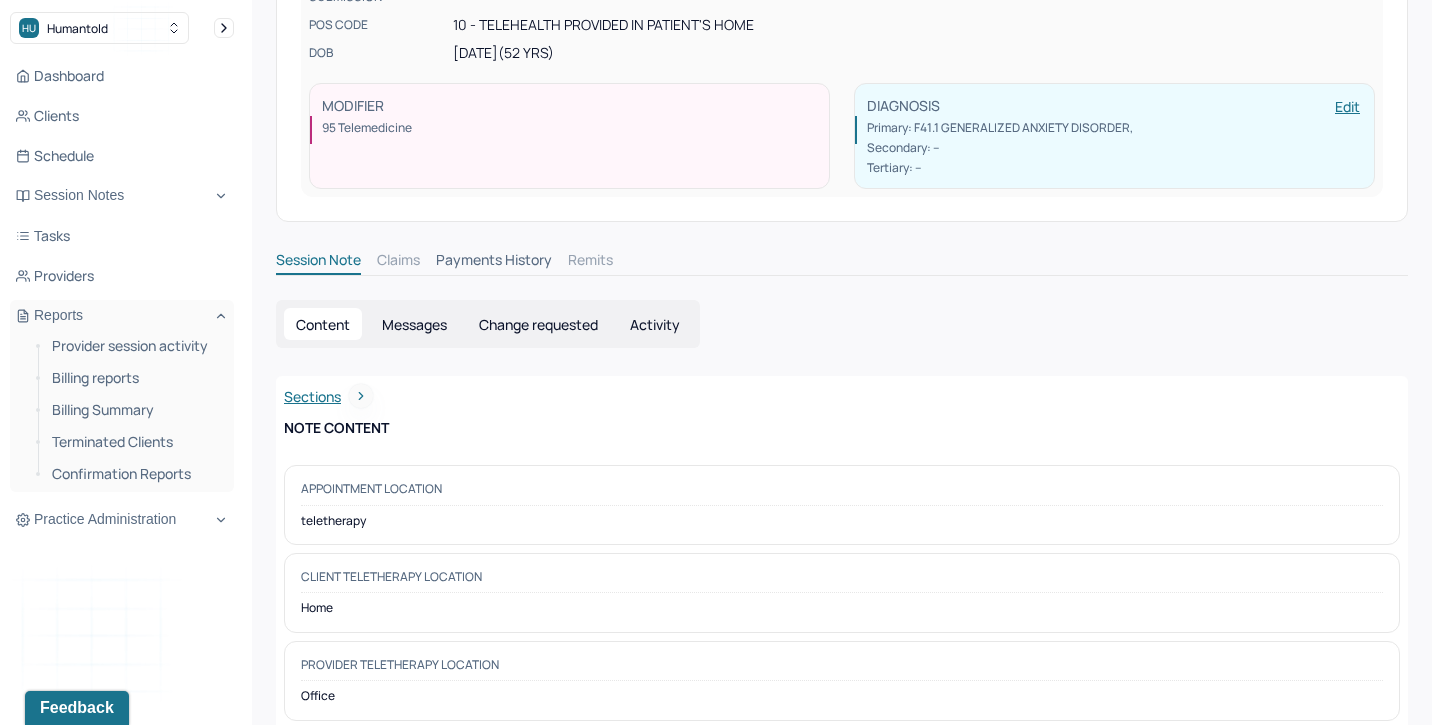 scroll, scrollTop: 107, scrollLeft: 0, axis: vertical 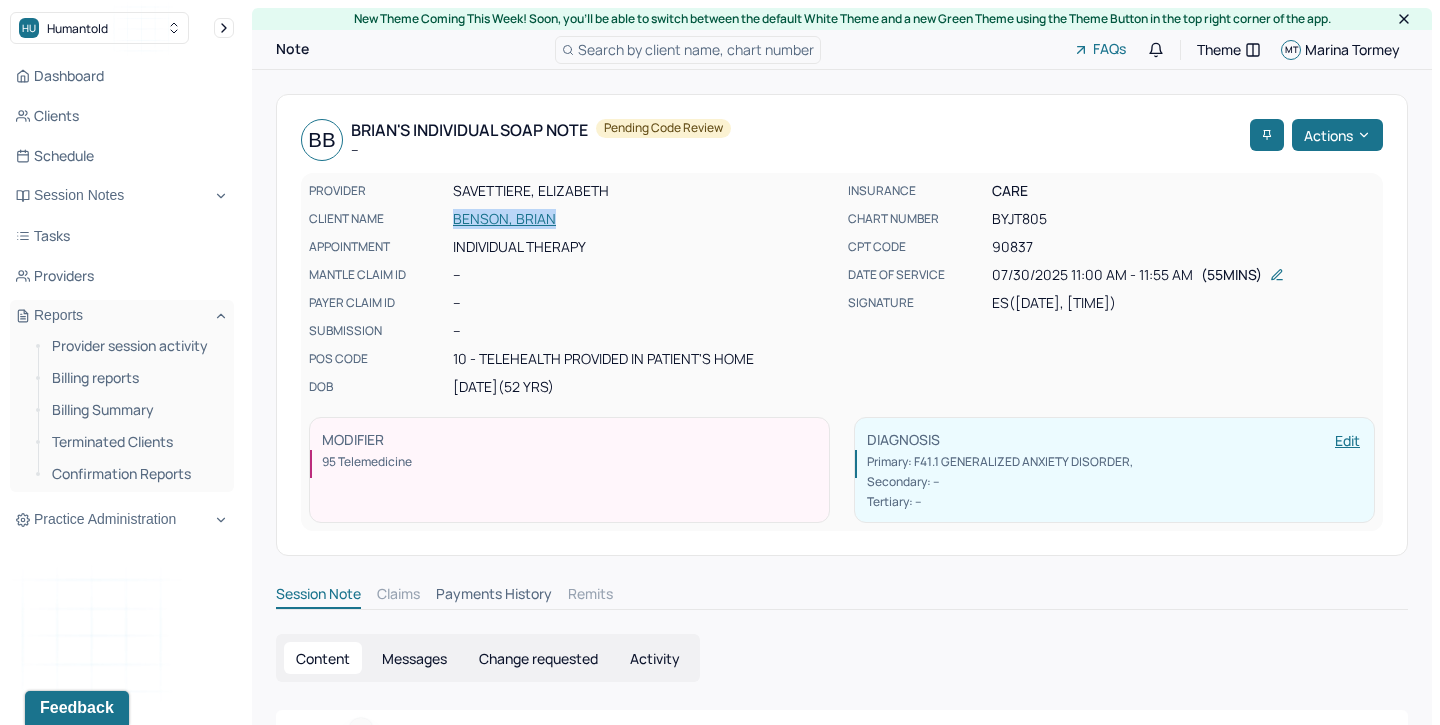 click on "PROVIDER SAVETTIERE, ELIZABETH CLIENT NAME BENSON, BRIAN APPOINTMENT Individual therapy   MANTLE CLAIM ID -- PAYER CLAIM ID -- SUBMISSION -- POS CODE 10 - Telehealth Provided in Patient's Home DOB 09/02/1972  (52 Yrs)" at bounding box center [572, 289] 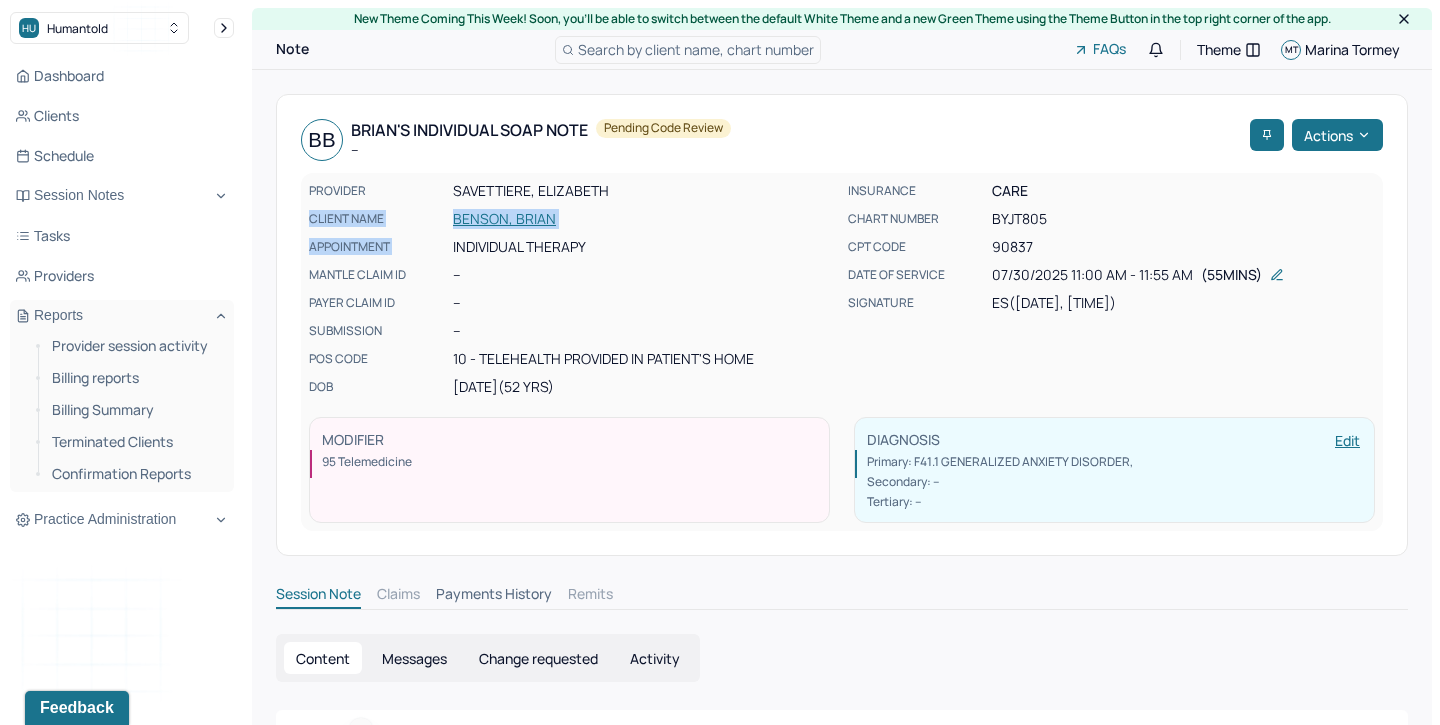 drag, startPoint x: 440, startPoint y: 208, endPoint x: 565, endPoint y: 229, distance: 126.751724 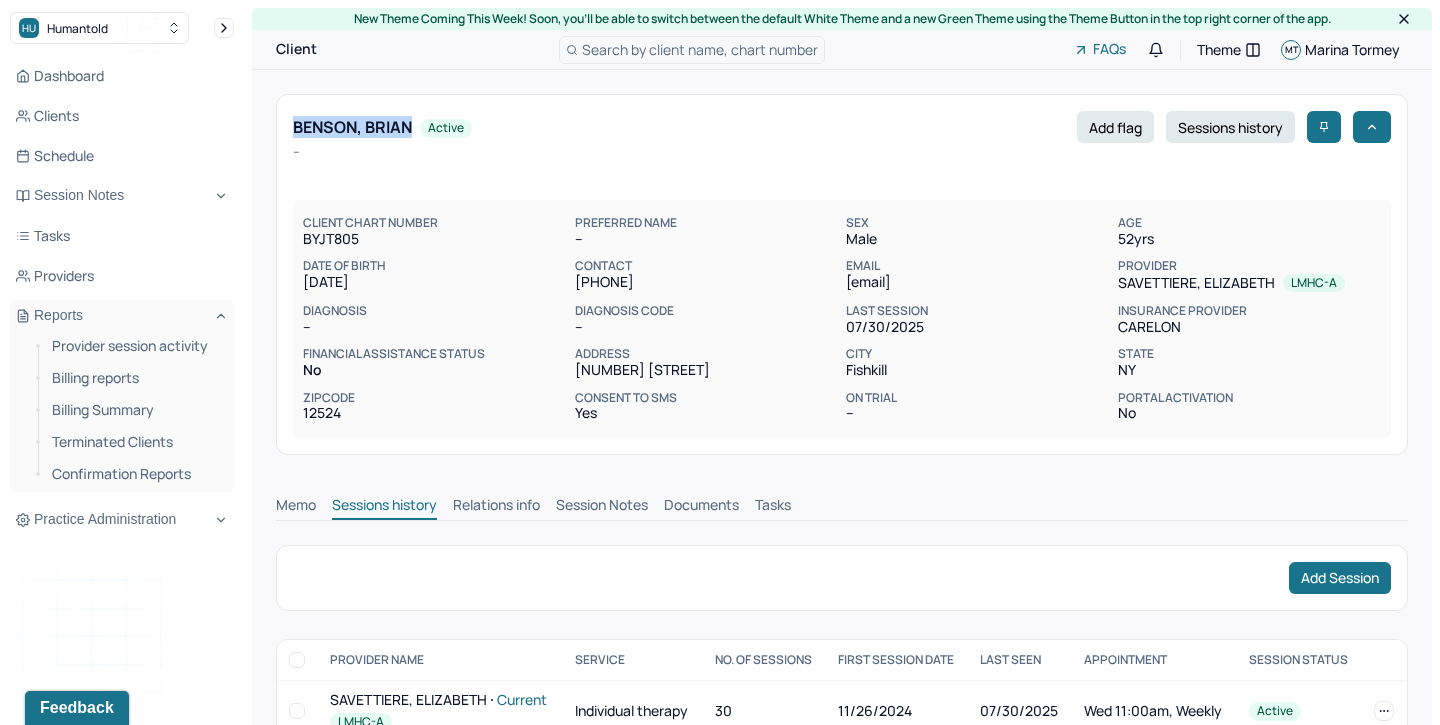 drag, startPoint x: 419, startPoint y: 127, endPoint x: 292, endPoint y: 122, distance: 127.09839 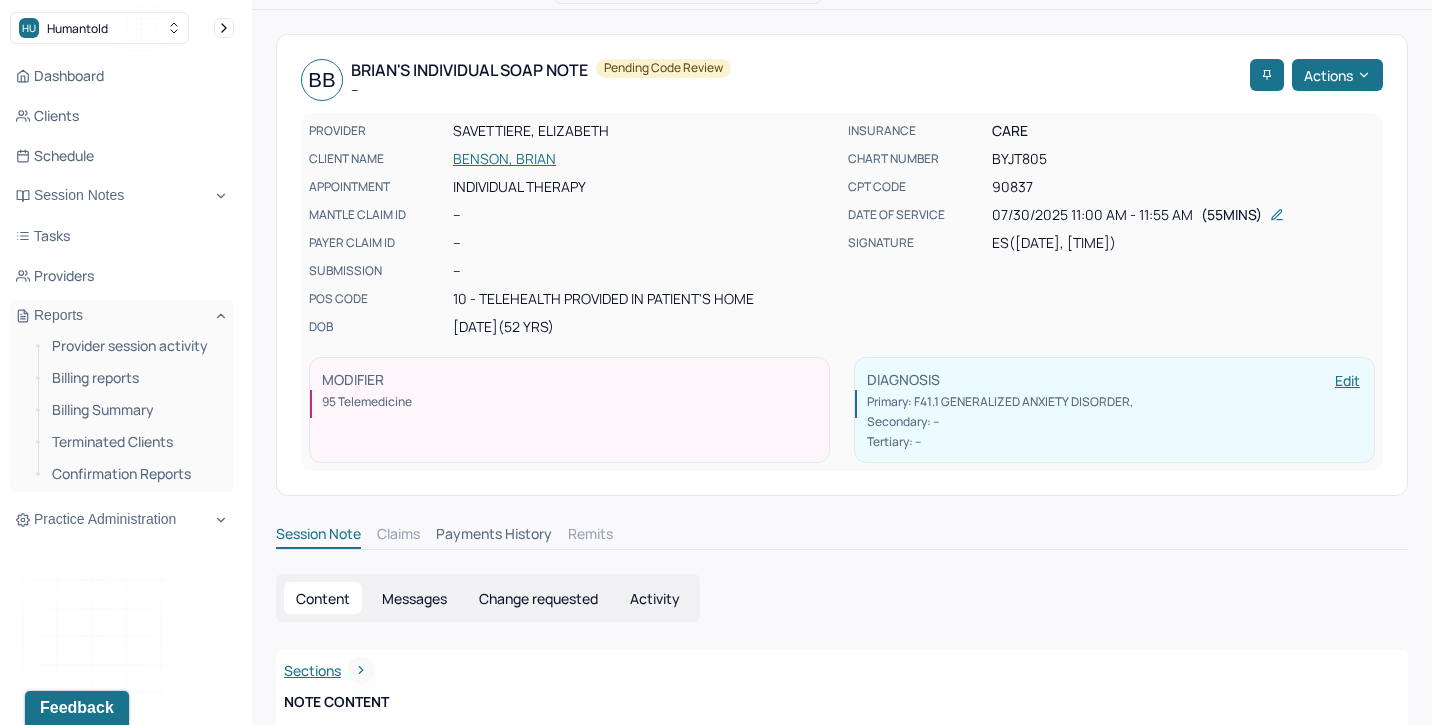 scroll, scrollTop: 0, scrollLeft: 0, axis: both 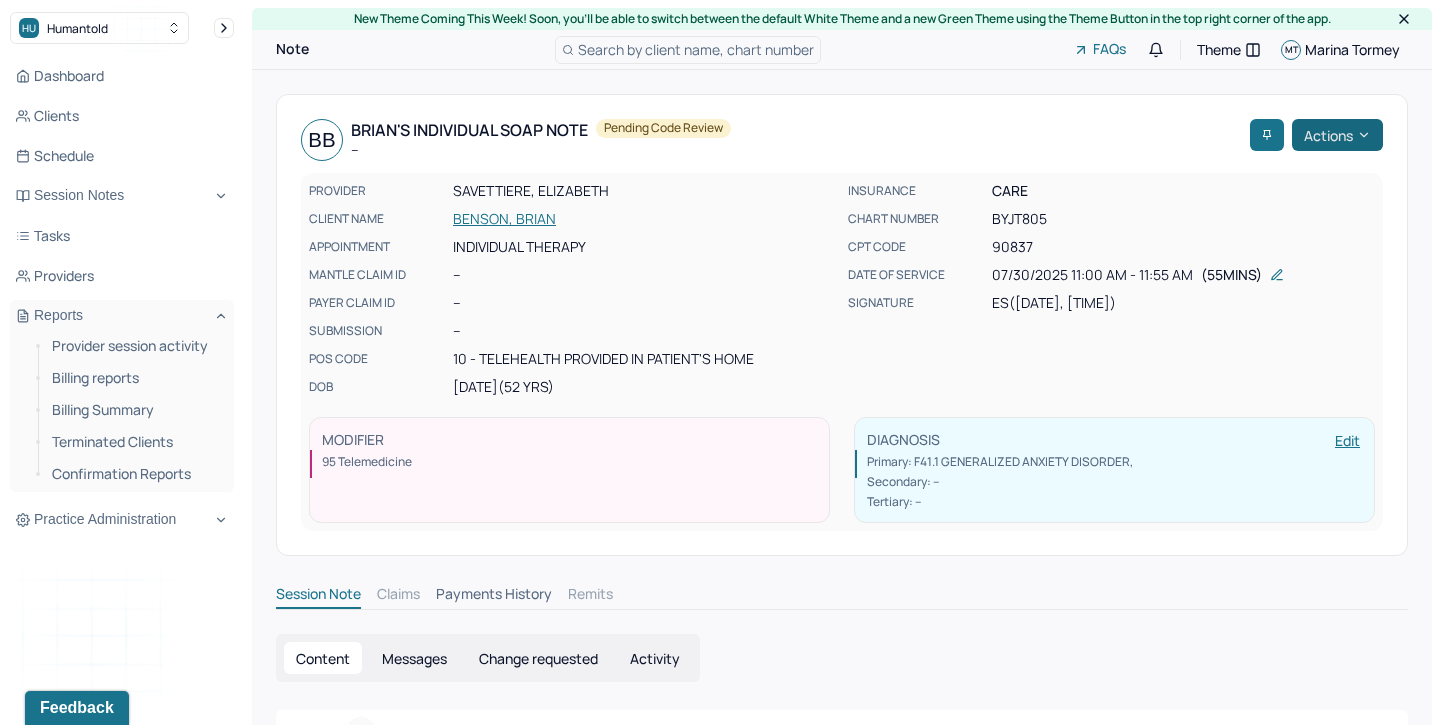 click on "Actions" at bounding box center [1337, 135] 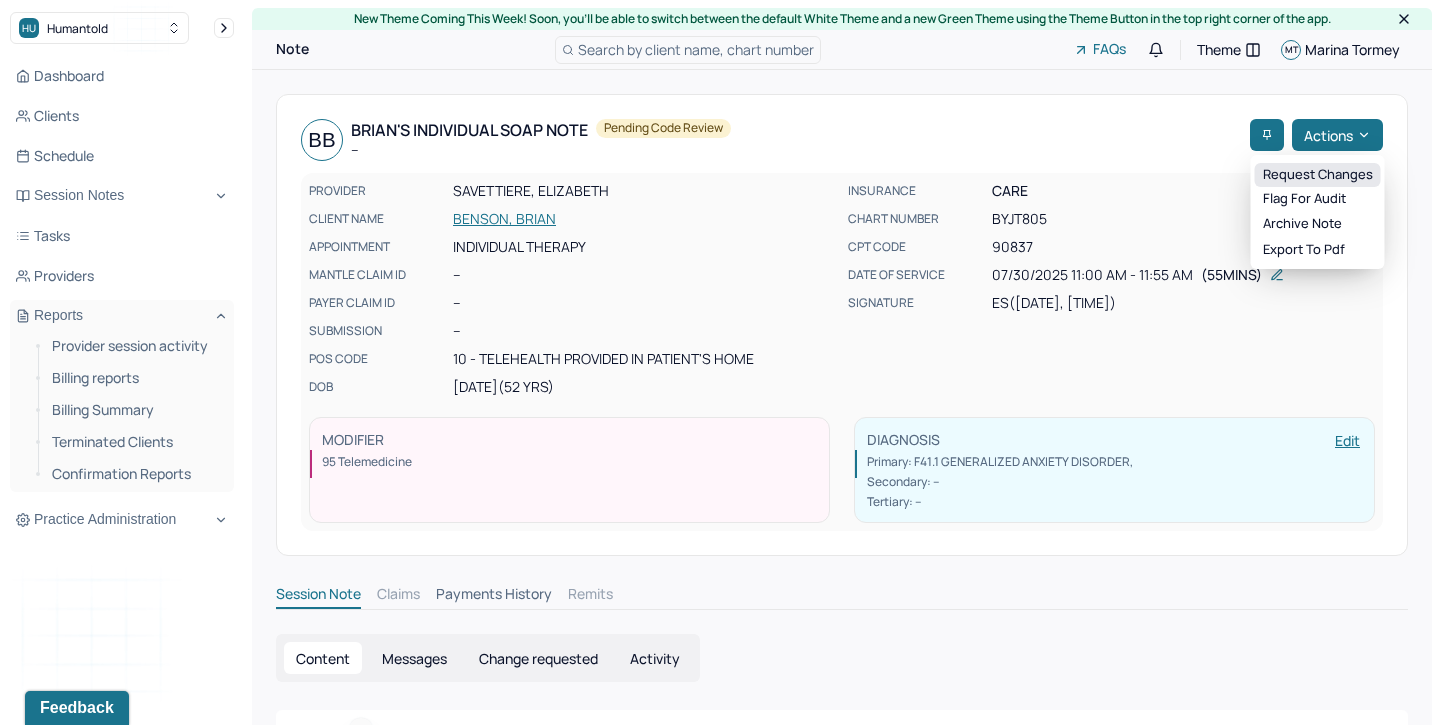 click on "Request changes" at bounding box center [1318, 175] 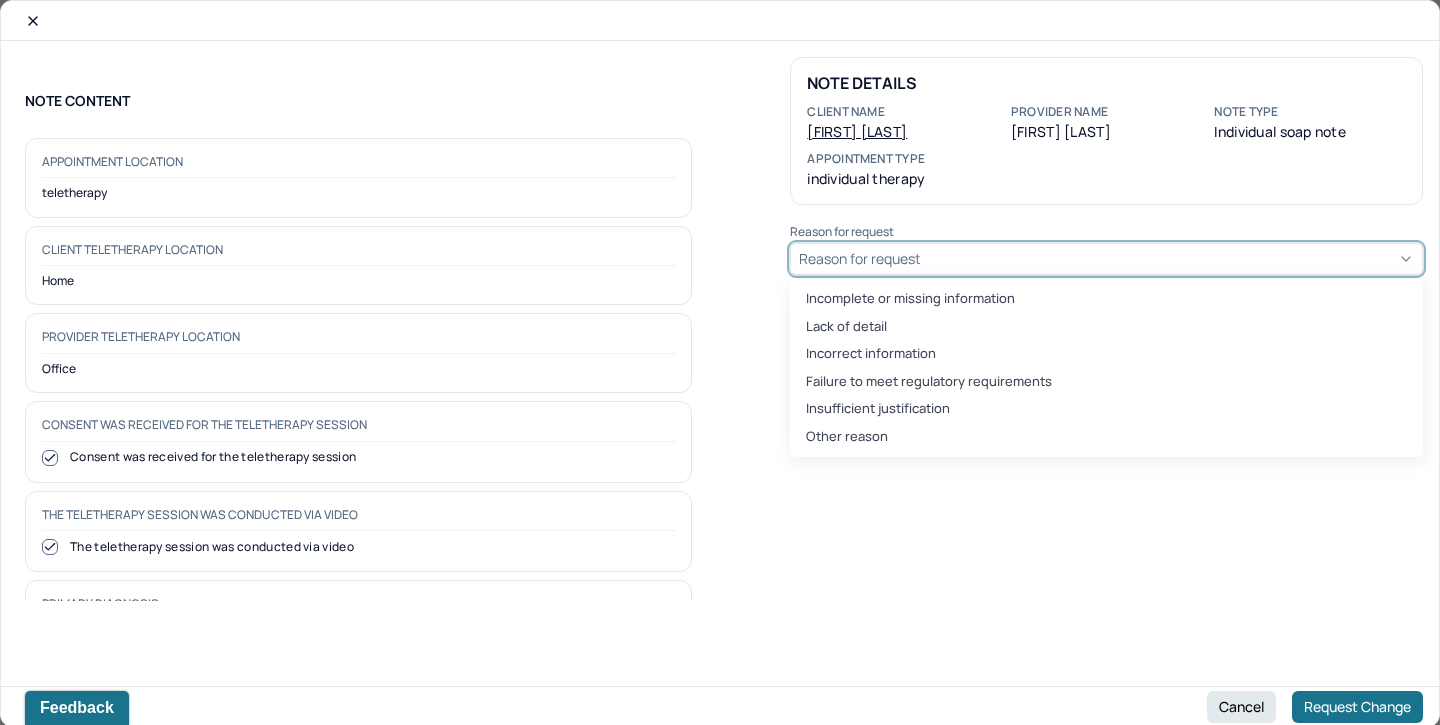 click on "Reason for request" at bounding box center (1106, 259) 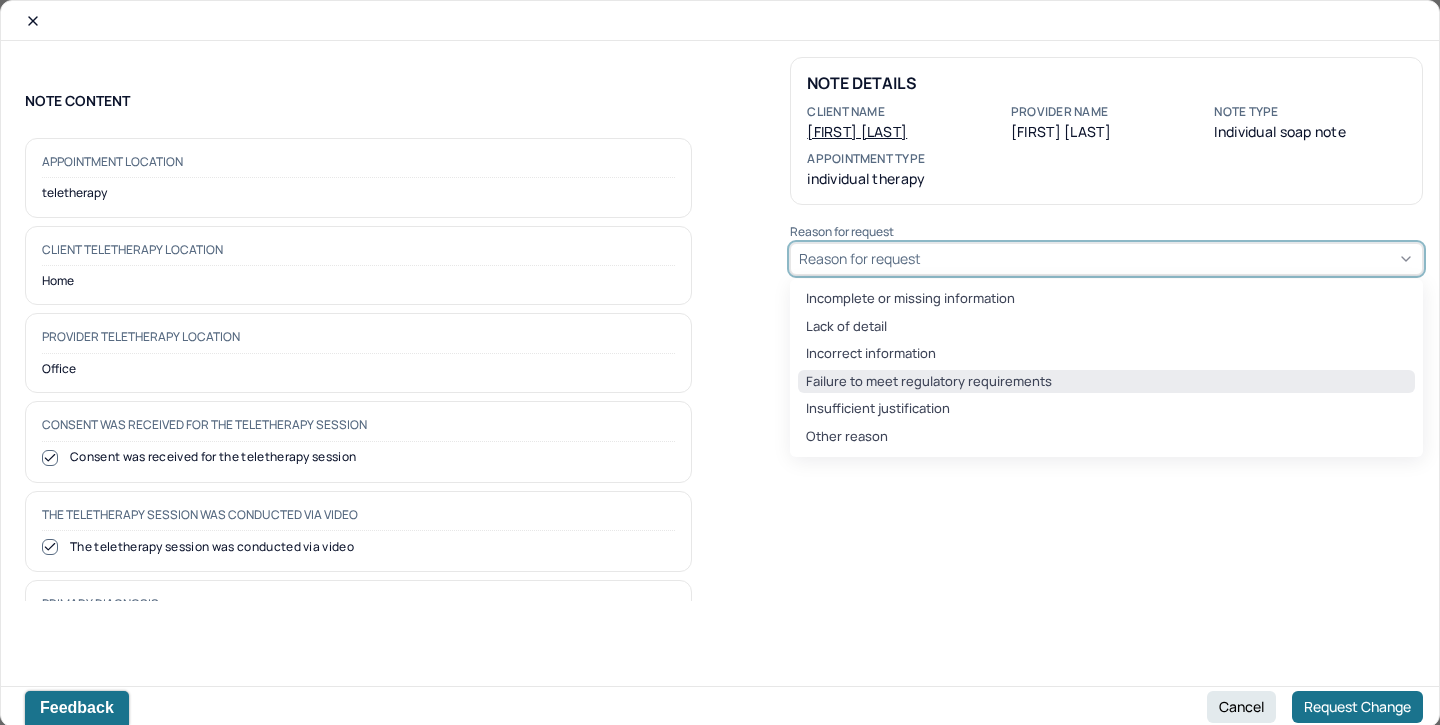 click on "Failure to meet regulatory requirements" at bounding box center [1106, 382] 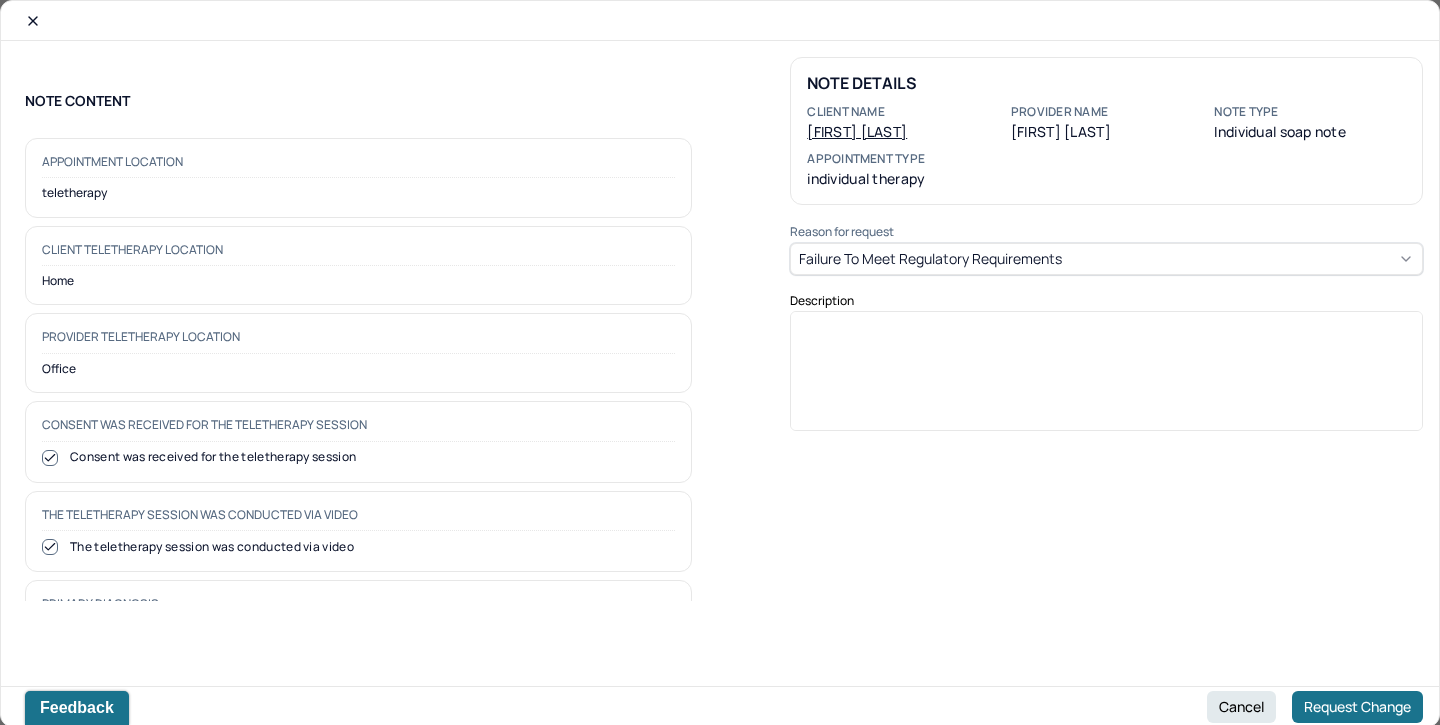 click at bounding box center (1107, 378) 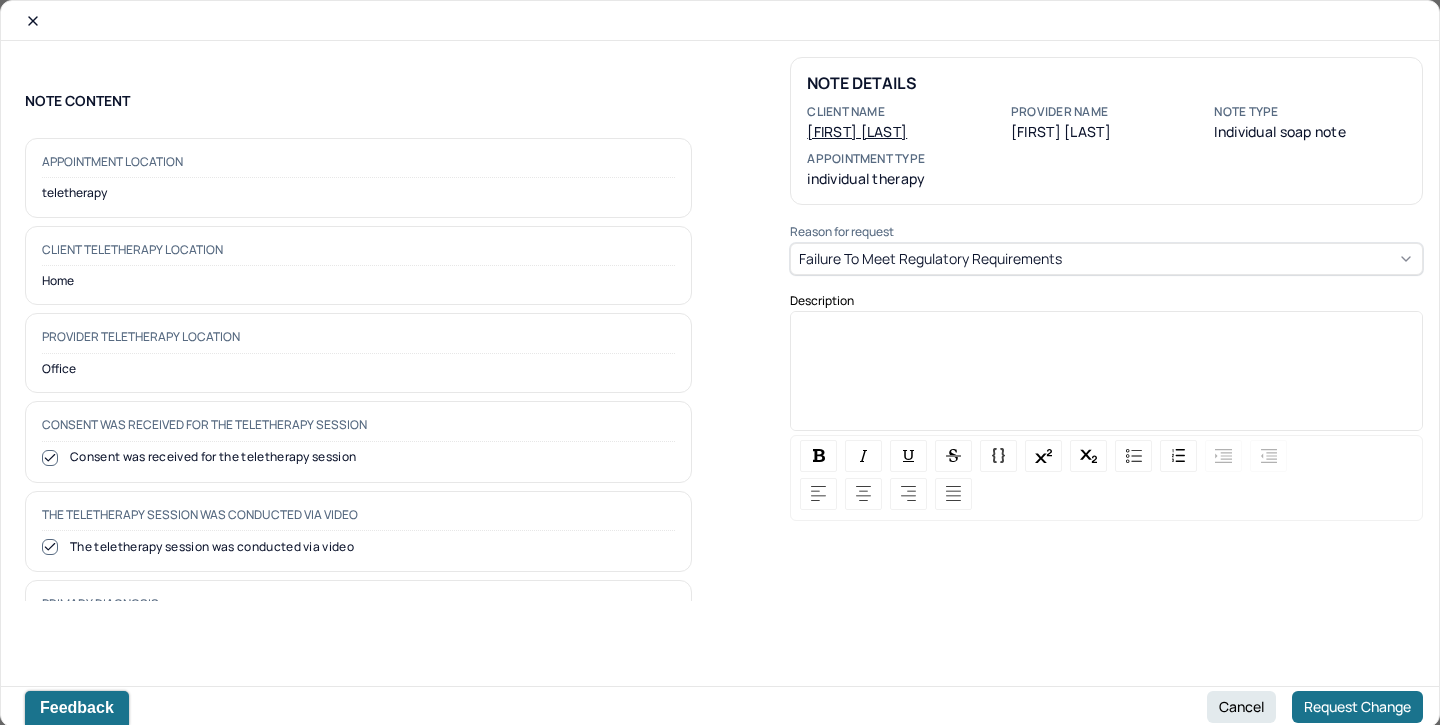 type 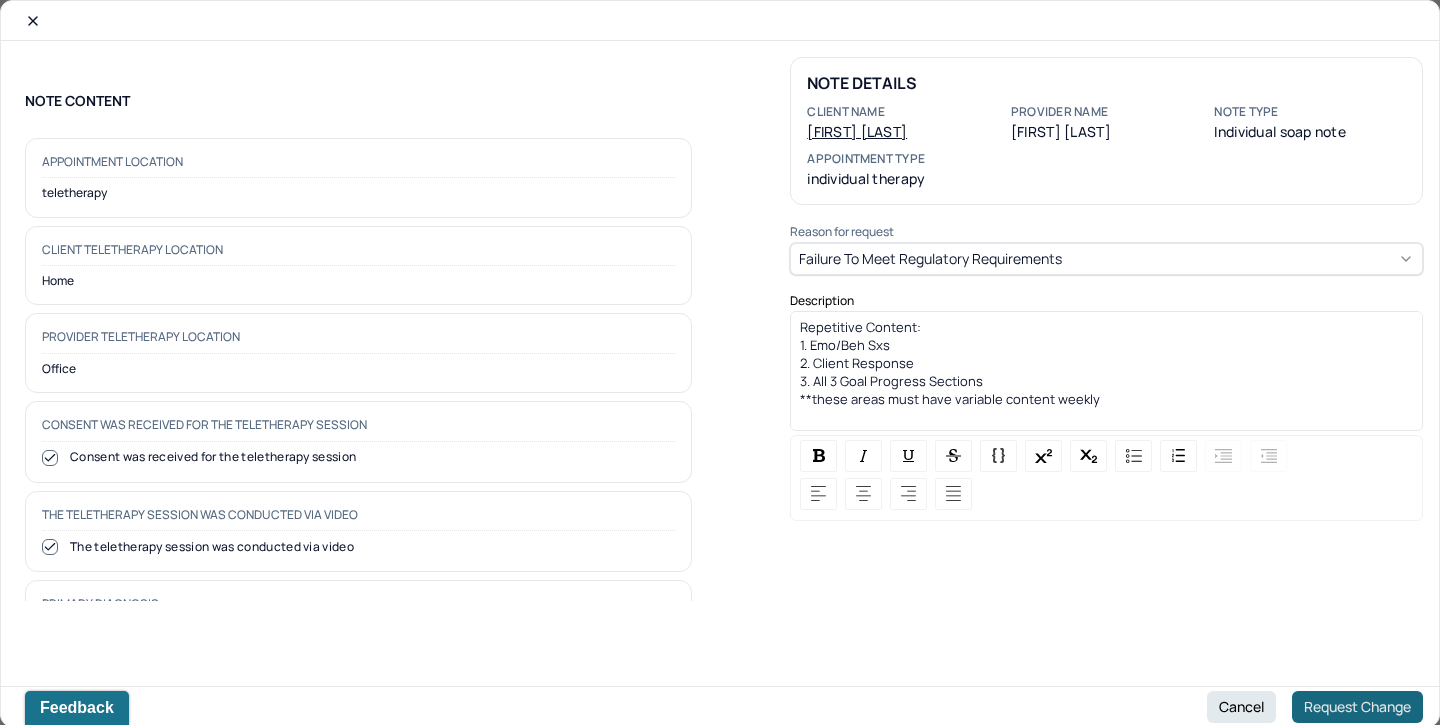 click on "Request Change" at bounding box center [1357, 707] 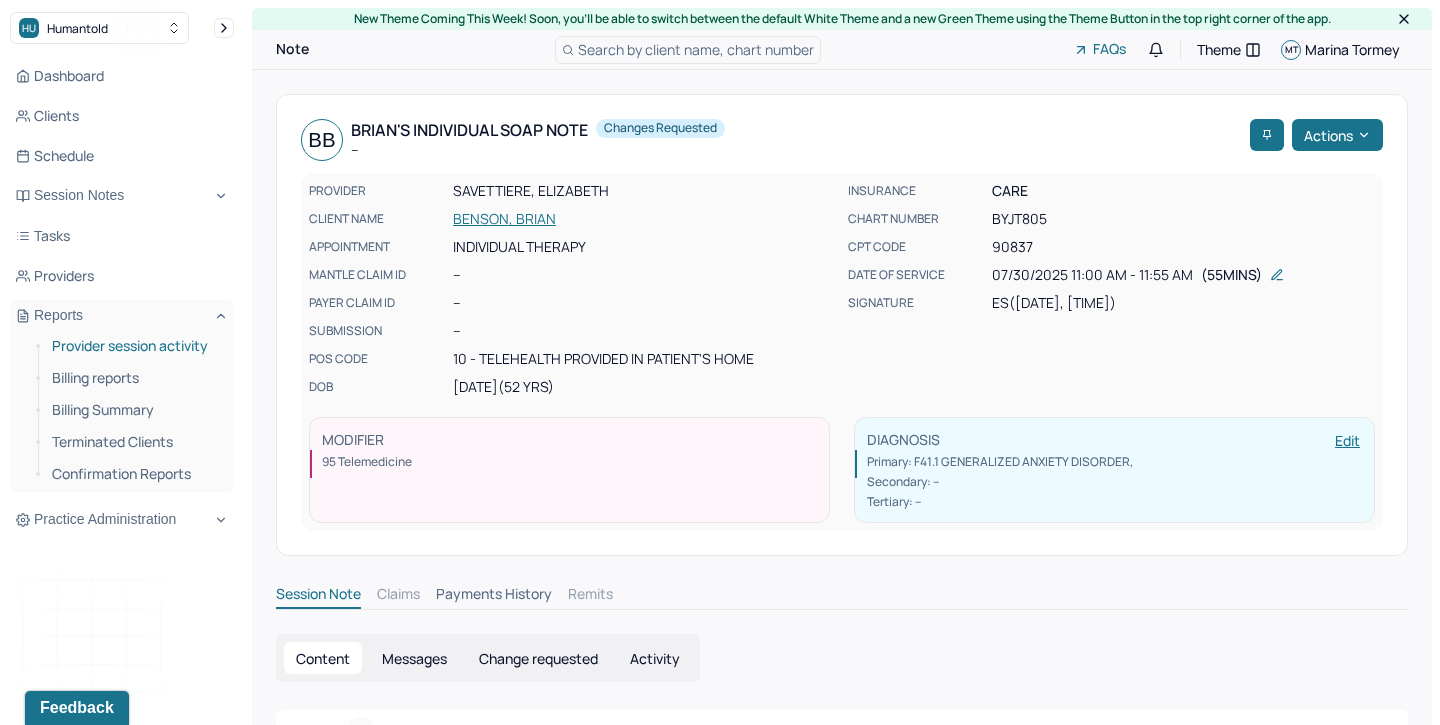 click on "Provider session activity" at bounding box center (135, 346) 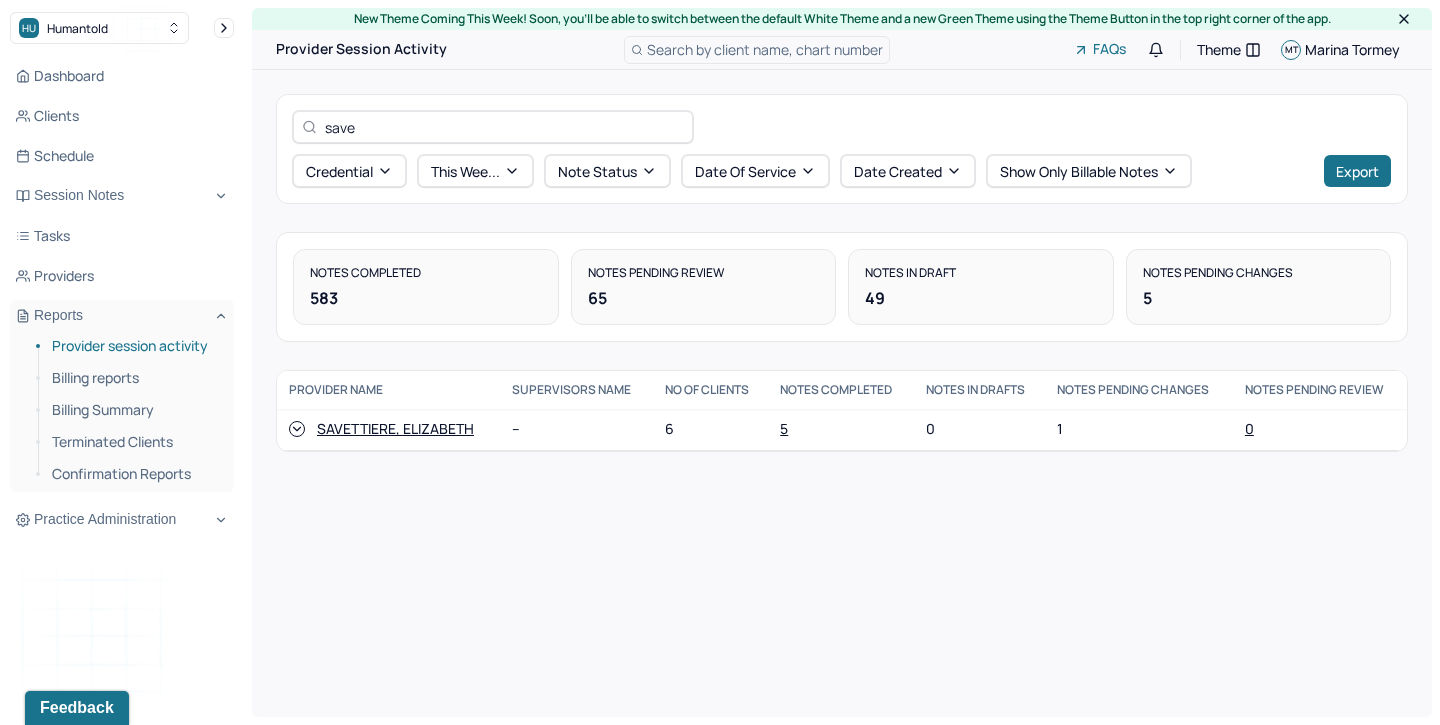 click 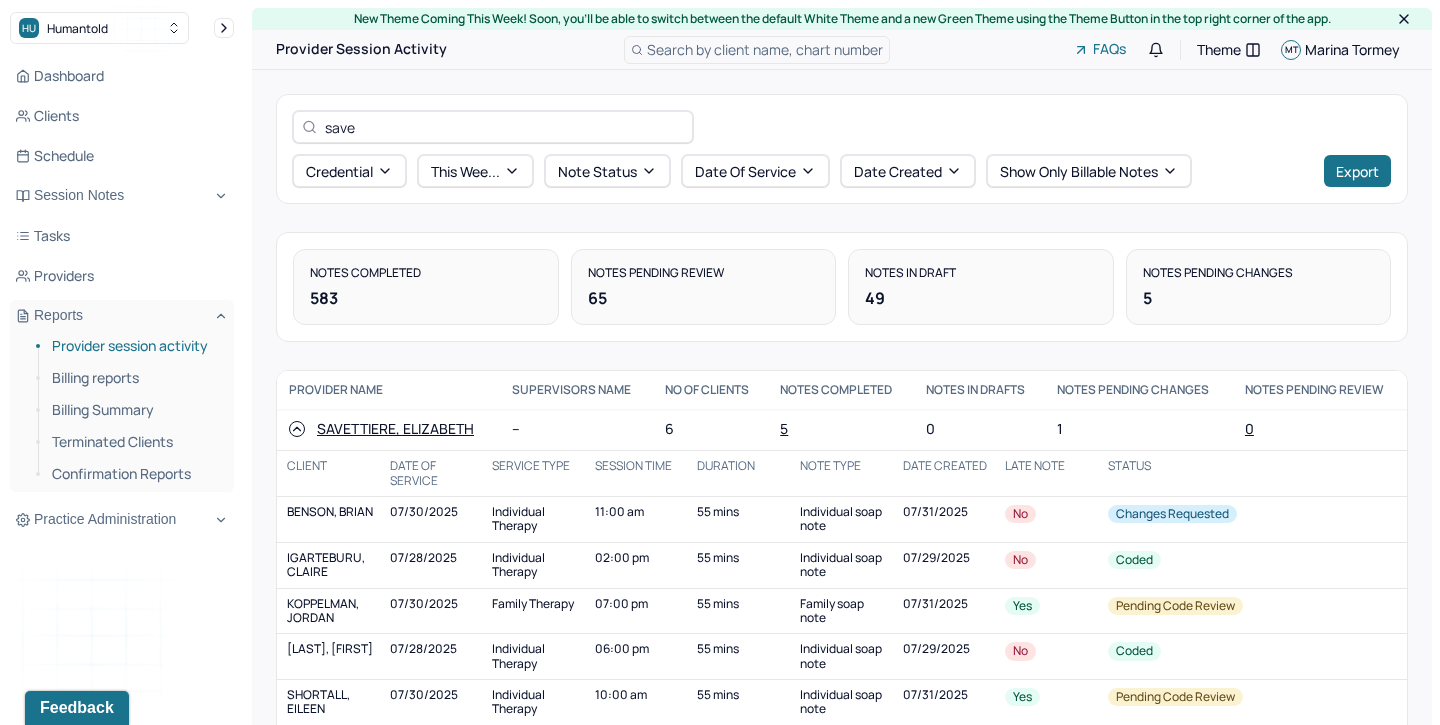 scroll, scrollTop: 76, scrollLeft: 0, axis: vertical 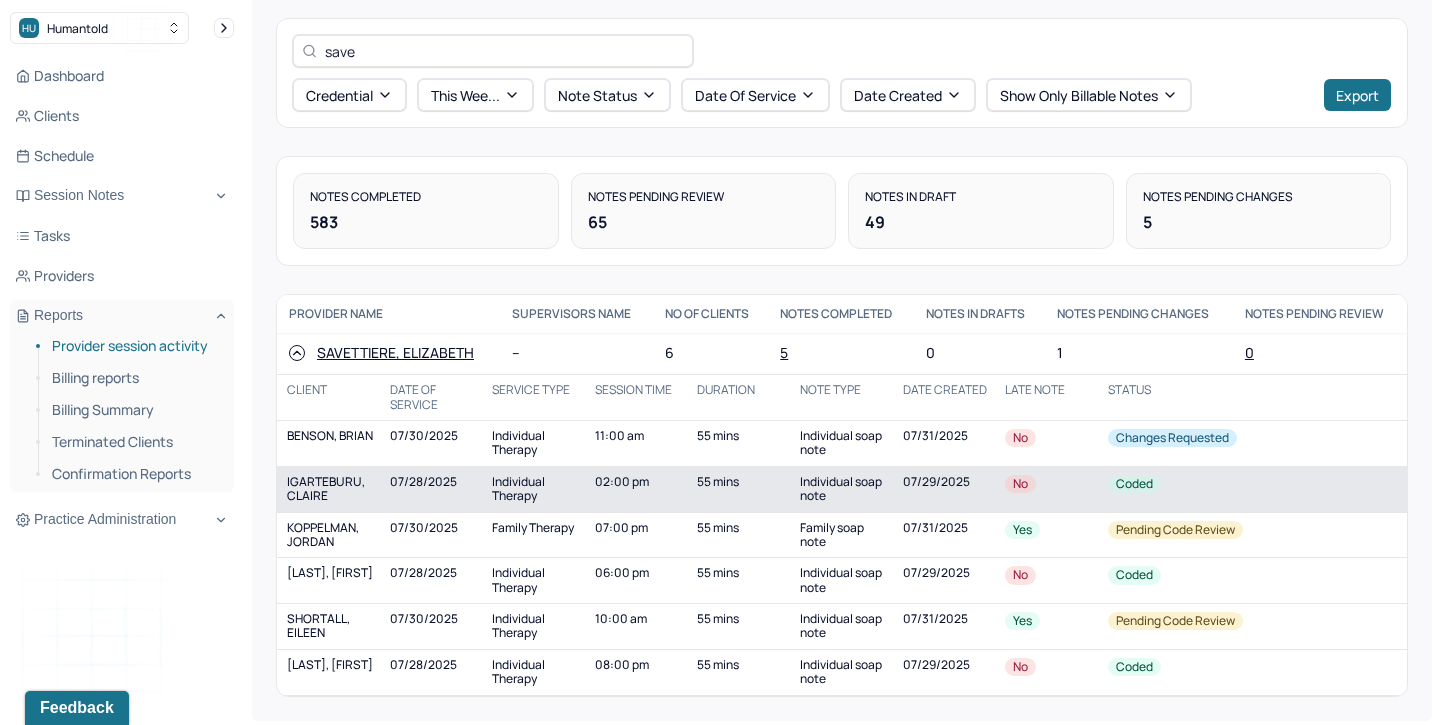 click on "IGARTEBURU, CLAIRE" at bounding box center [332, 489] 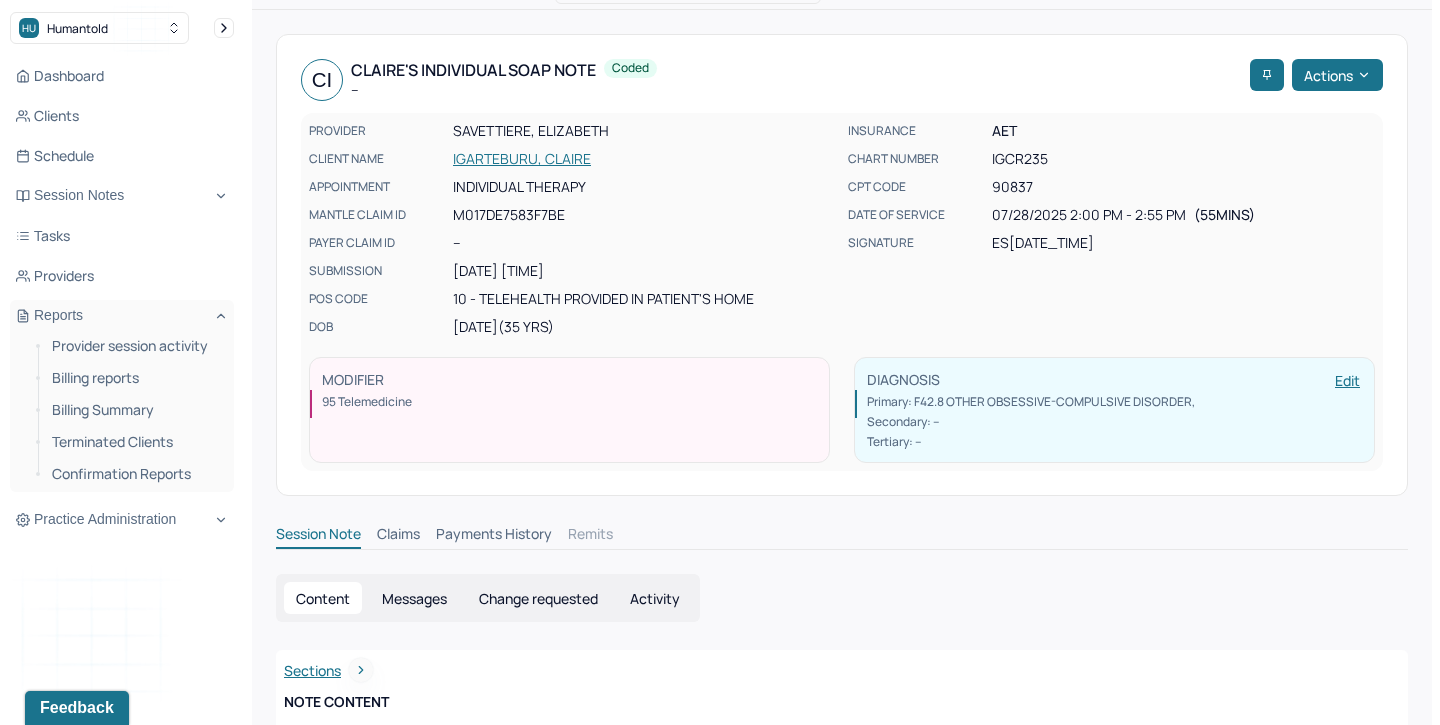 scroll, scrollTop: 59, scrollLeft: 0, axis: vertical 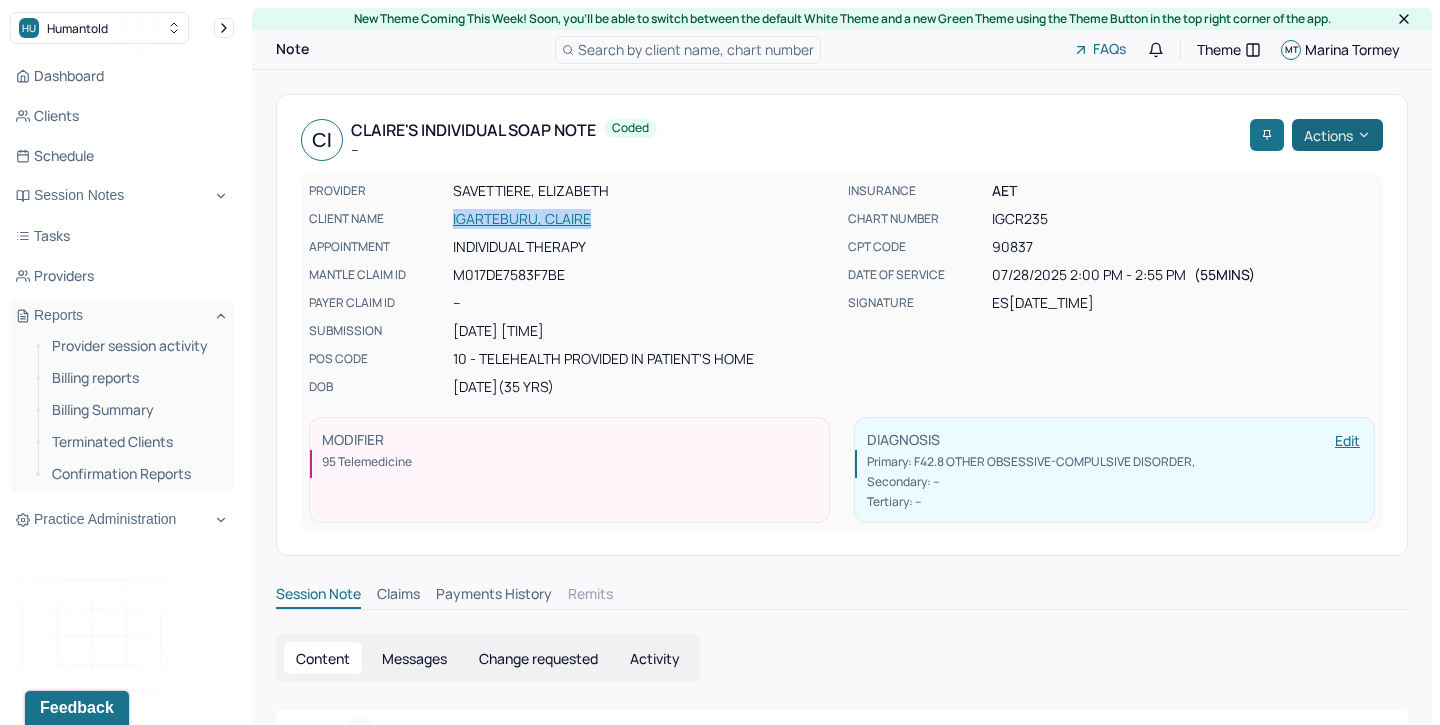click on "Actions" at bounding box center [1337, 135] 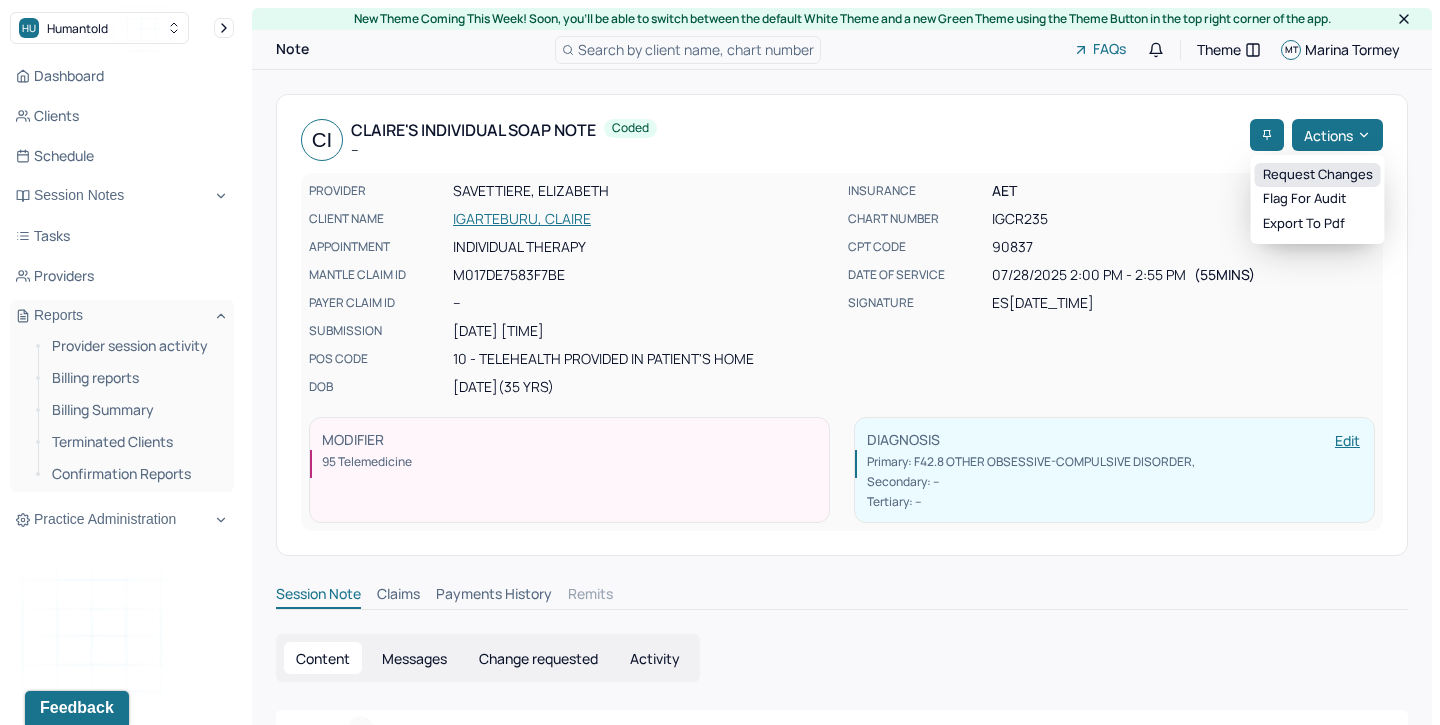 click on "Request changes" at bounding box center [1318, 175] 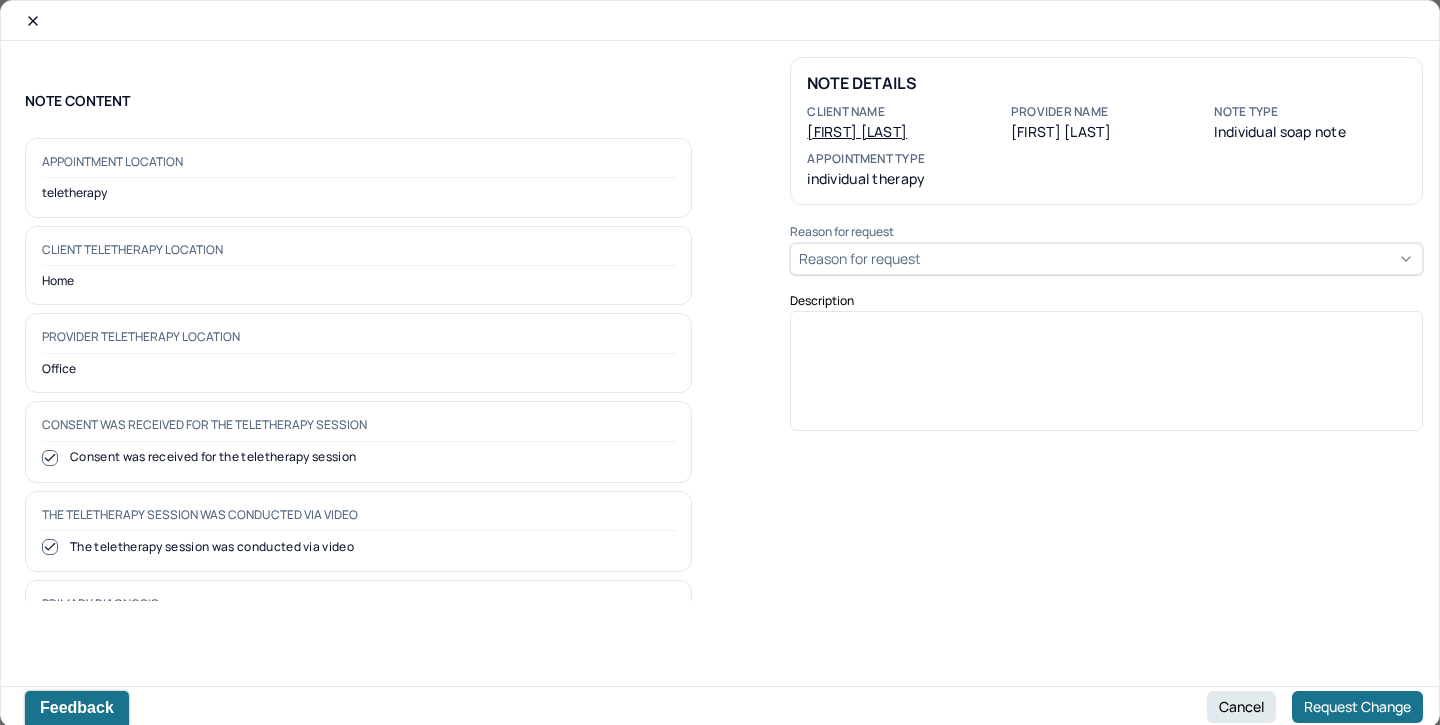 click on "Reason for request" at bounding box center (1106, 259) 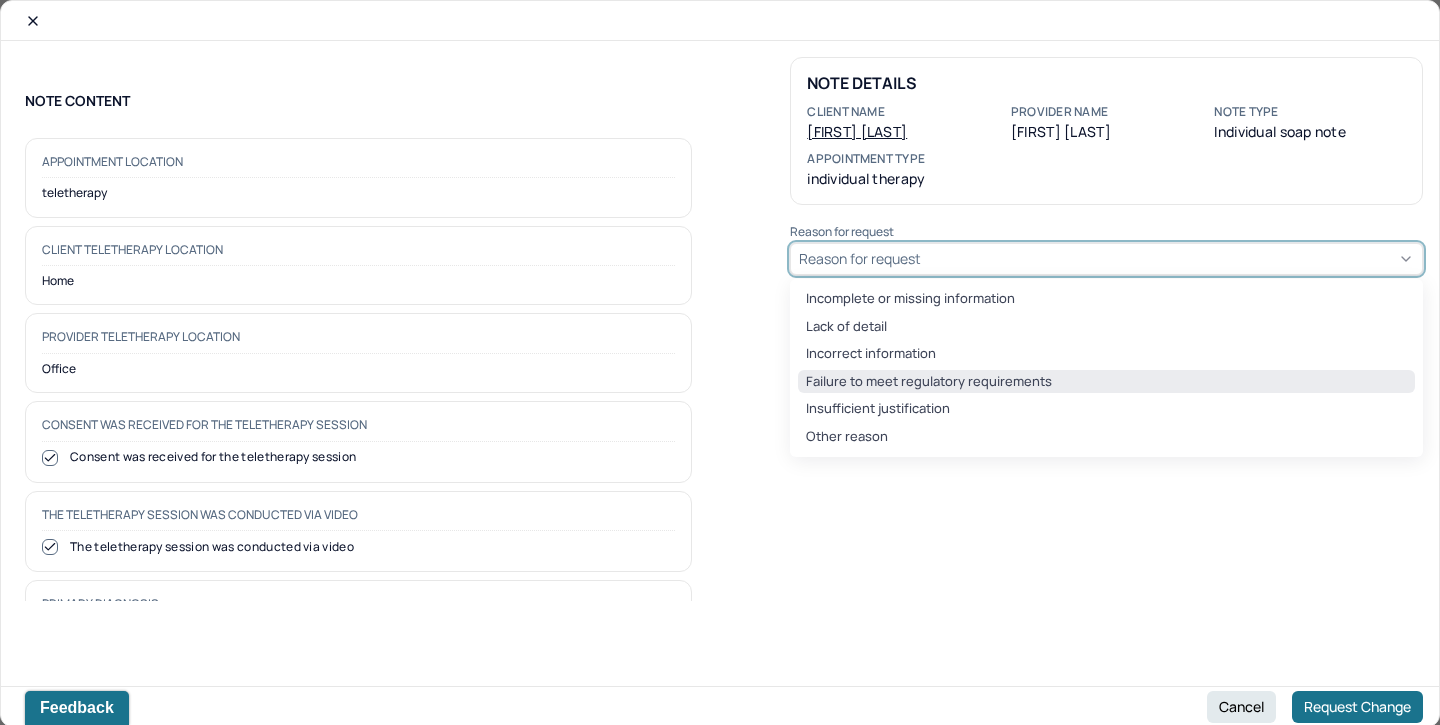 click on "Failure to meet regulatory requirements" at bounding box center (1106, 382) 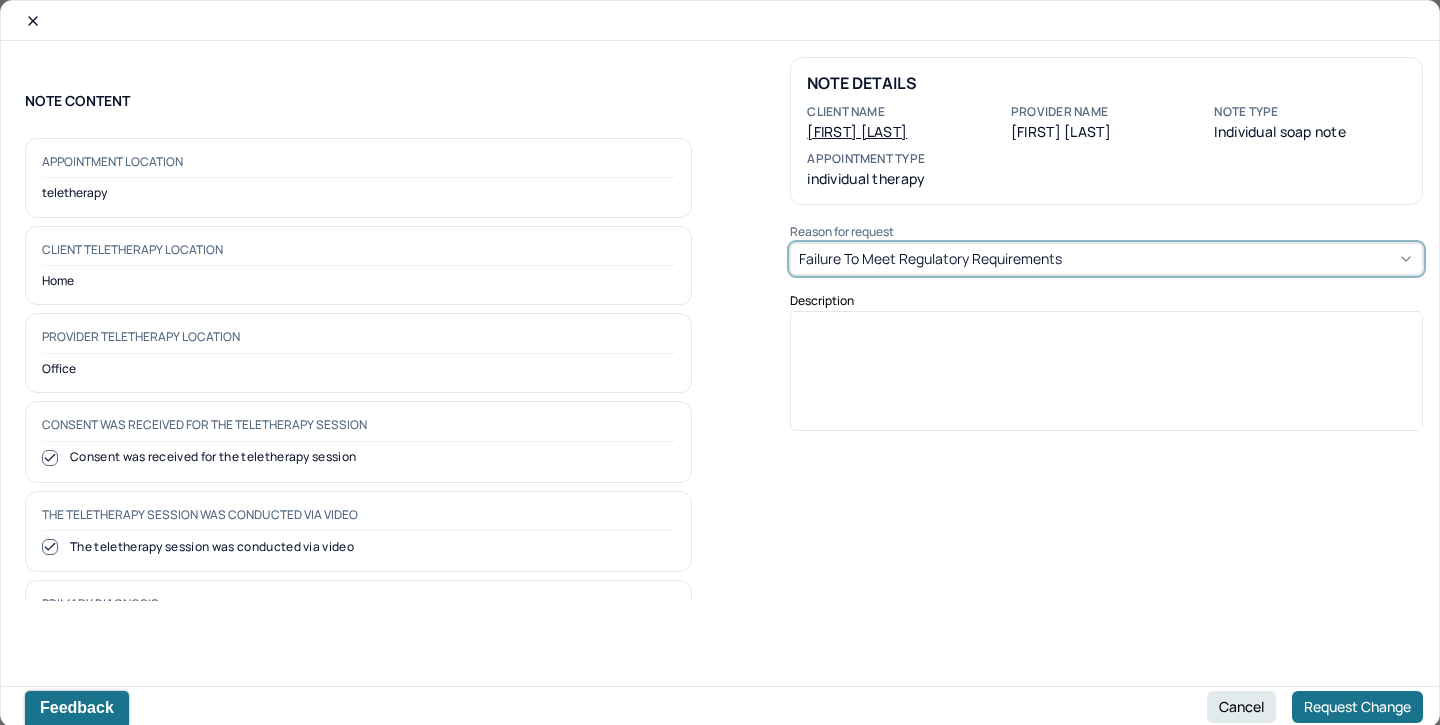 click at bounding box center [1107, 378] 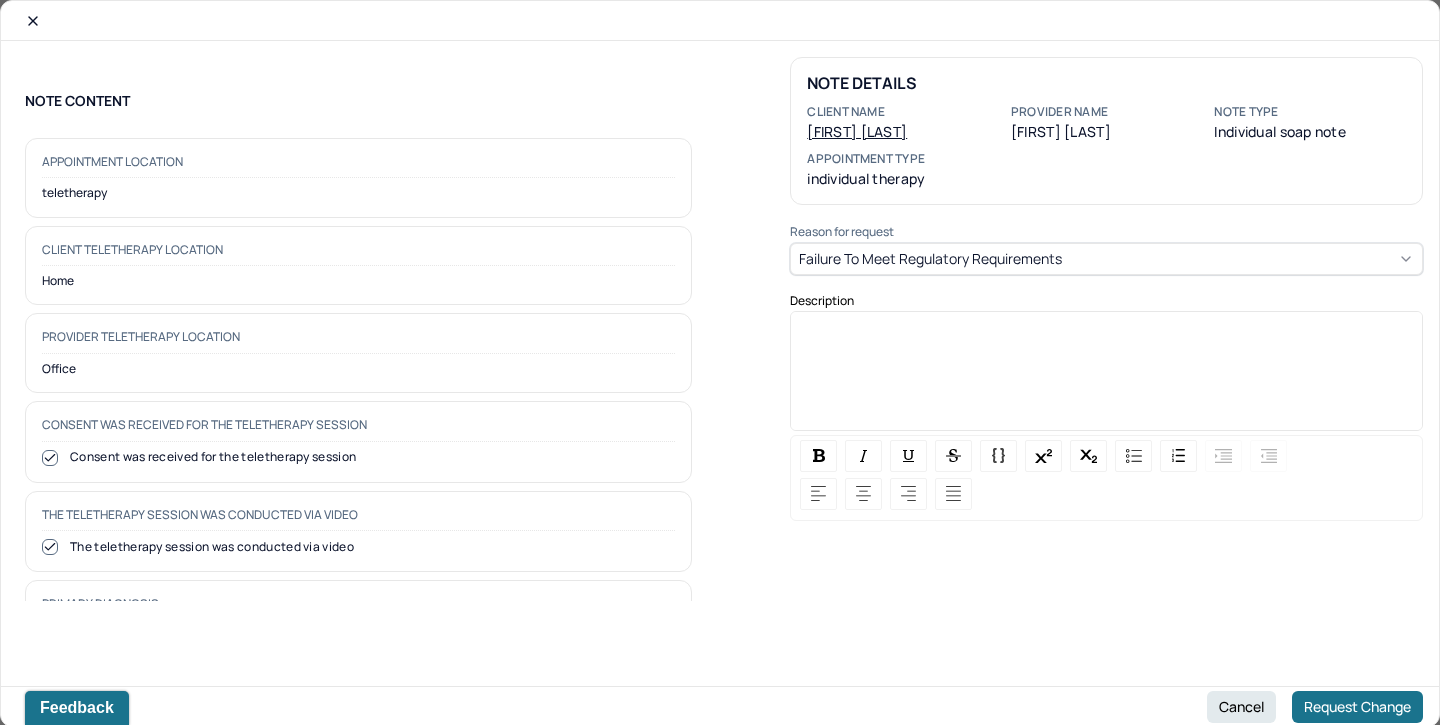 paste 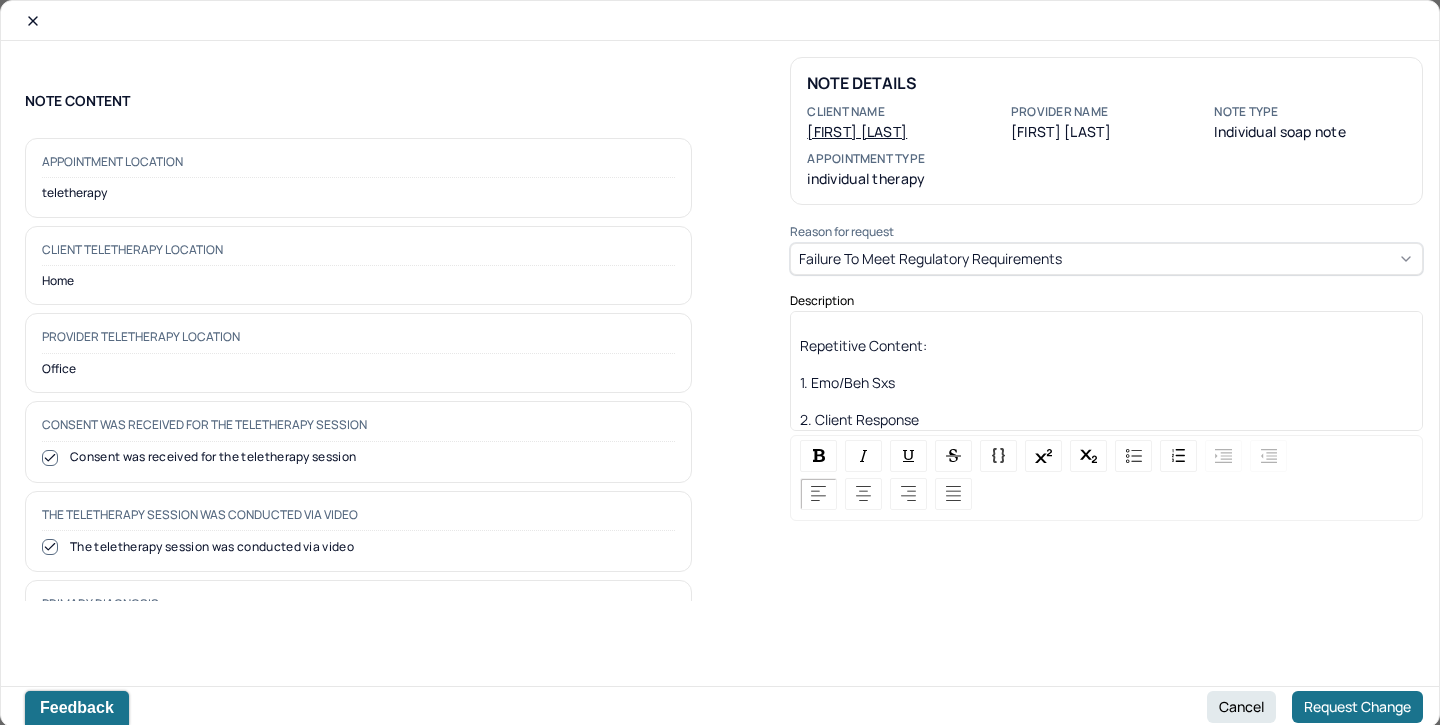click at bounding box center [1107, 327] 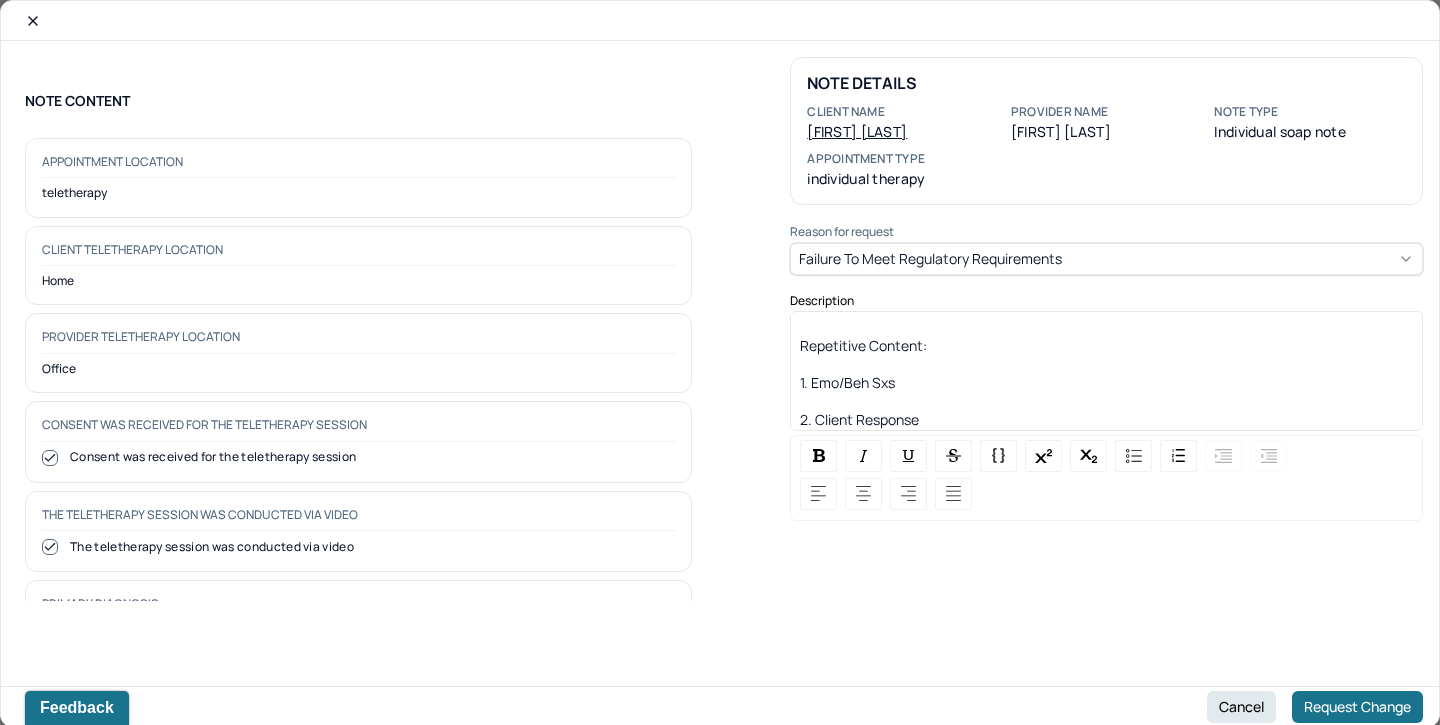 type 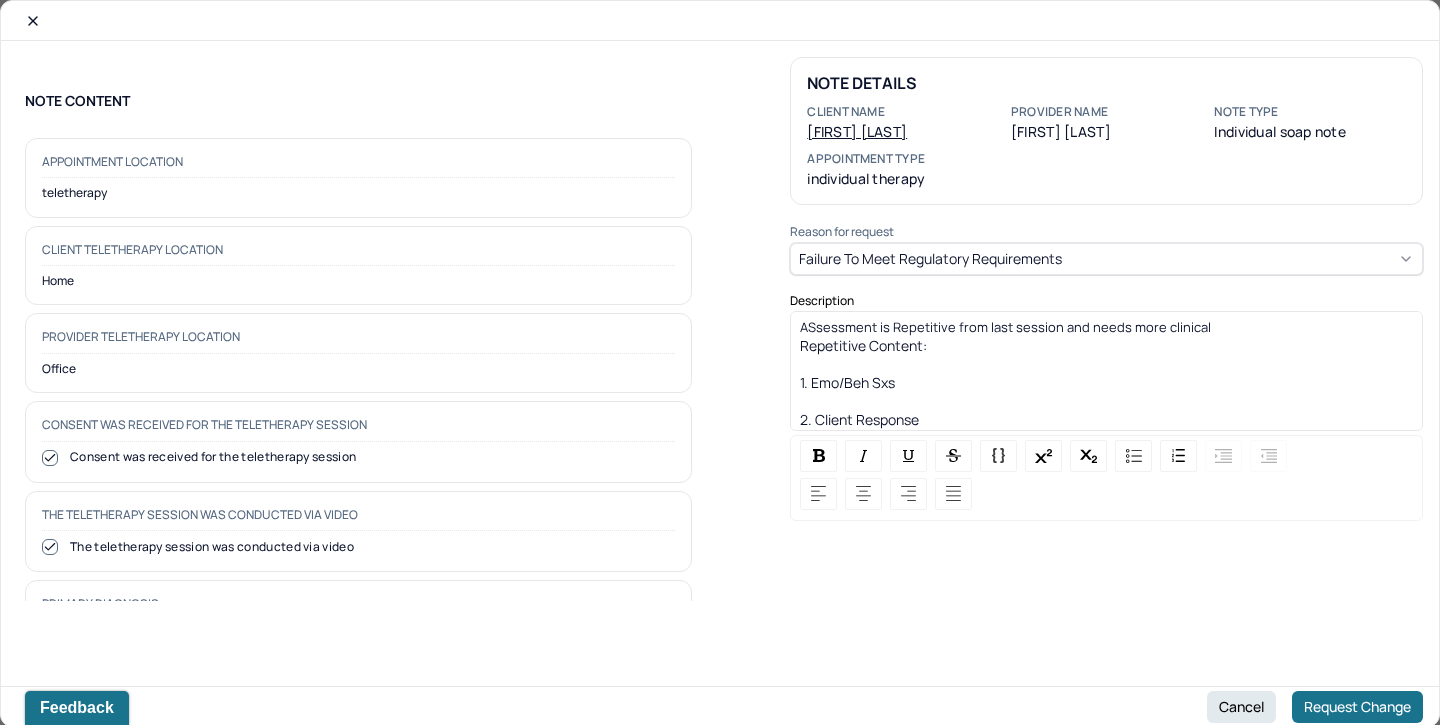 click on "ASsessment is Repetitive from last session and needs more clinical" at bounding box center [1005, 327] 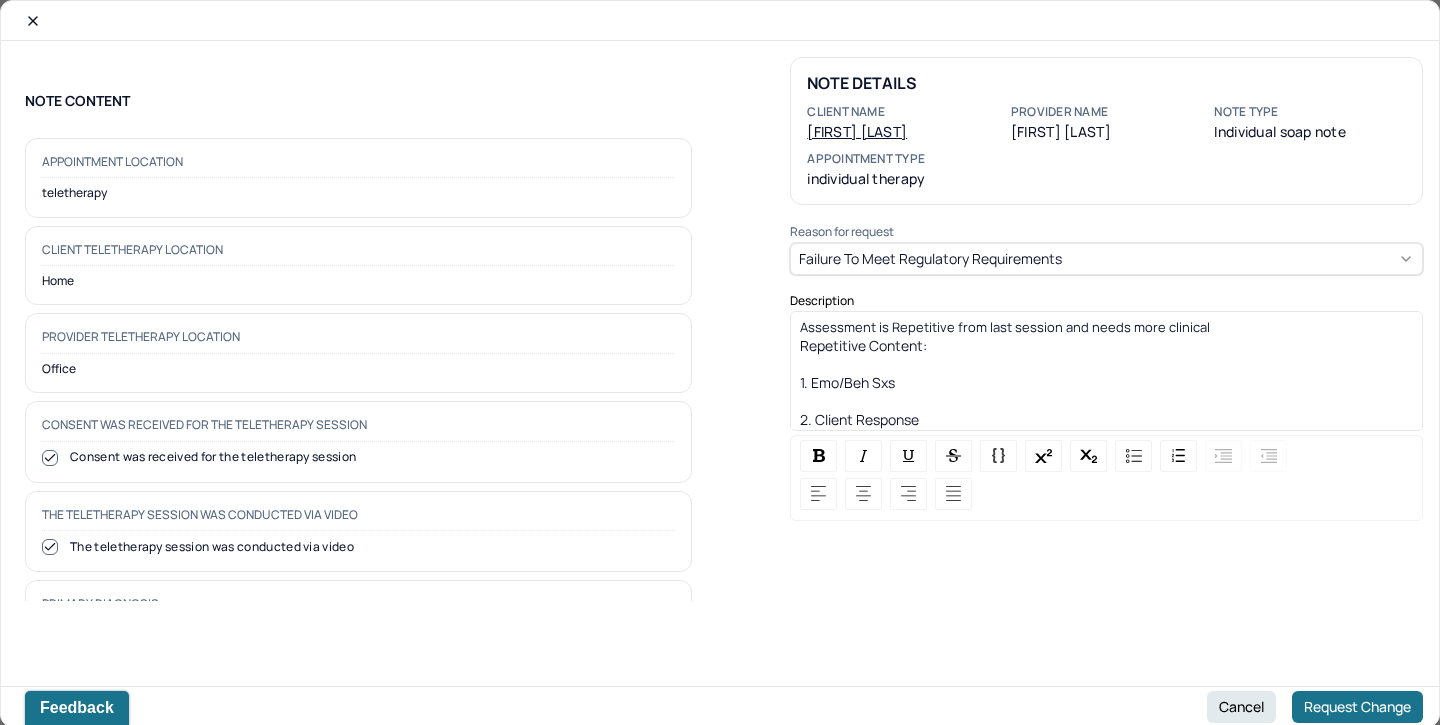 click on "Assessment is Repetitive from last session and needs more clinical" at bounding box center (1107, 327) 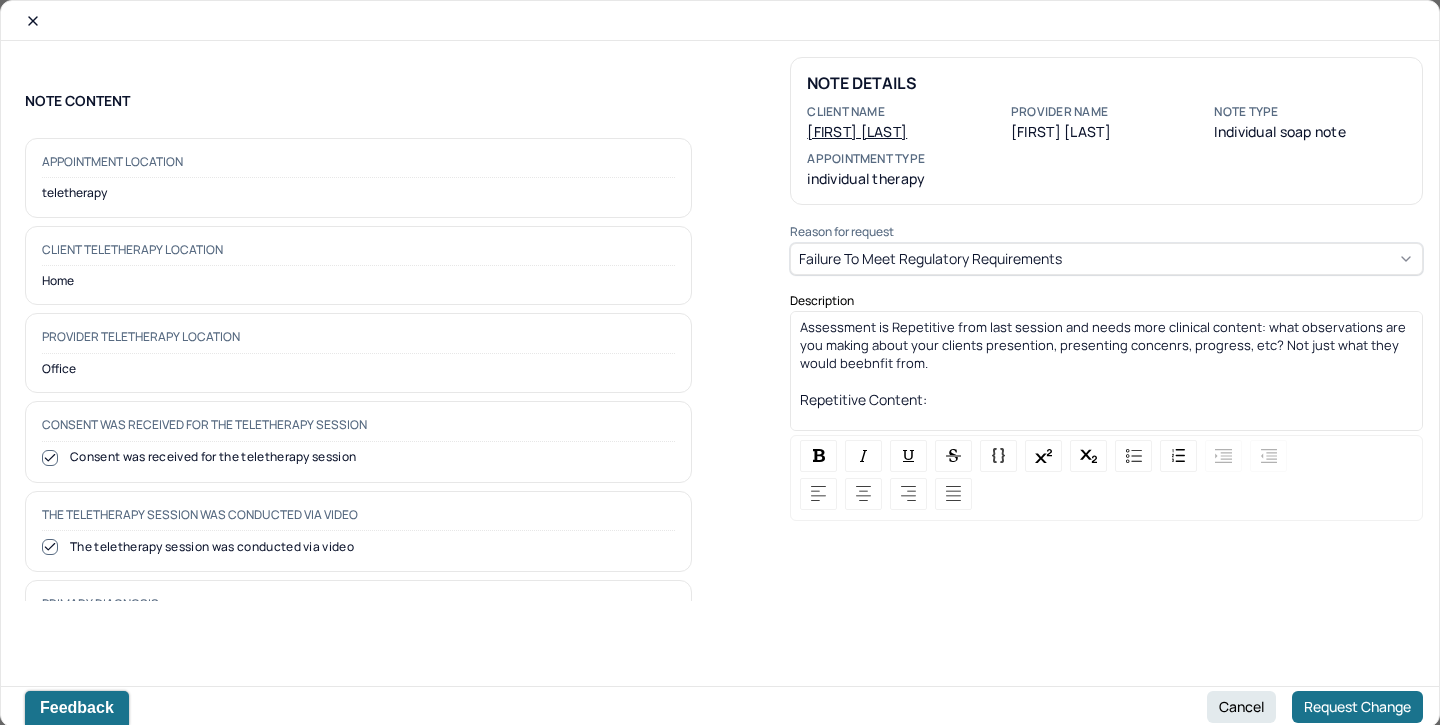 click on "Assessment is Repetitive from last session and needs more clinical content: what observations are you making about your clients presention, presenting concenrs, progress, etc? Not just what they would beebnfit from." at bounding box center (1104, 345) 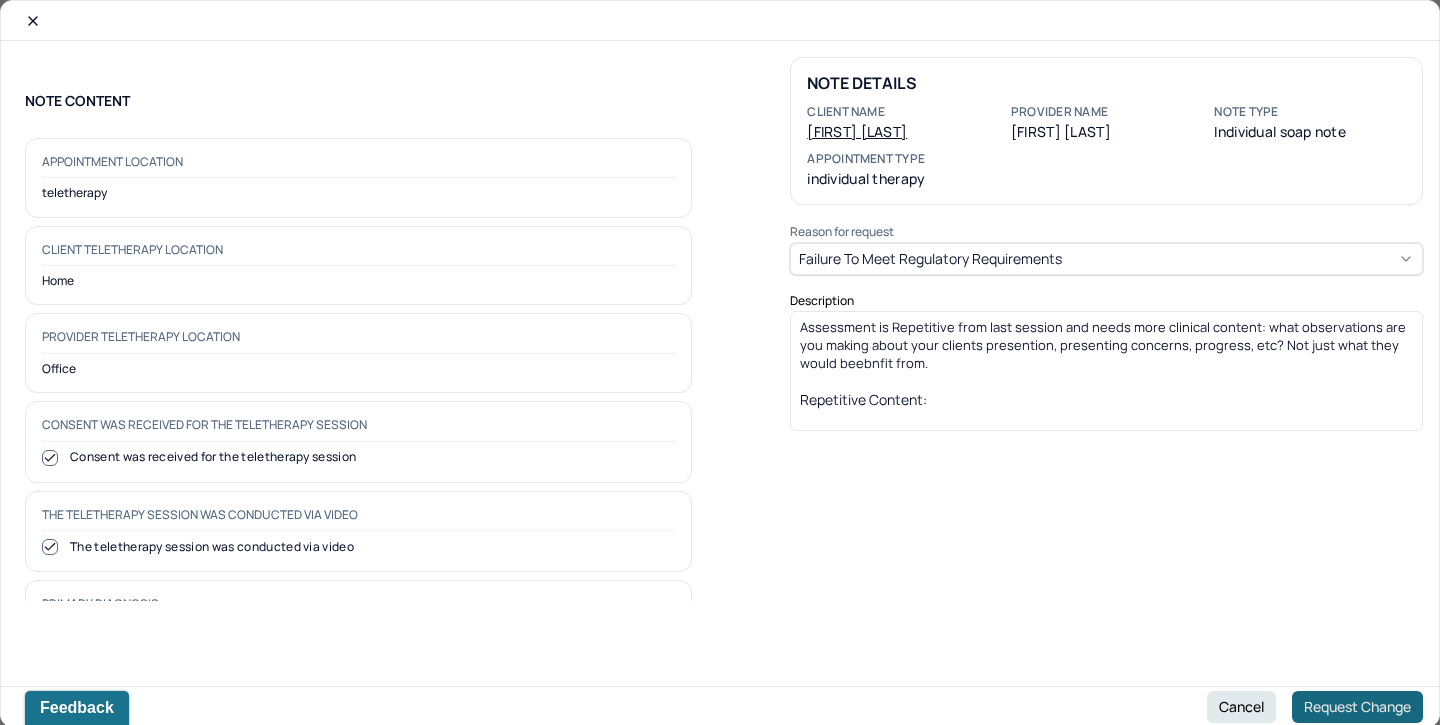 click on "Request Change" at bounding box center (1357, 707) 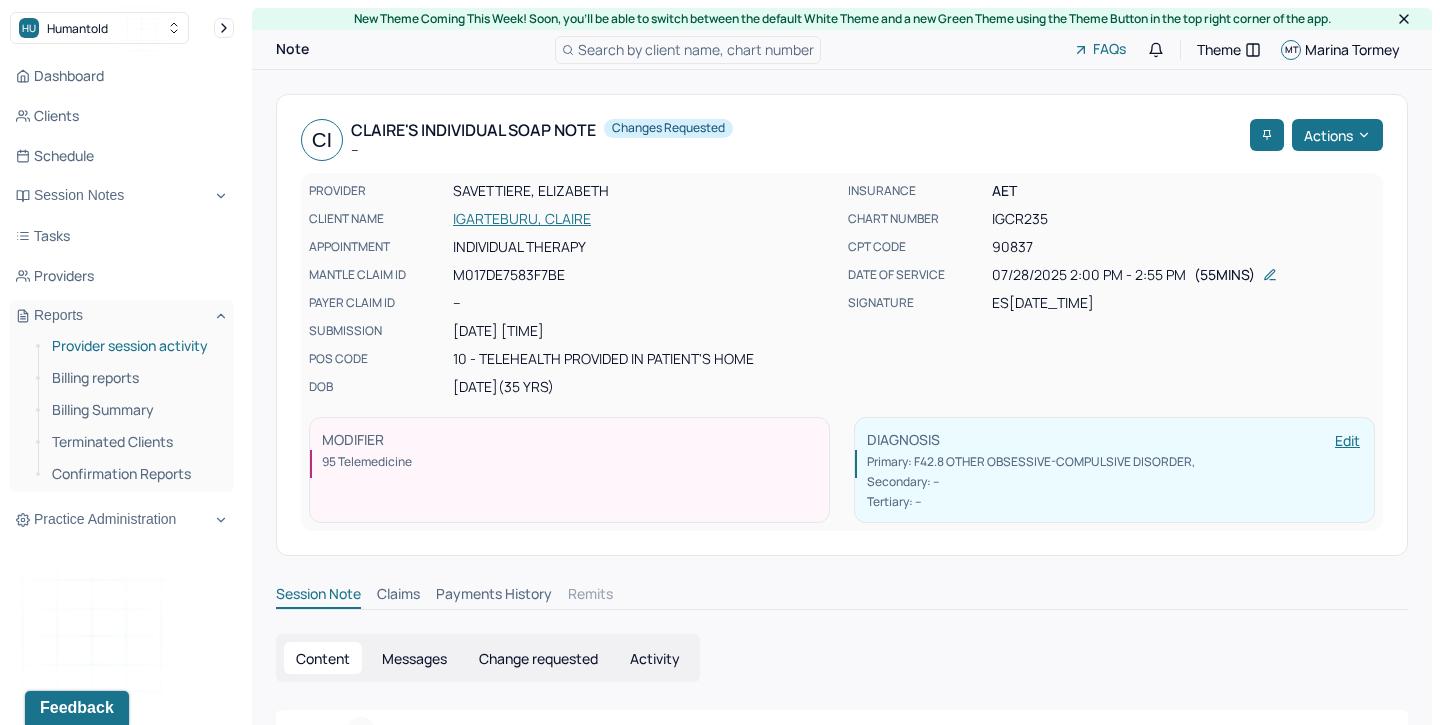 click on "Provider session activity" at bounding box center [135, 346] 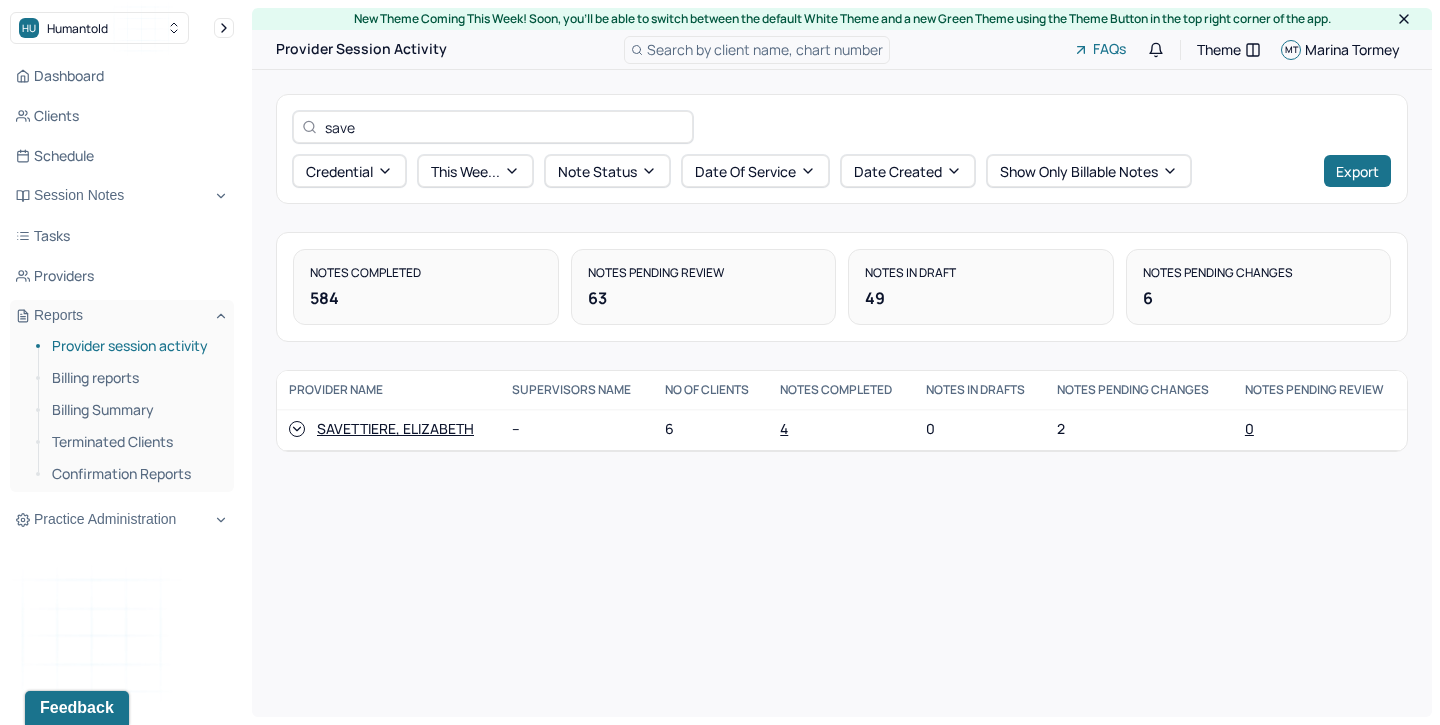 click 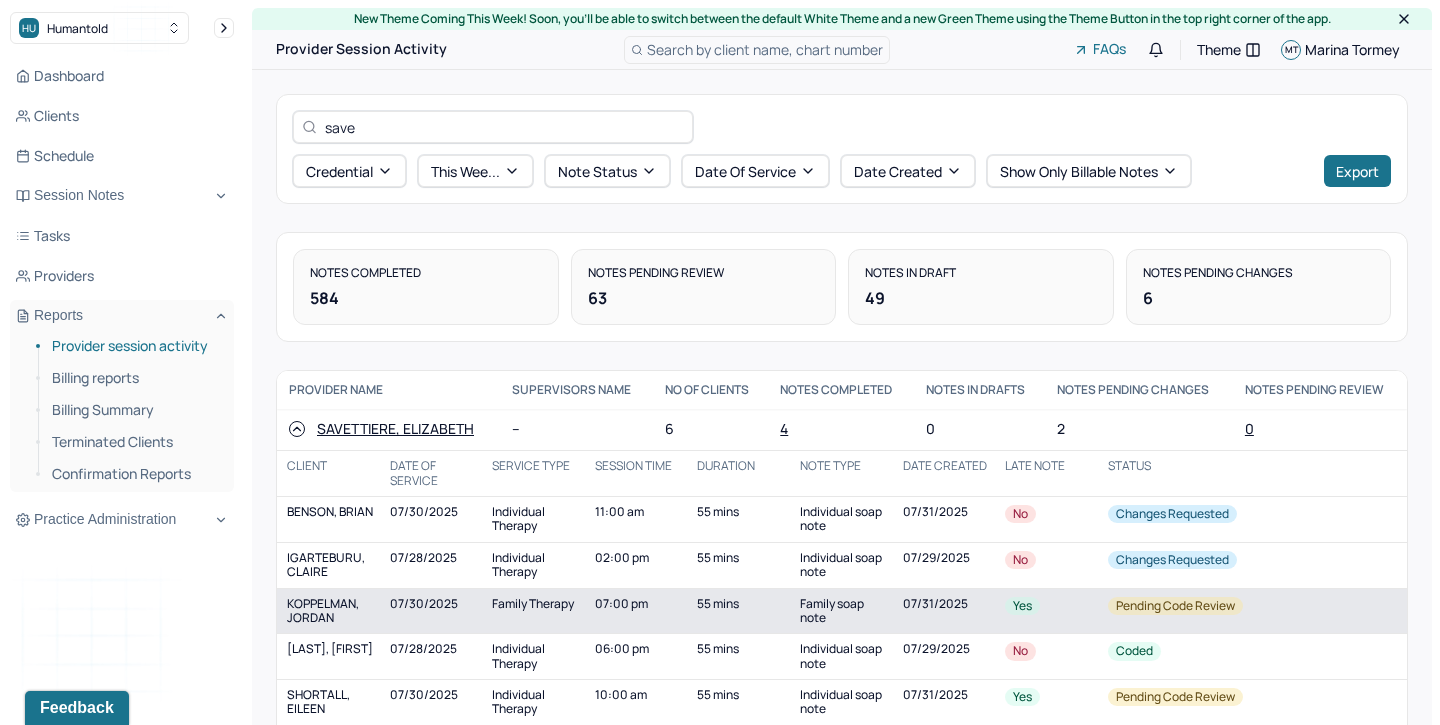 click on "07/30/2025" at bounding box center (435, 611) 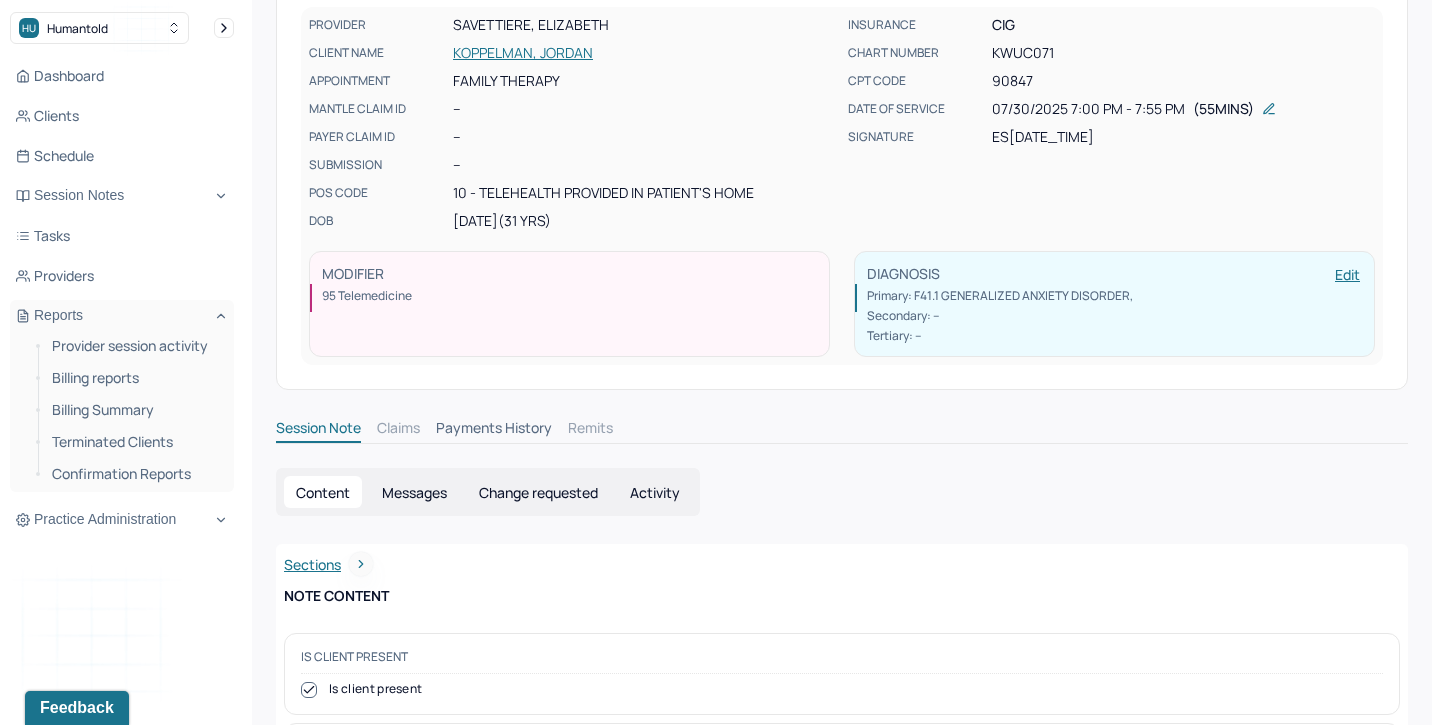 click on "Change requested" at bounding box center [538, 492] 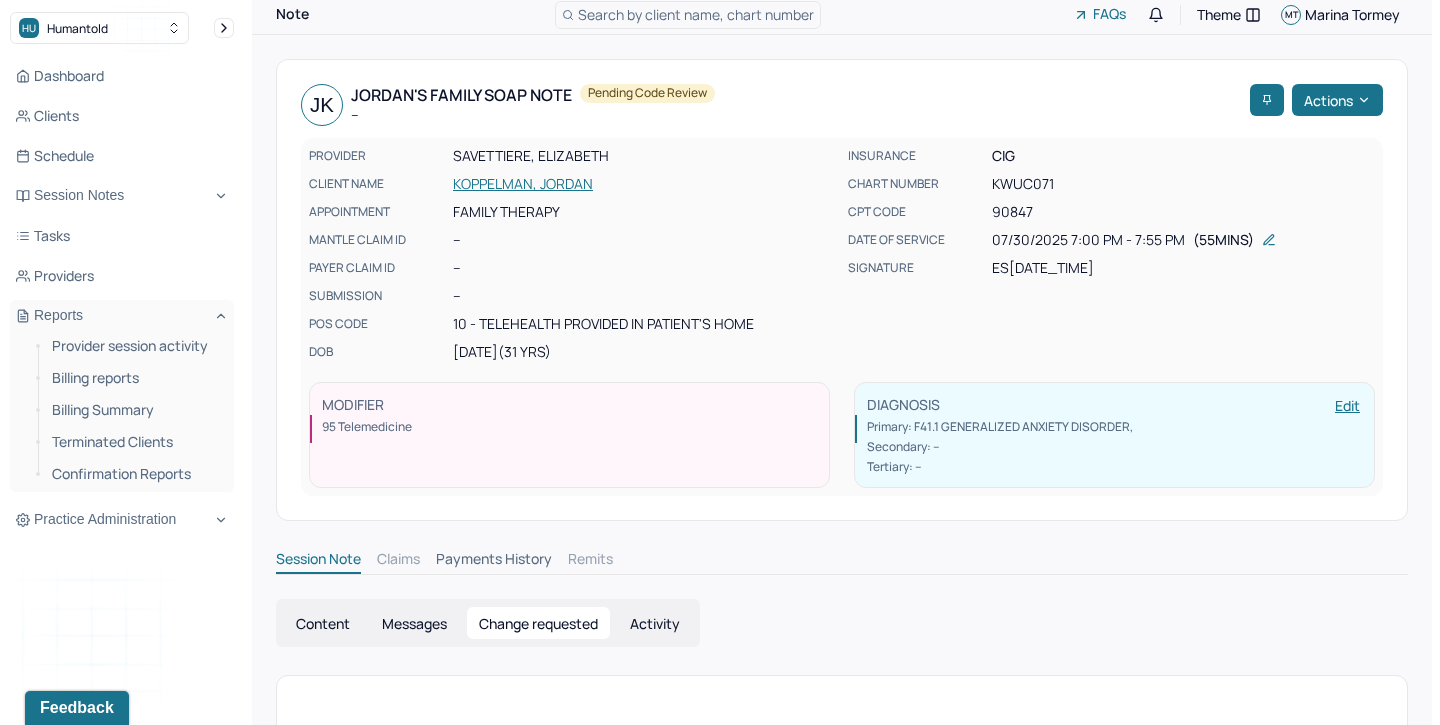 scroll, scrollTop: 36, scrollLeft: 0, axis: vertical 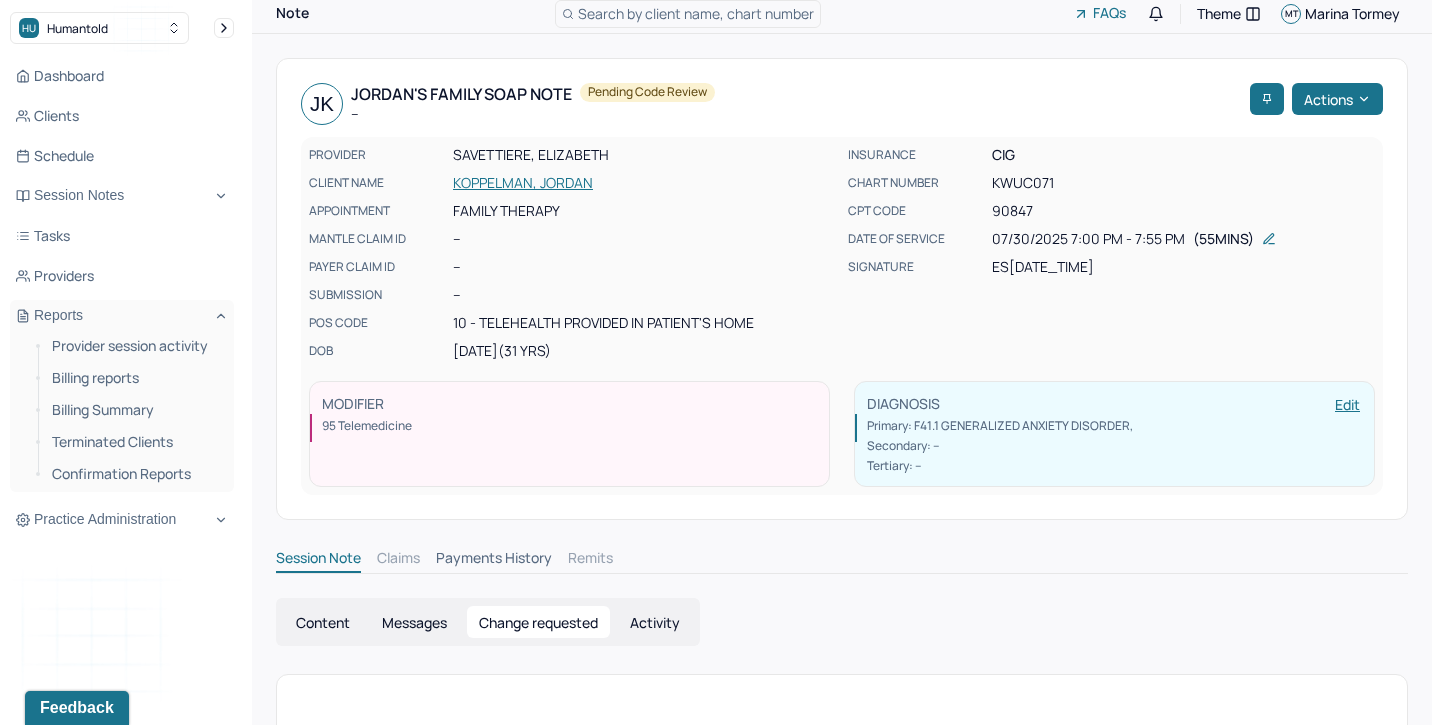 click on "Content" at bounding box center (323, 622) 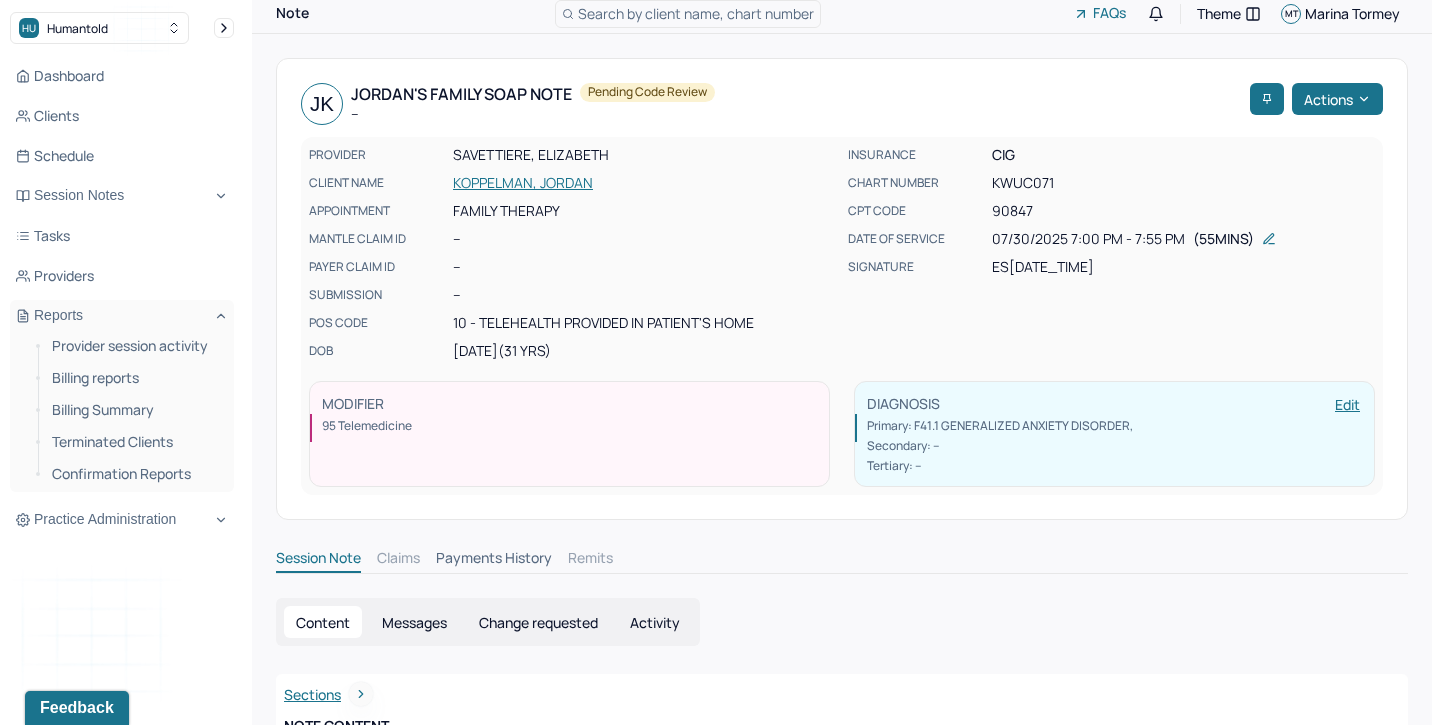 click on "KOPPELMAN, JORDAN" at bounding box center [644, 183] 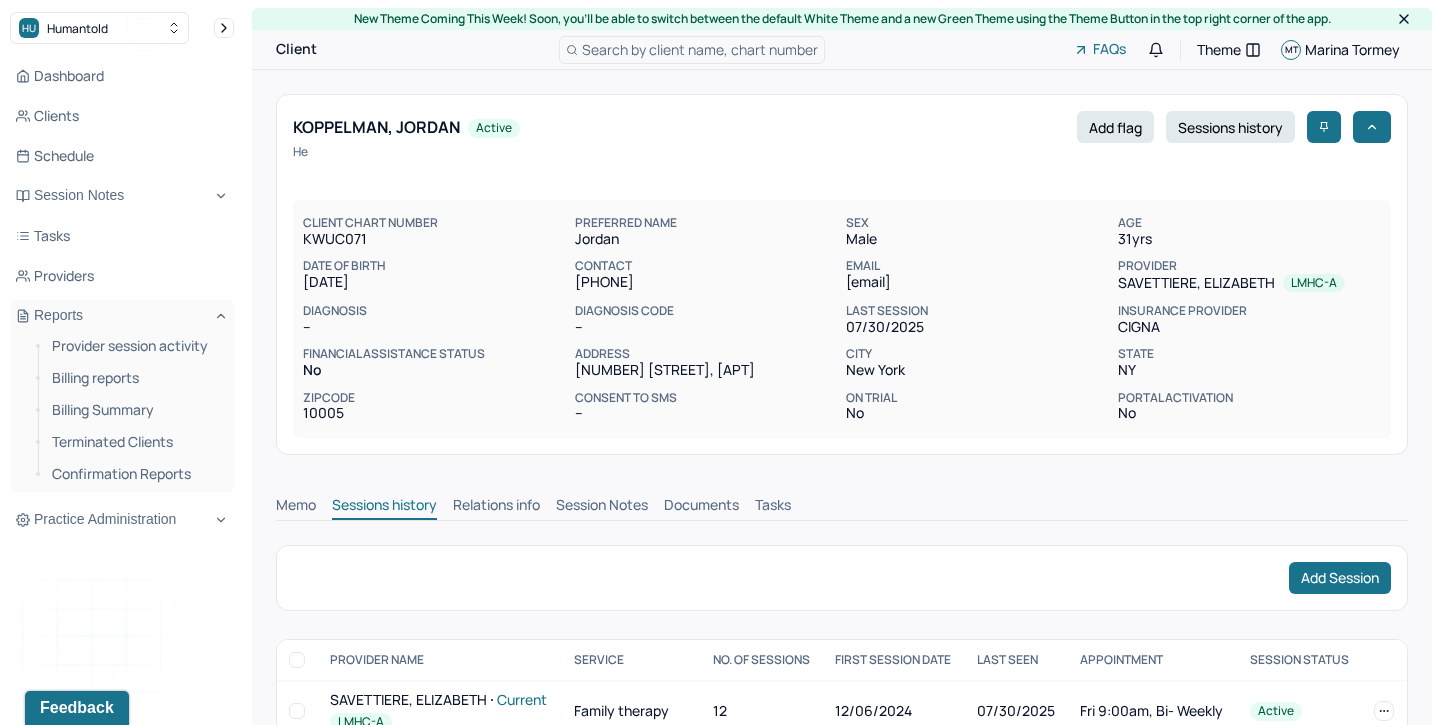 scroll, scrollTop: 0, scrollLeft: 0, axis: both 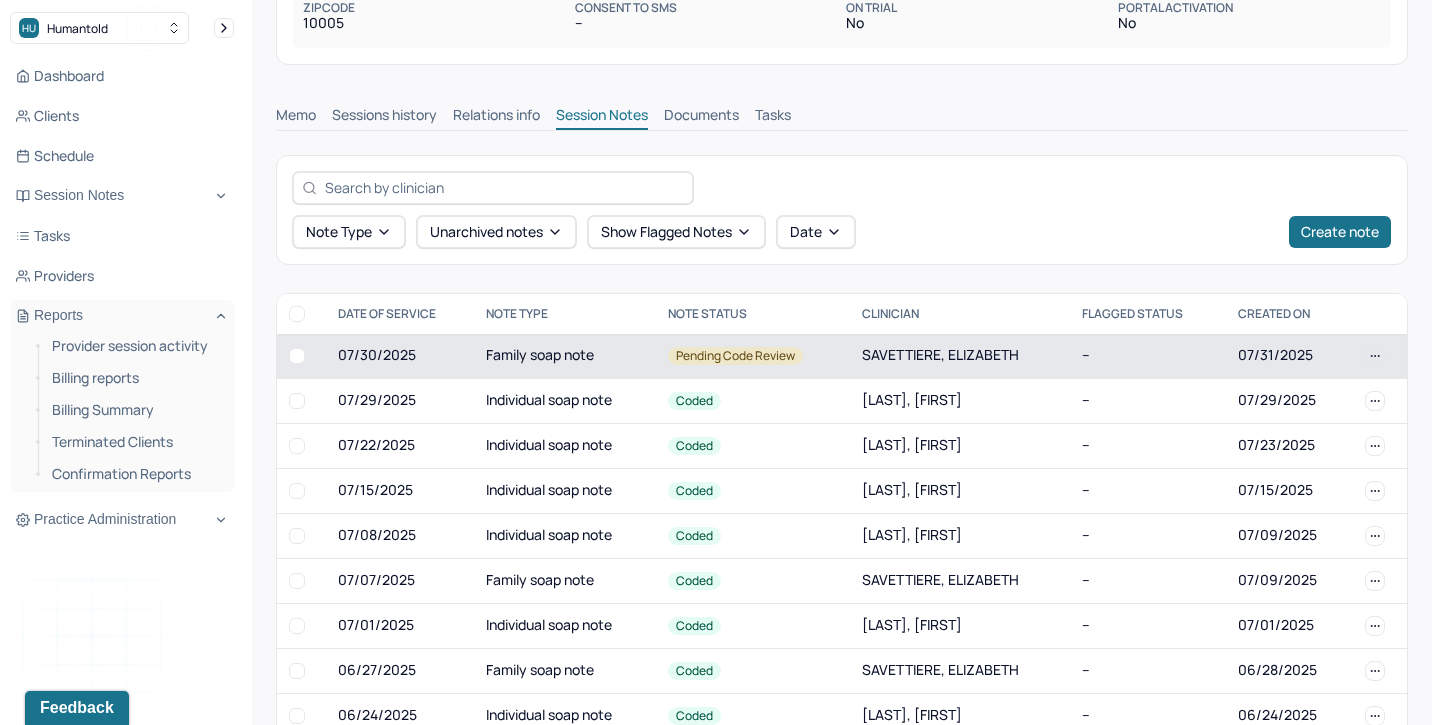 click on "Family soap note" at bounding box center (565, 356) 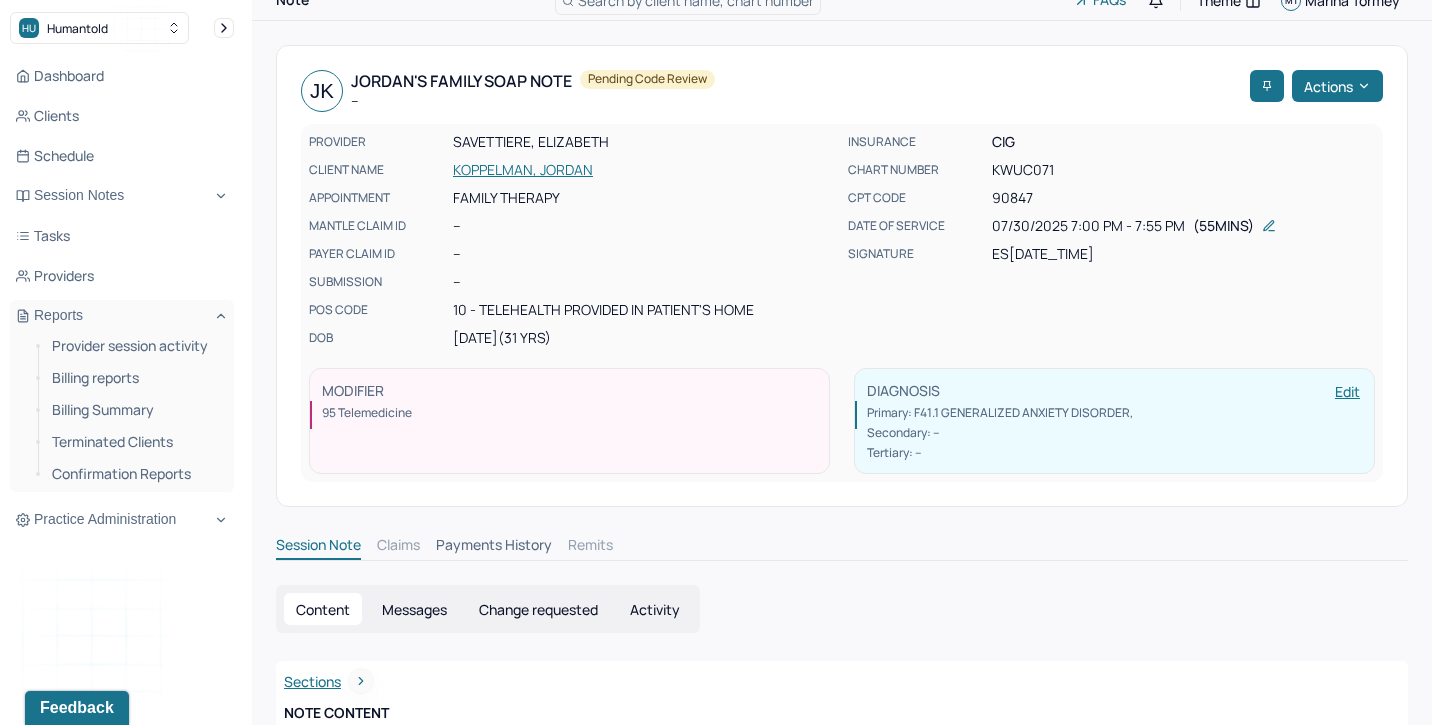 scroll, scrollTop: 10, scrollLeft: 0, axis: vertical 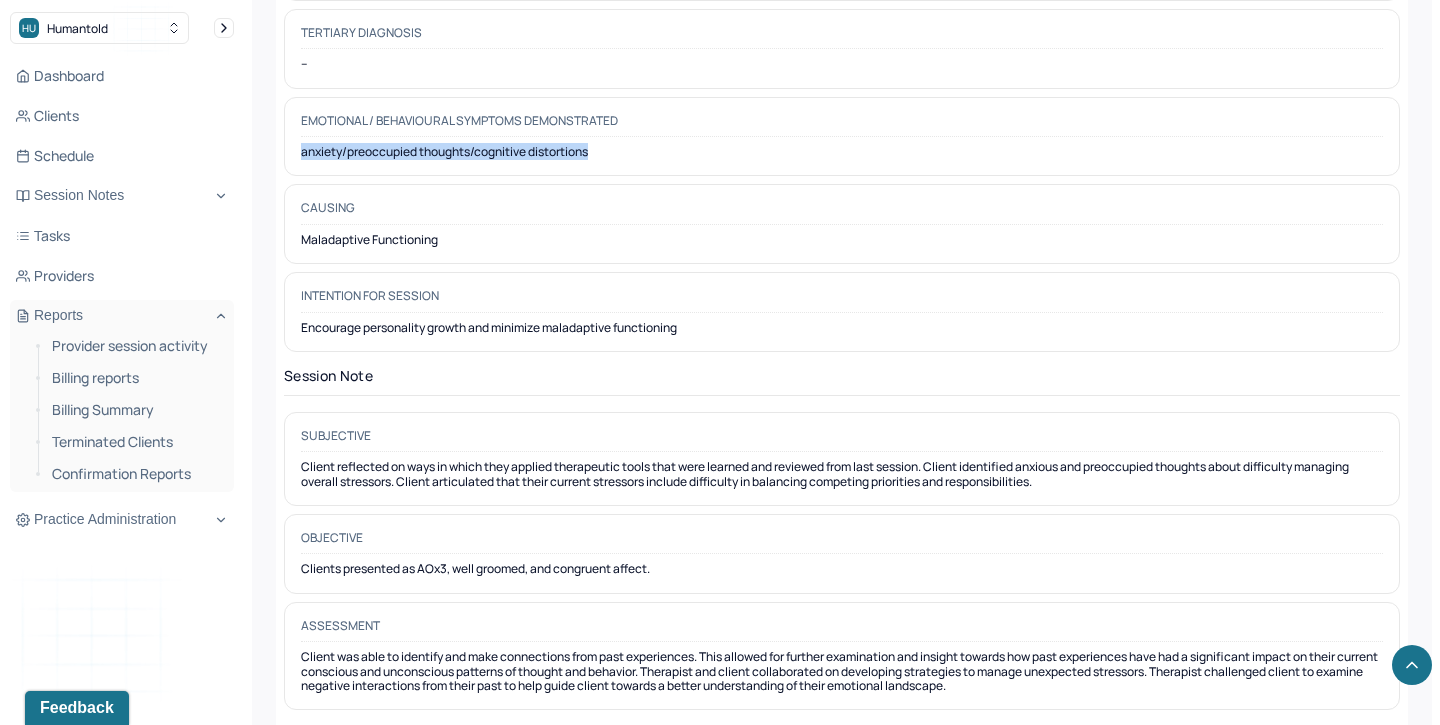 drag, startPoint x: 608, startPoint y: 142, endPoint x: 297, endPoint y: 135, distance: 311.07877 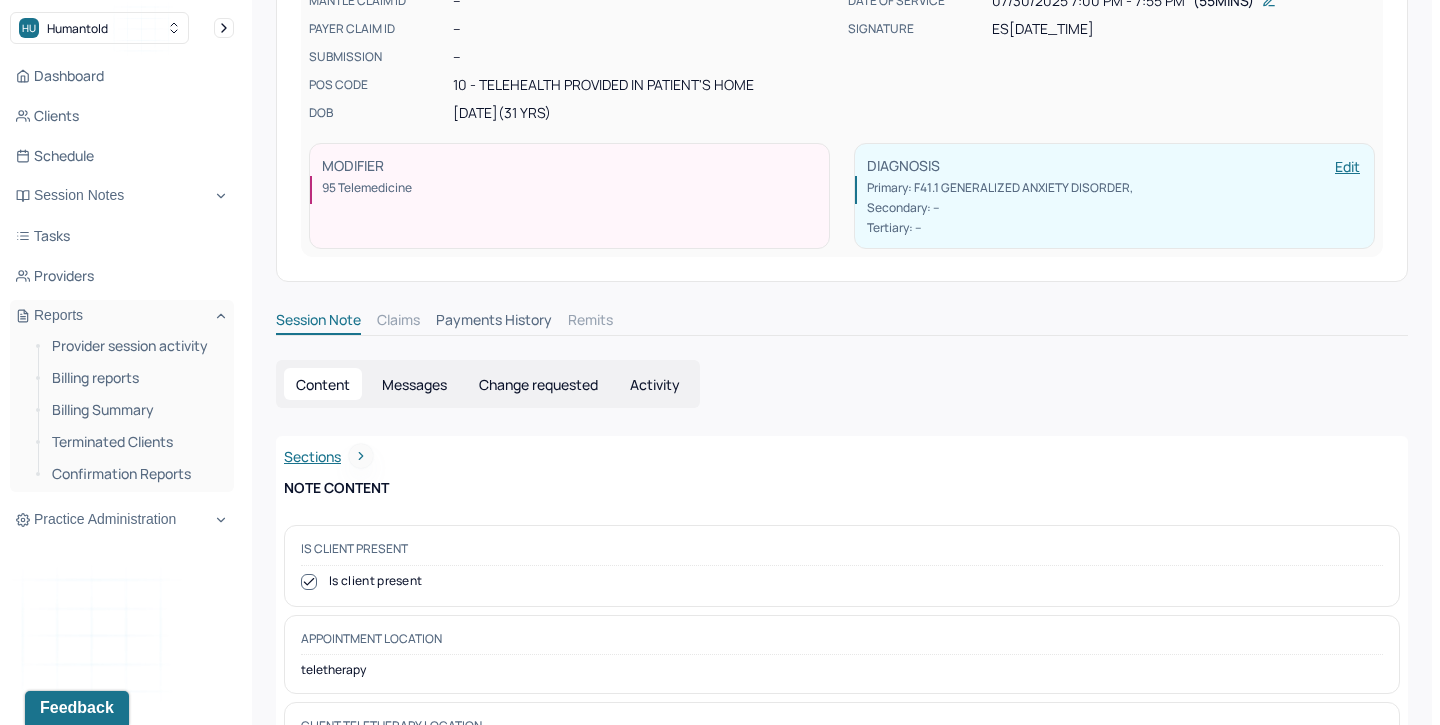 scroll, scrollTop: 0, scrollLeft: 0, axis: both 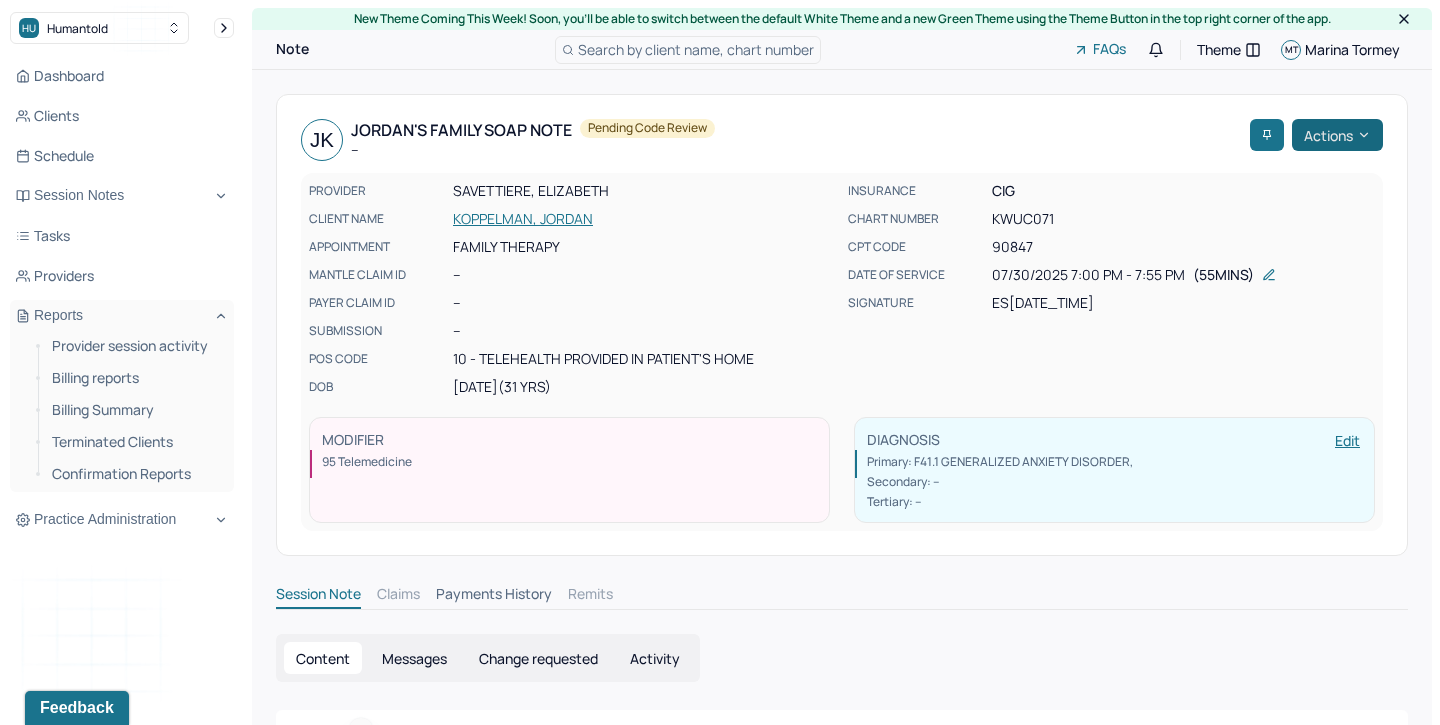 click on "Actions" at bounding box center [1337, 135] 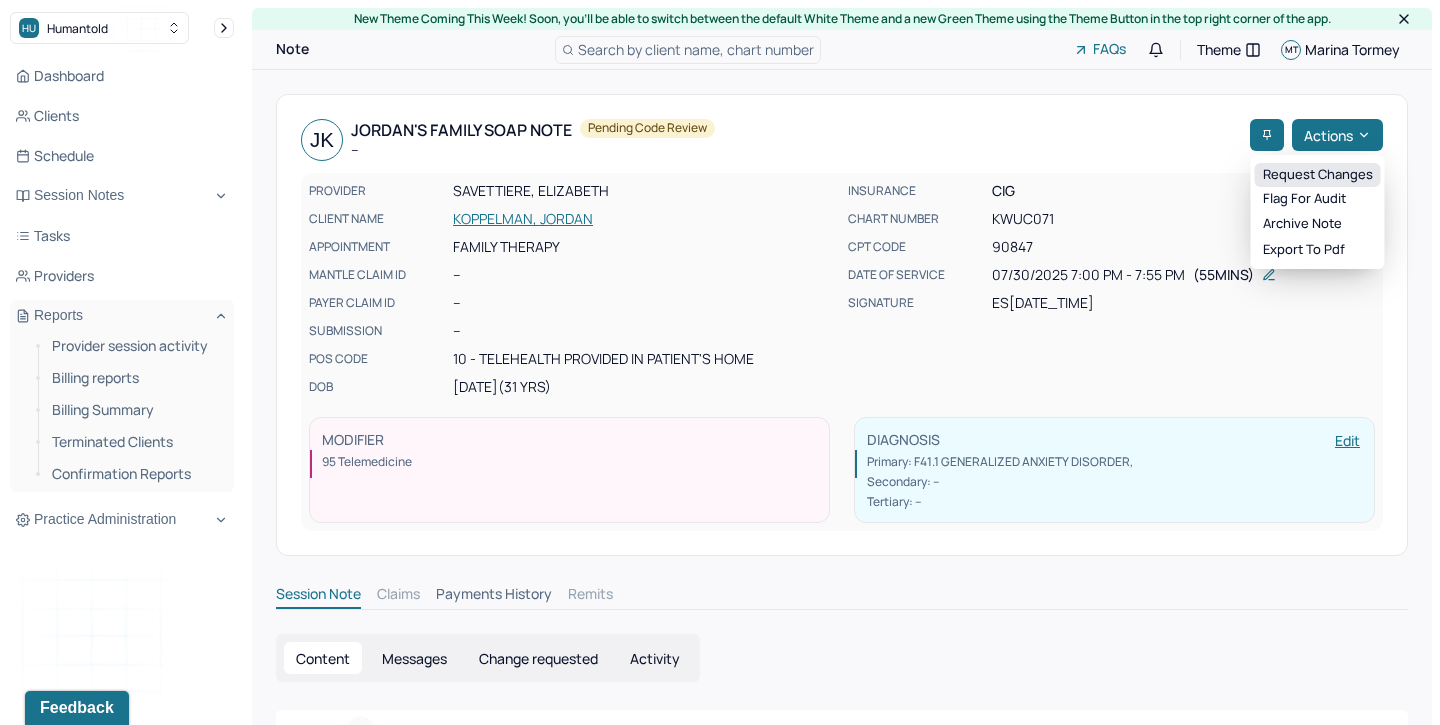 click on "Request changes" at bounding box center [1318, 175] 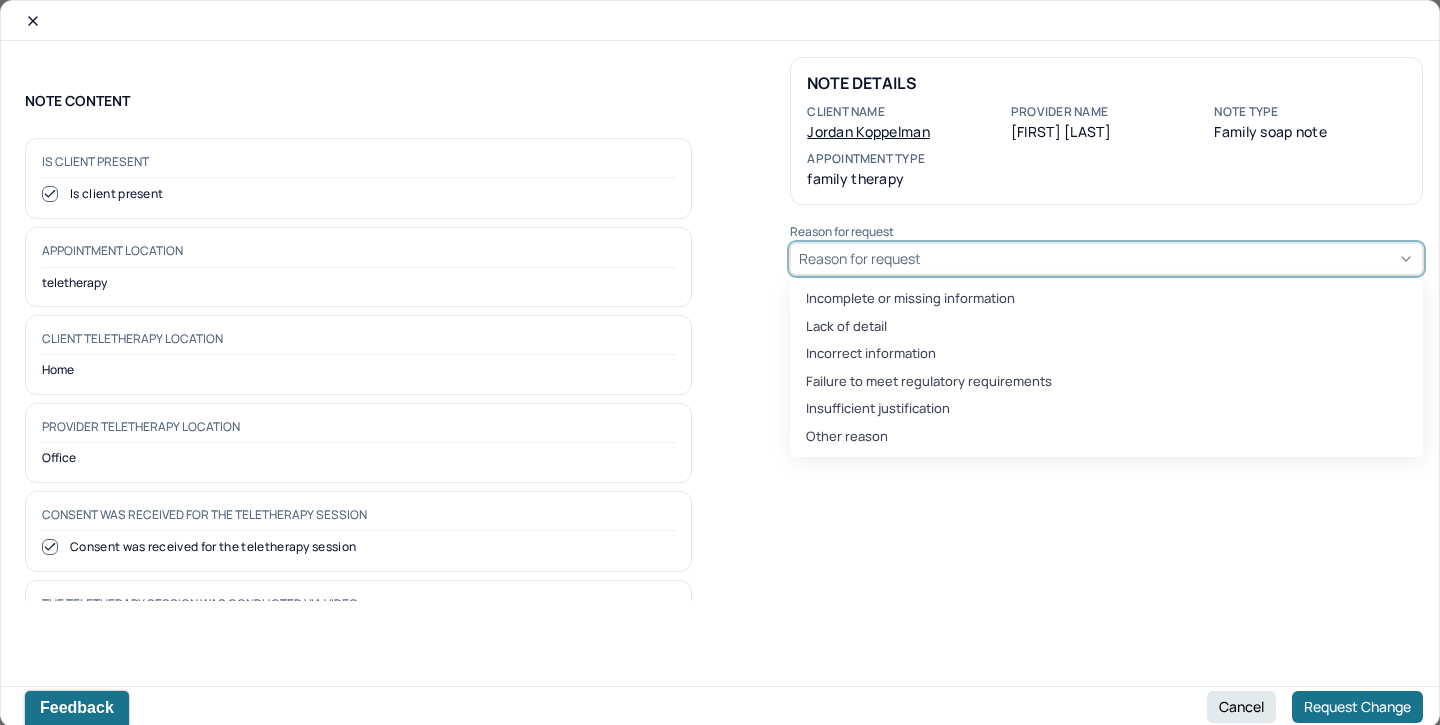 click on "Reason for request" at bounding box center [1106, 259] 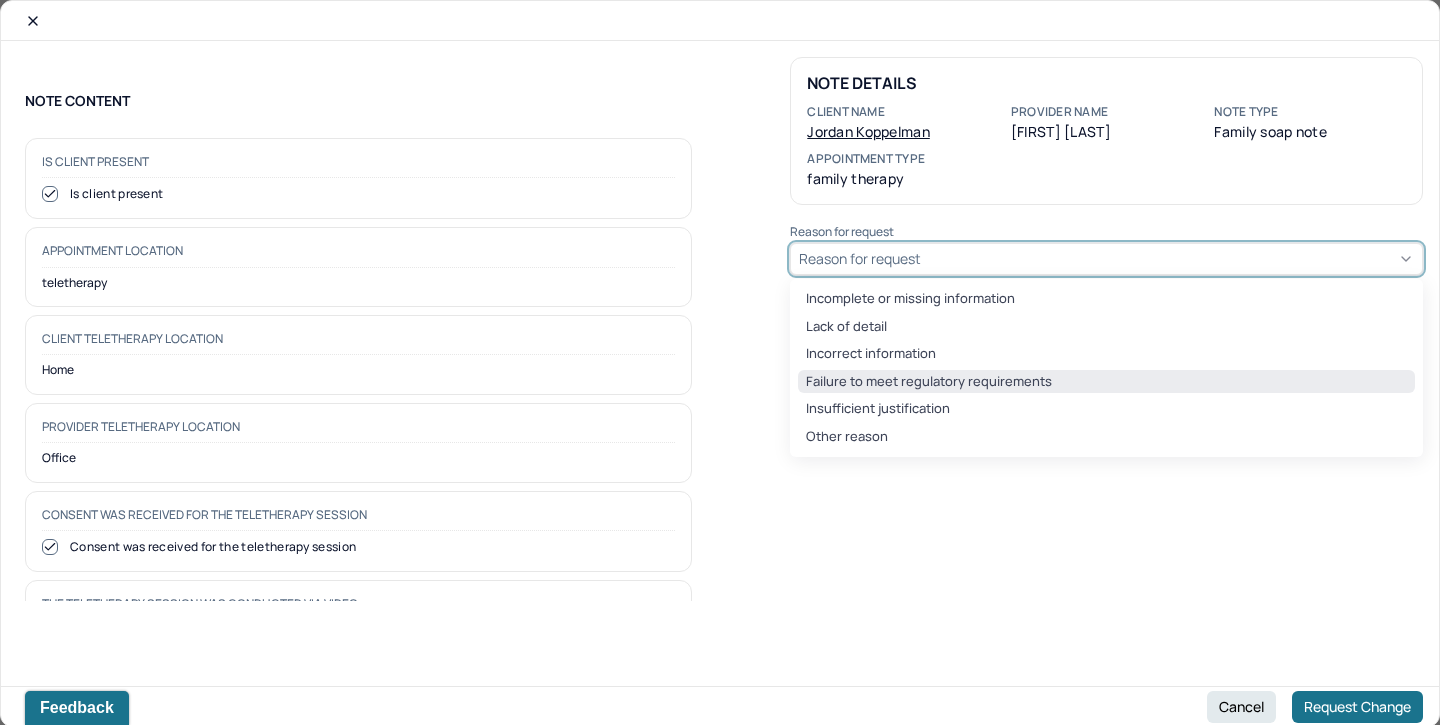 click on "Failure to meet regulatory requirements" at bounding box center [1106, 382] 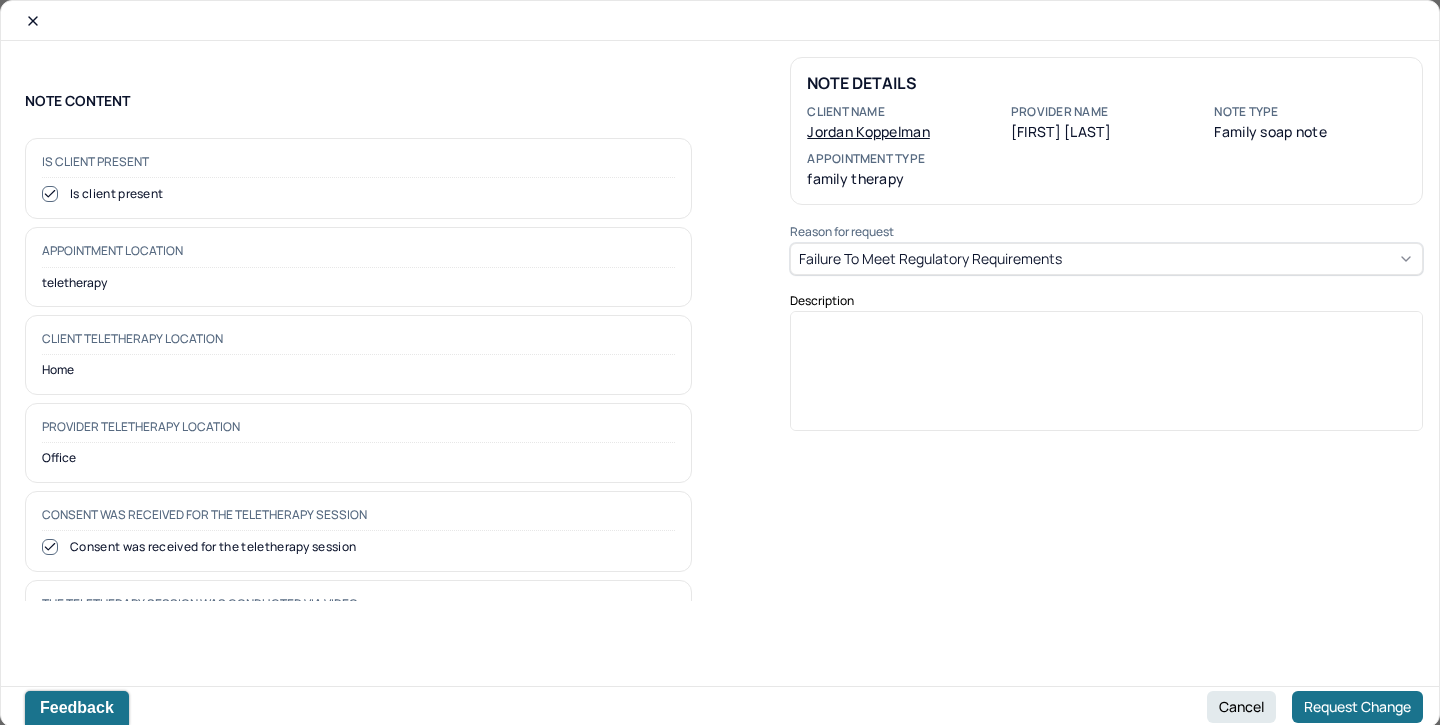 click at bounding box center (1107, 378) 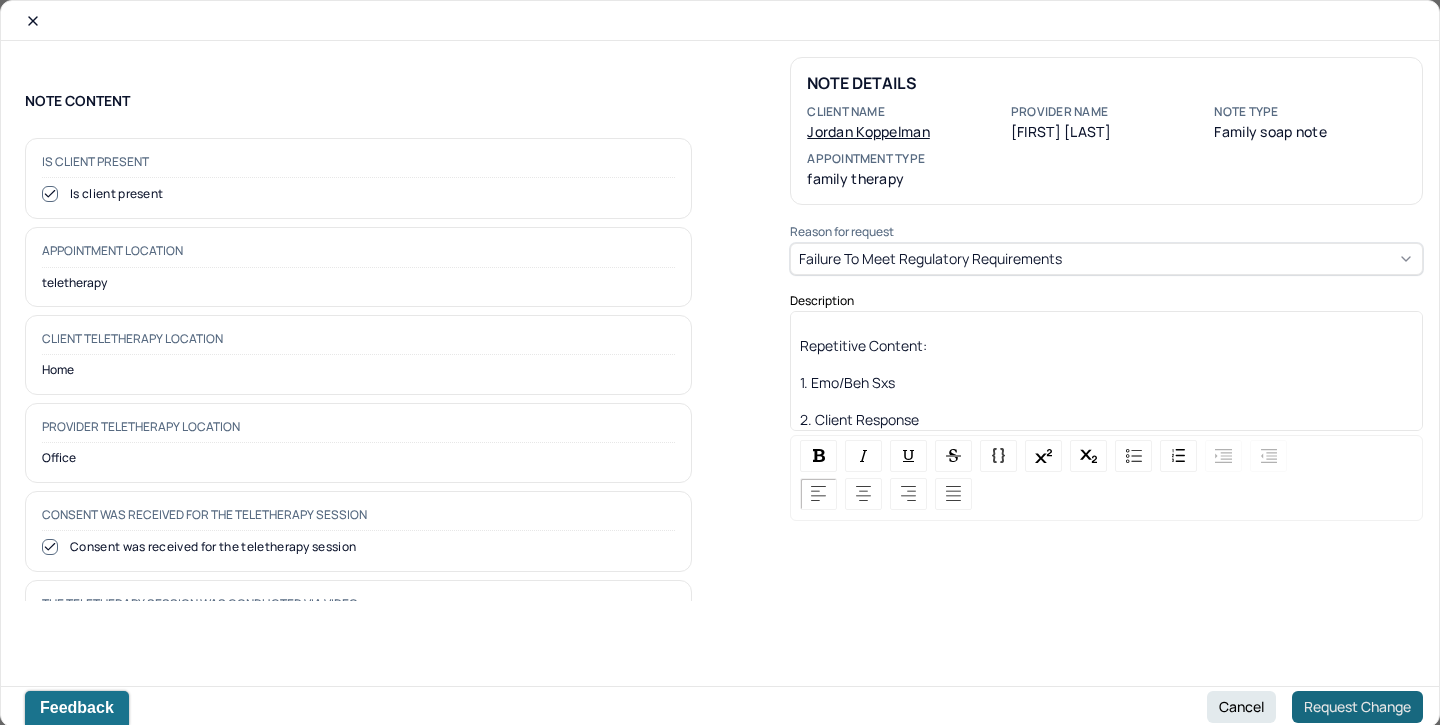 click on "Request Change" at bounding box center [1357, 707] 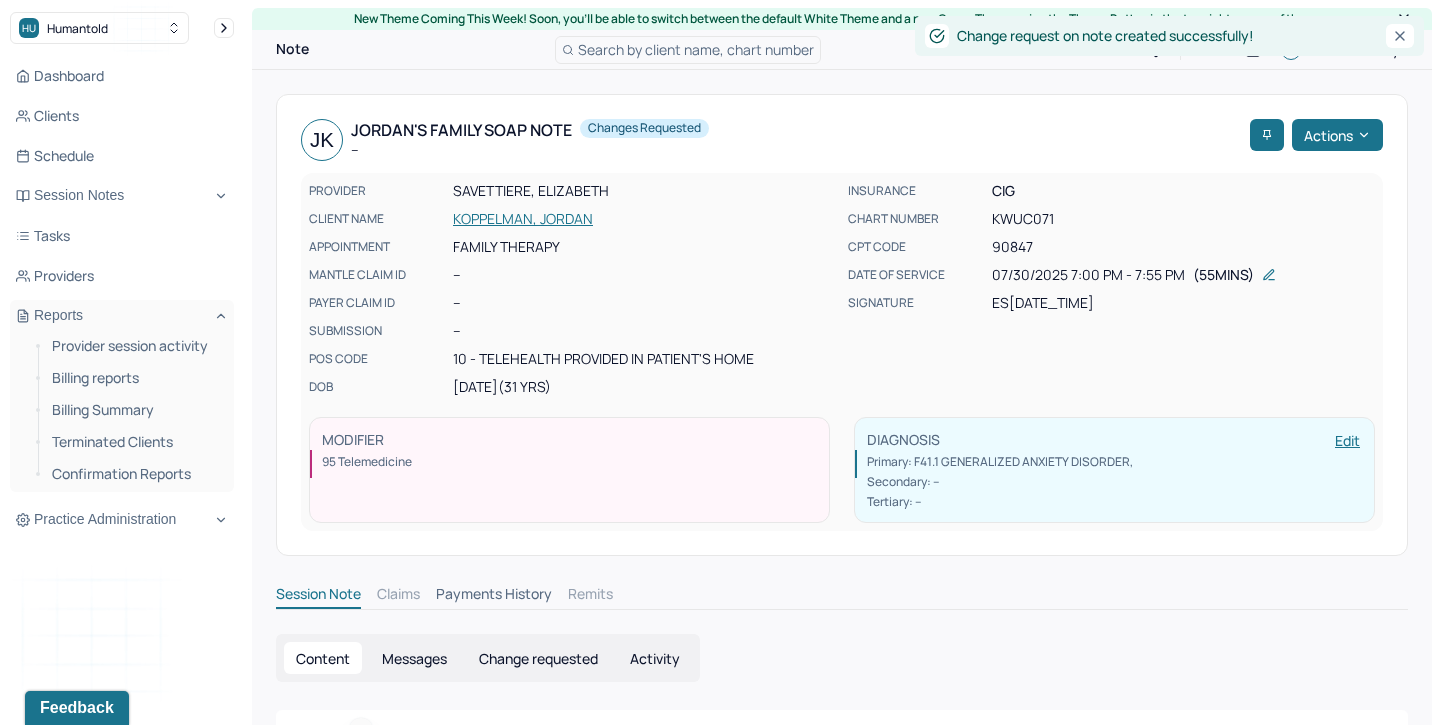 click on "Change requested" at bounding box center [538, 658] 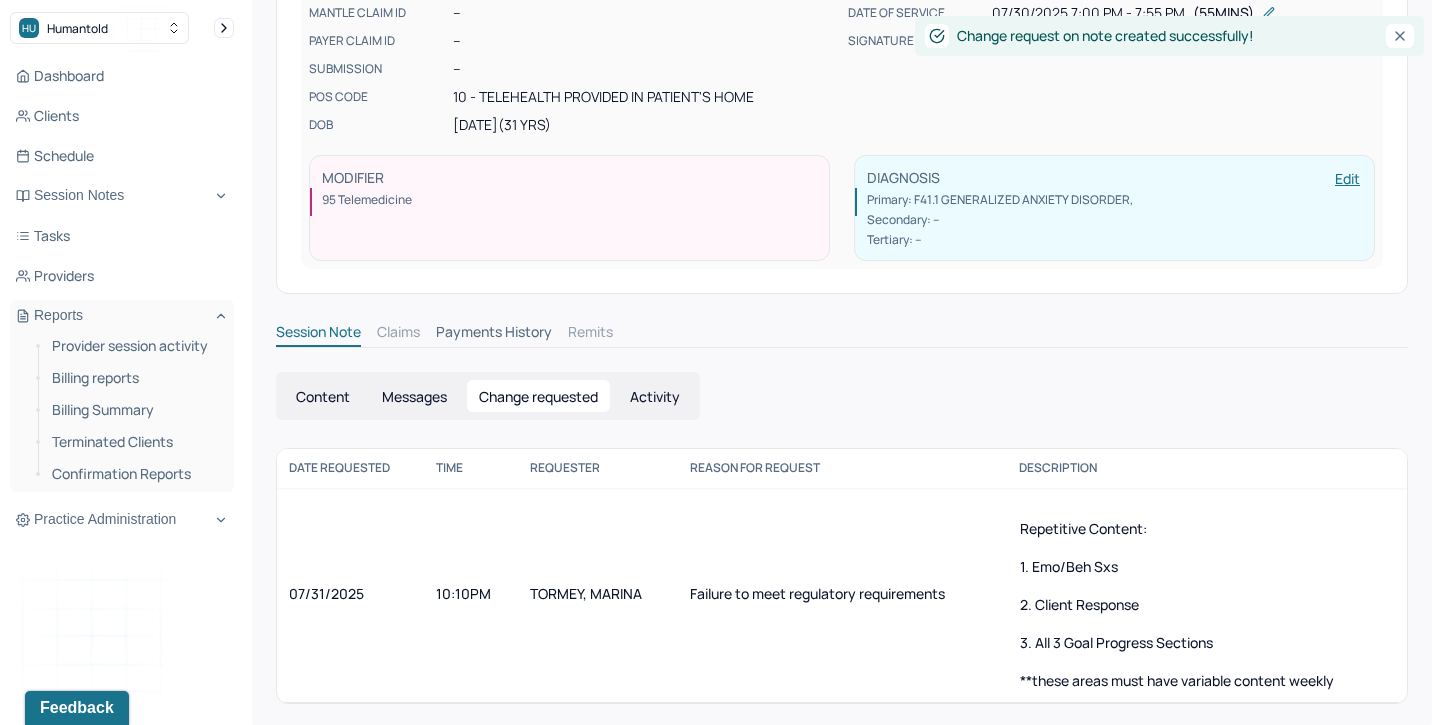 scroll, scrollTop: 270, scrollLeft: 0, axis: vertical 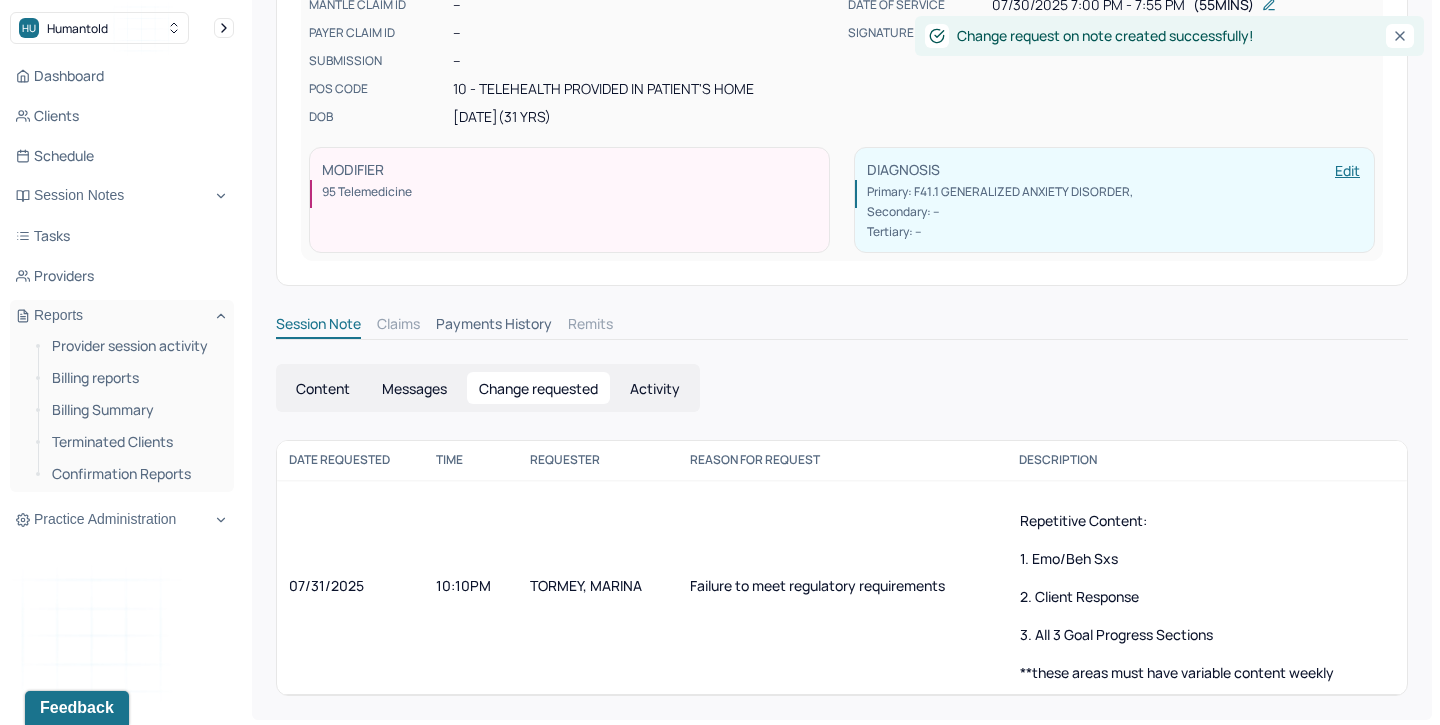 click on "Content Messages Change requested Activity" at bounding box center (488, 388) 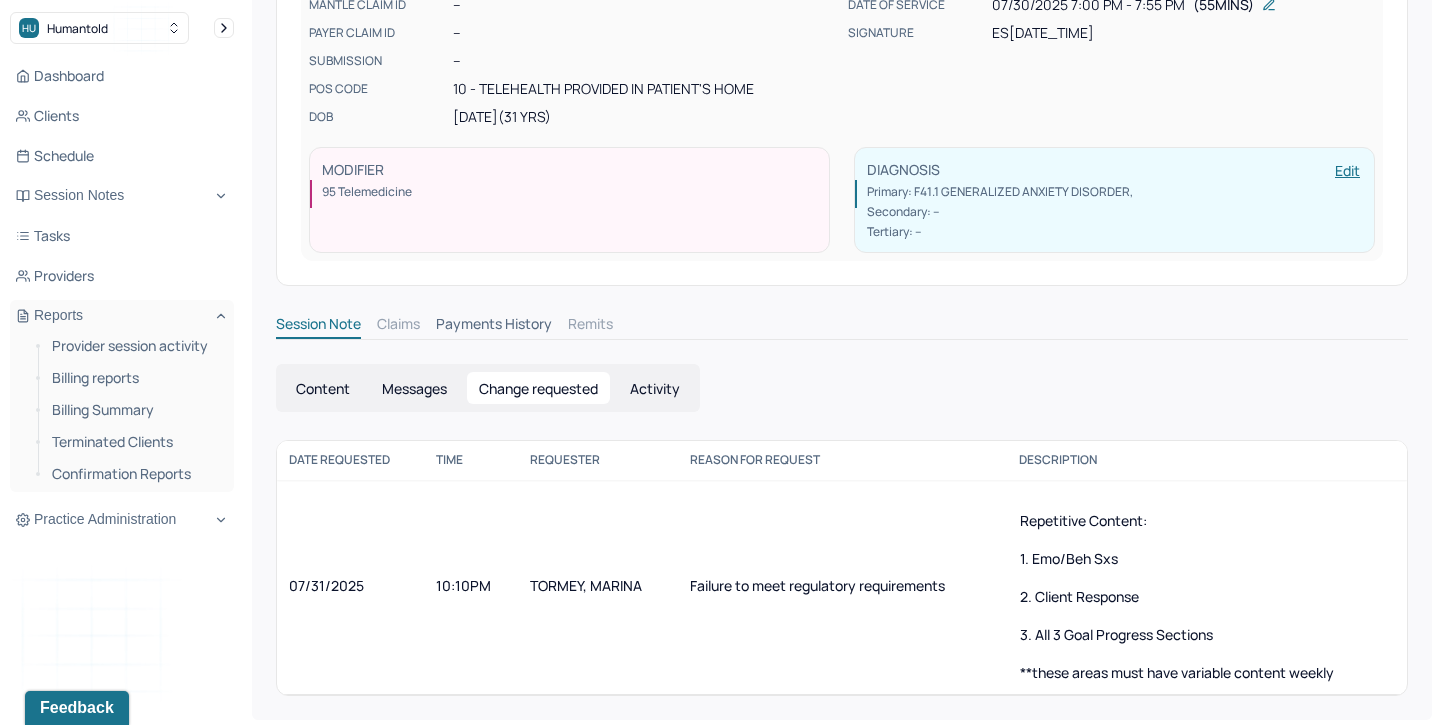 click on "Content" at bounding box center [323, 388] 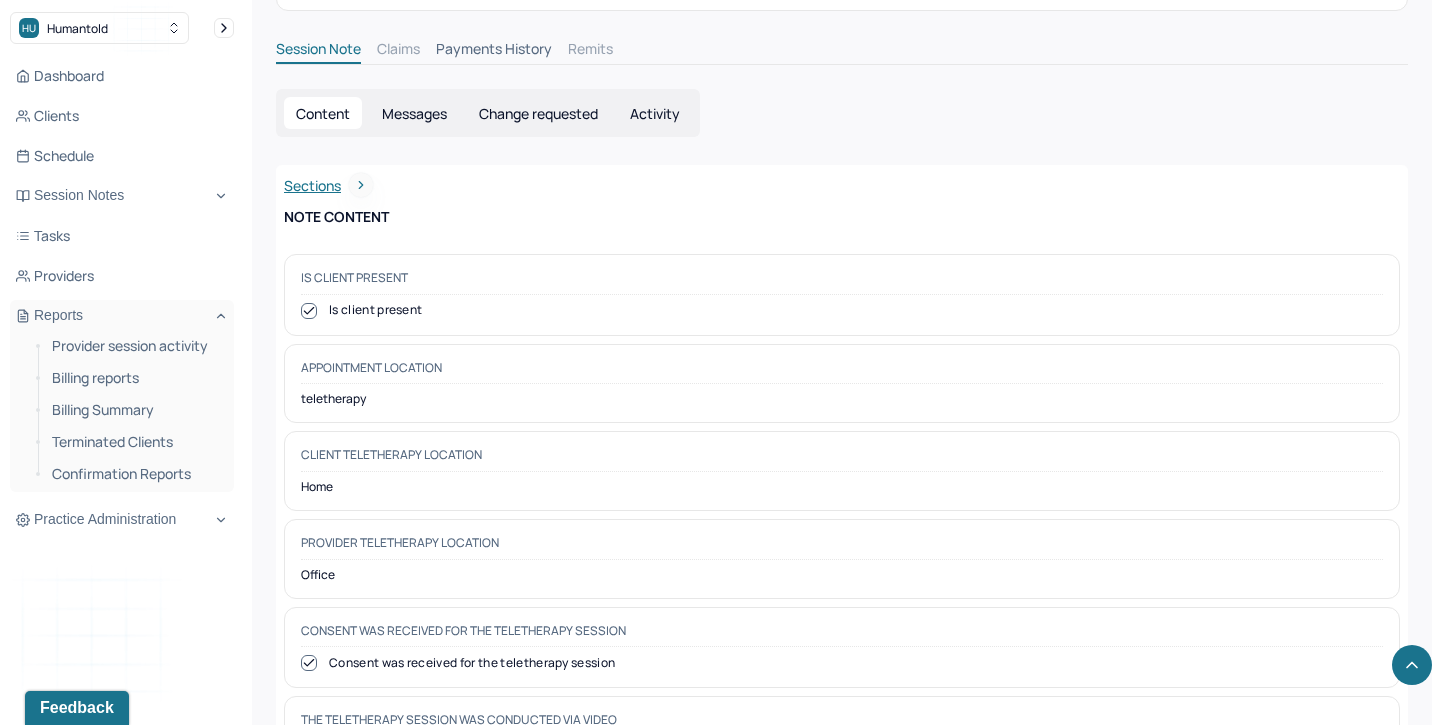 scroll, scrollTop: 0, scrollLeft: 0, axis: both 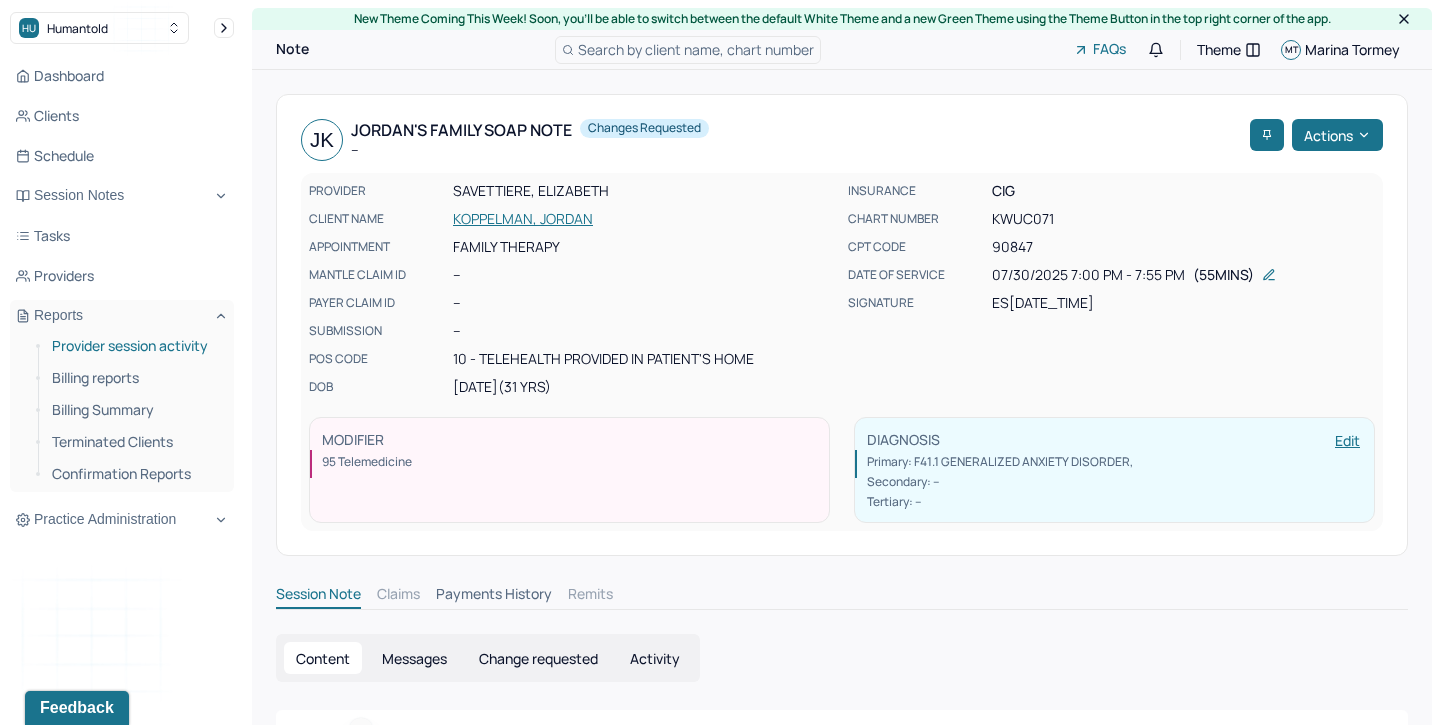 click on "Provider session activity" at bounding box center [135, 346] 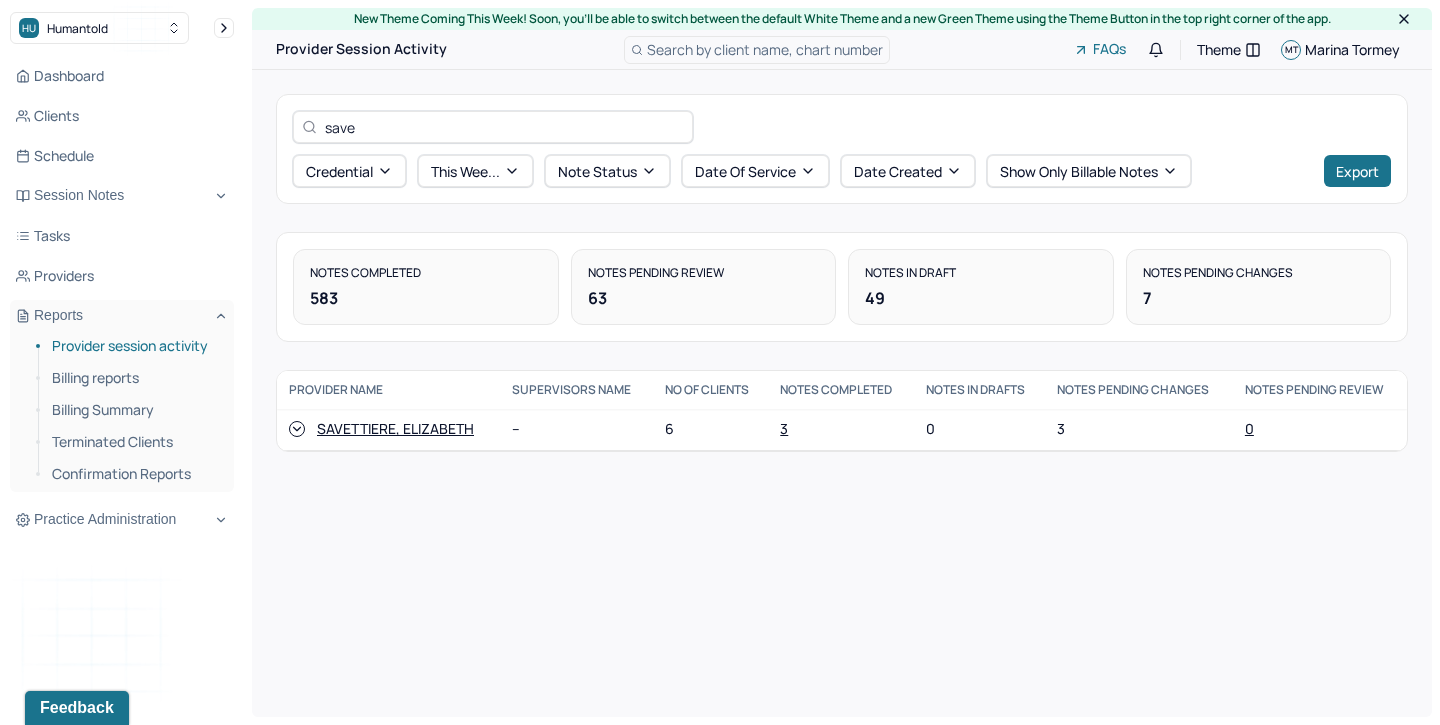 click 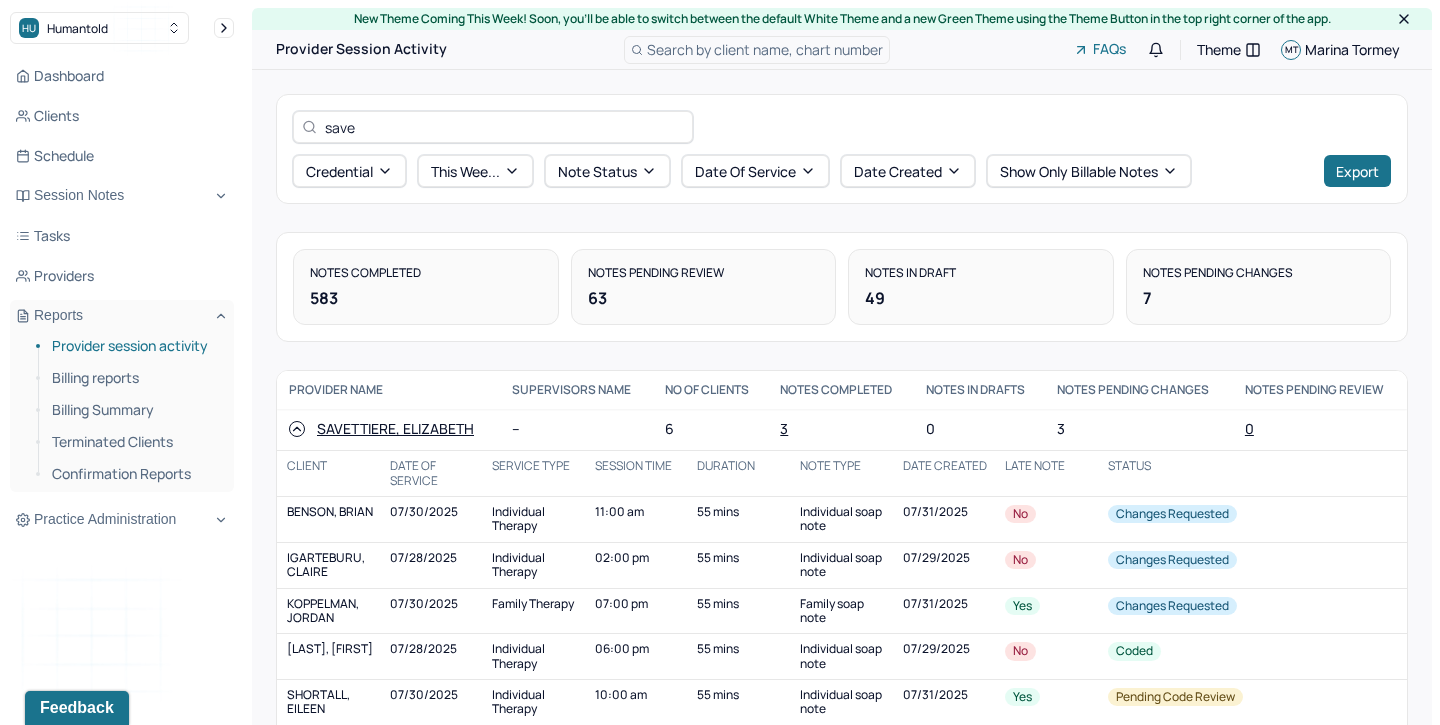 scroll, scrollTop: 76, scrollLeft: 0, axis: vertical 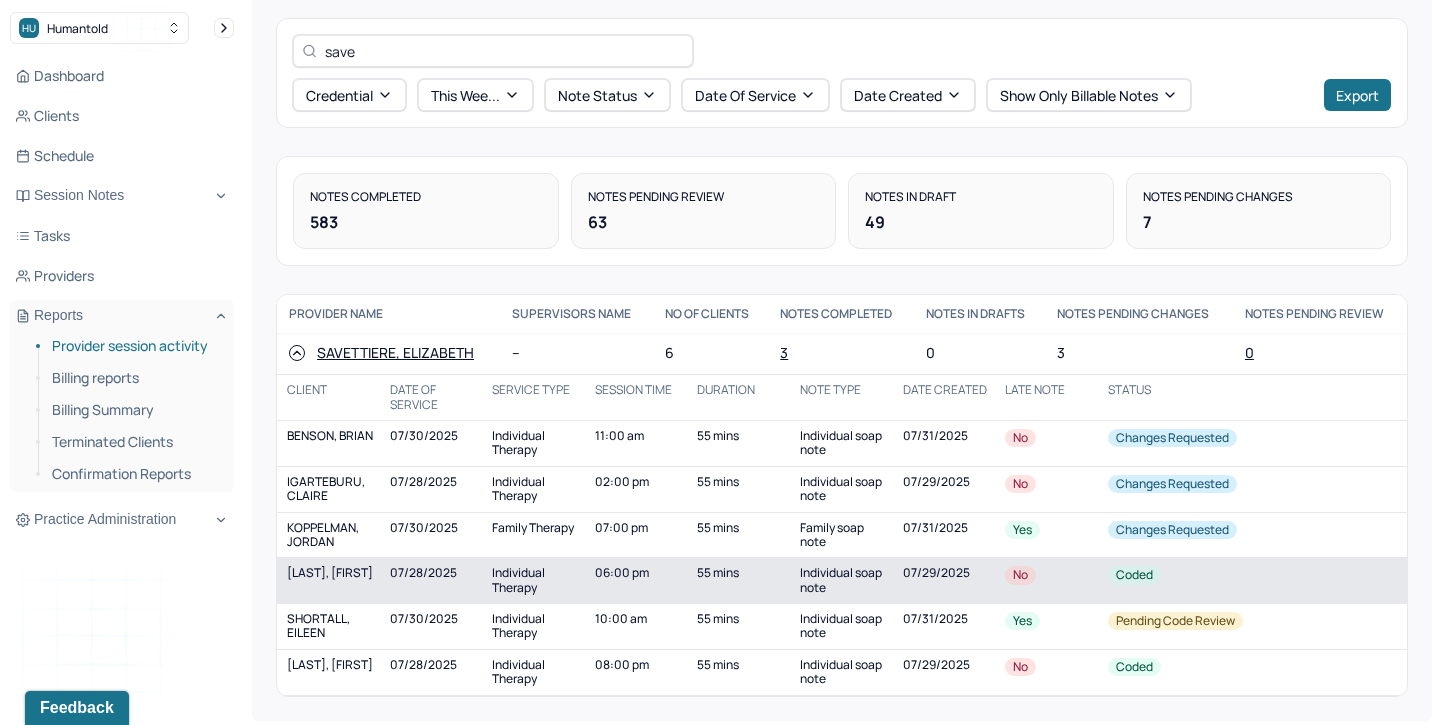 click on "OROSS, ALEXANDRA" at bounding box center (332, 580) 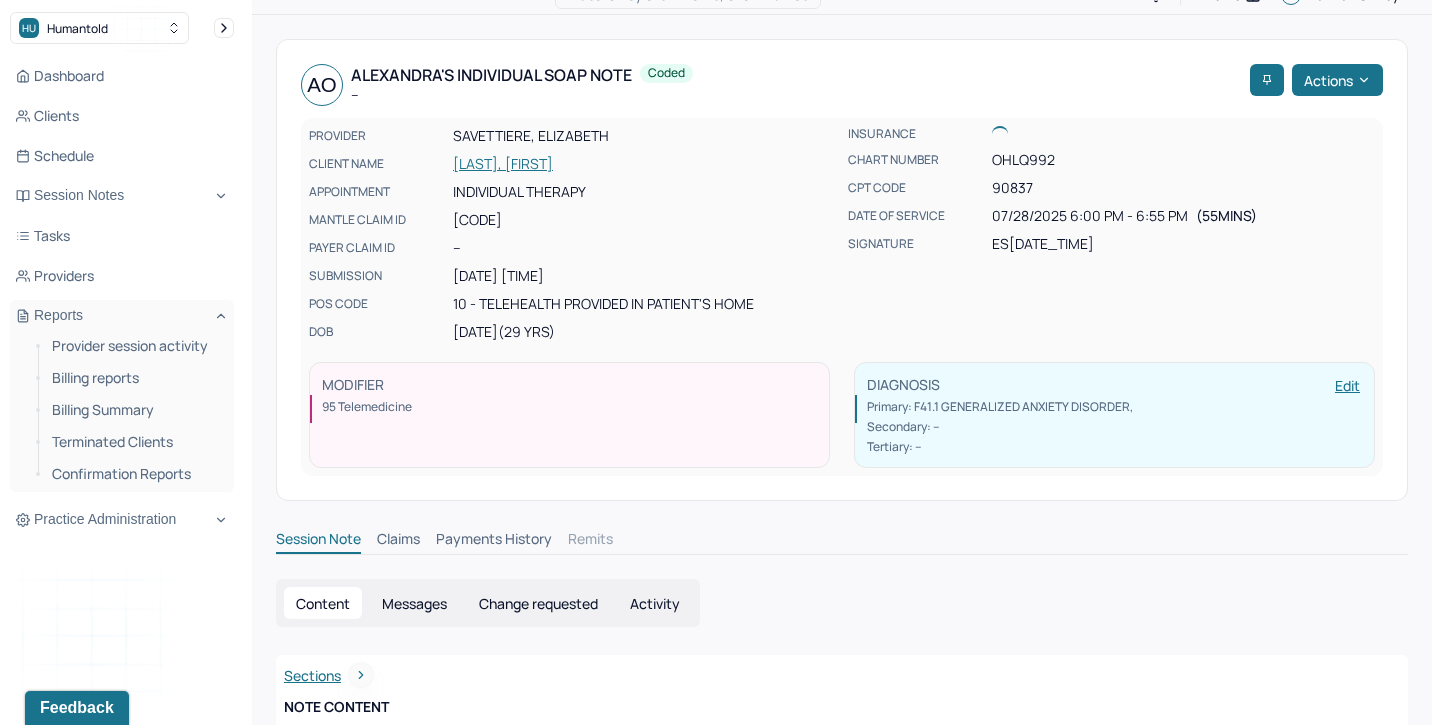 scroll, scrollTop: 76, scrollLeft: 0, axis: vertical 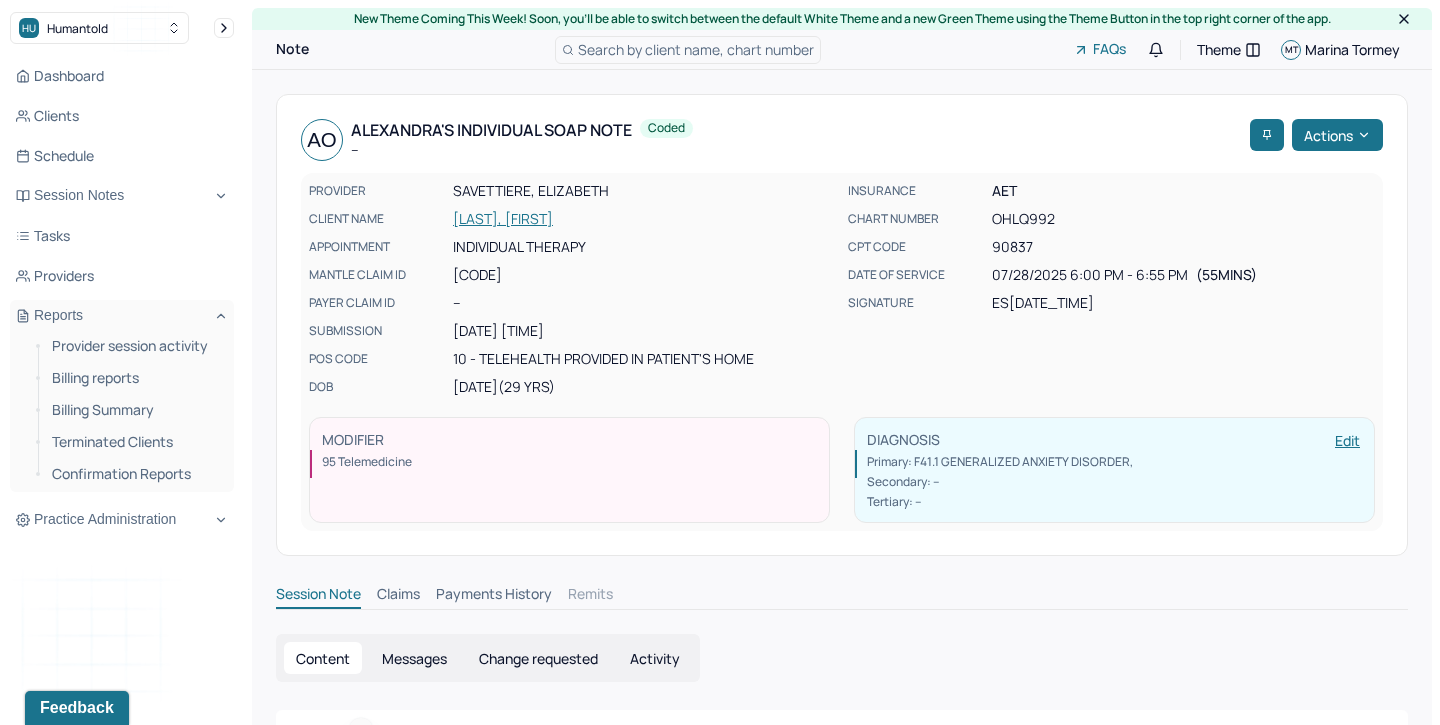 click on "PROVIDER SAVETTIERE, ELIZABETH CLIENT NAME OROSS, ALEXANDRA APPOINTMENT Individual therapy   MANTLE CLAIM ID M0FD0A334D95E3 PAYER CLAIM ID -- SUBMISSION 07/31/2025 10:28AM POS CODE 10 - Telehealth Provided in Patient's Home DOB 07/23/1996  (29 Yrs)" at bounding box center [572, 289] 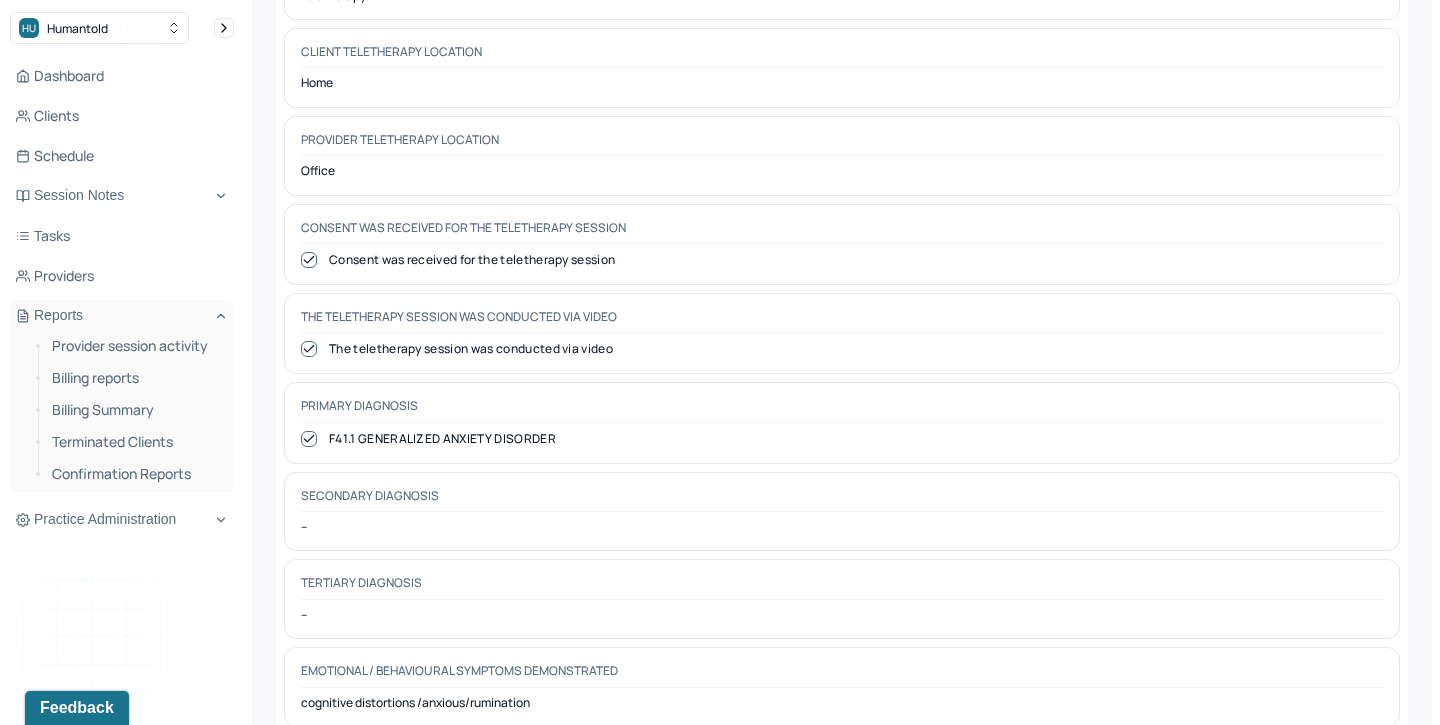 scroll, scrollTop: 0, scrollLeft: 0, axis: both 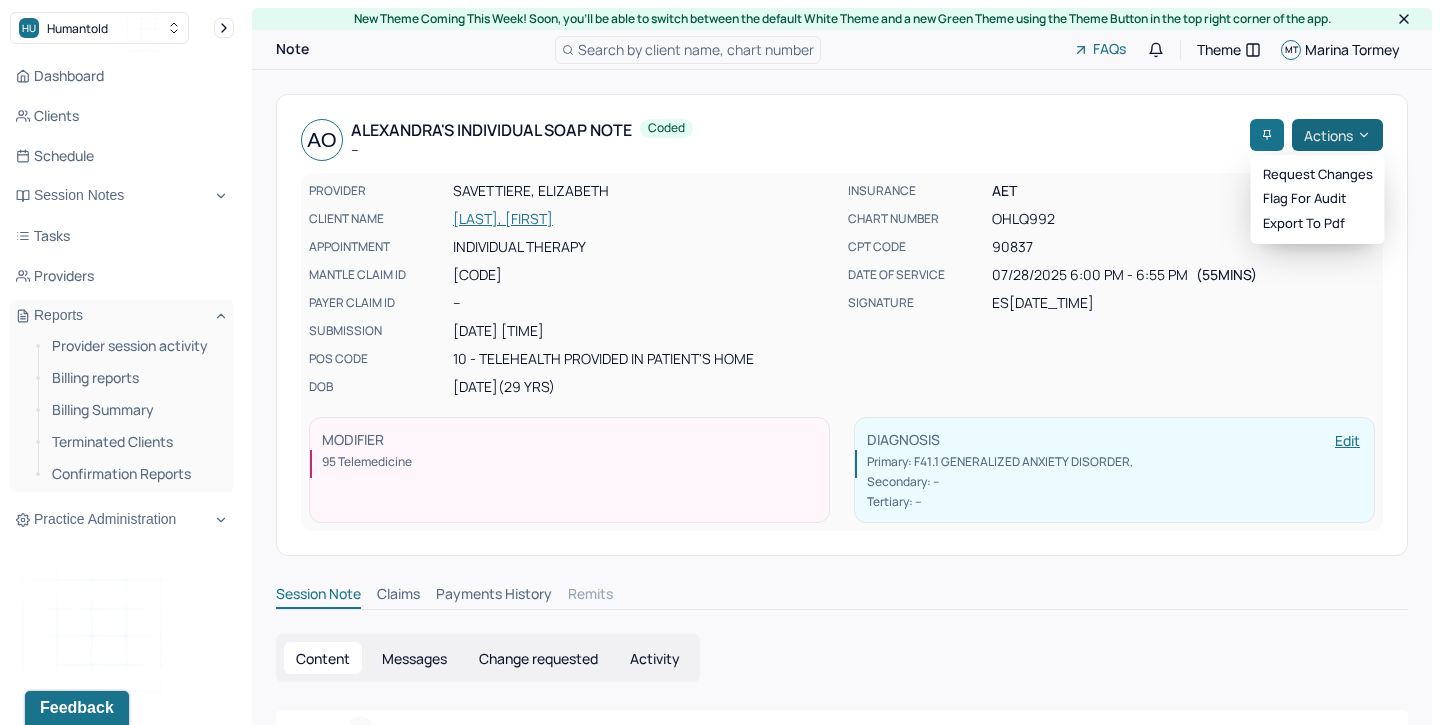 click on "Actions" at bounding box center (1337, 135) 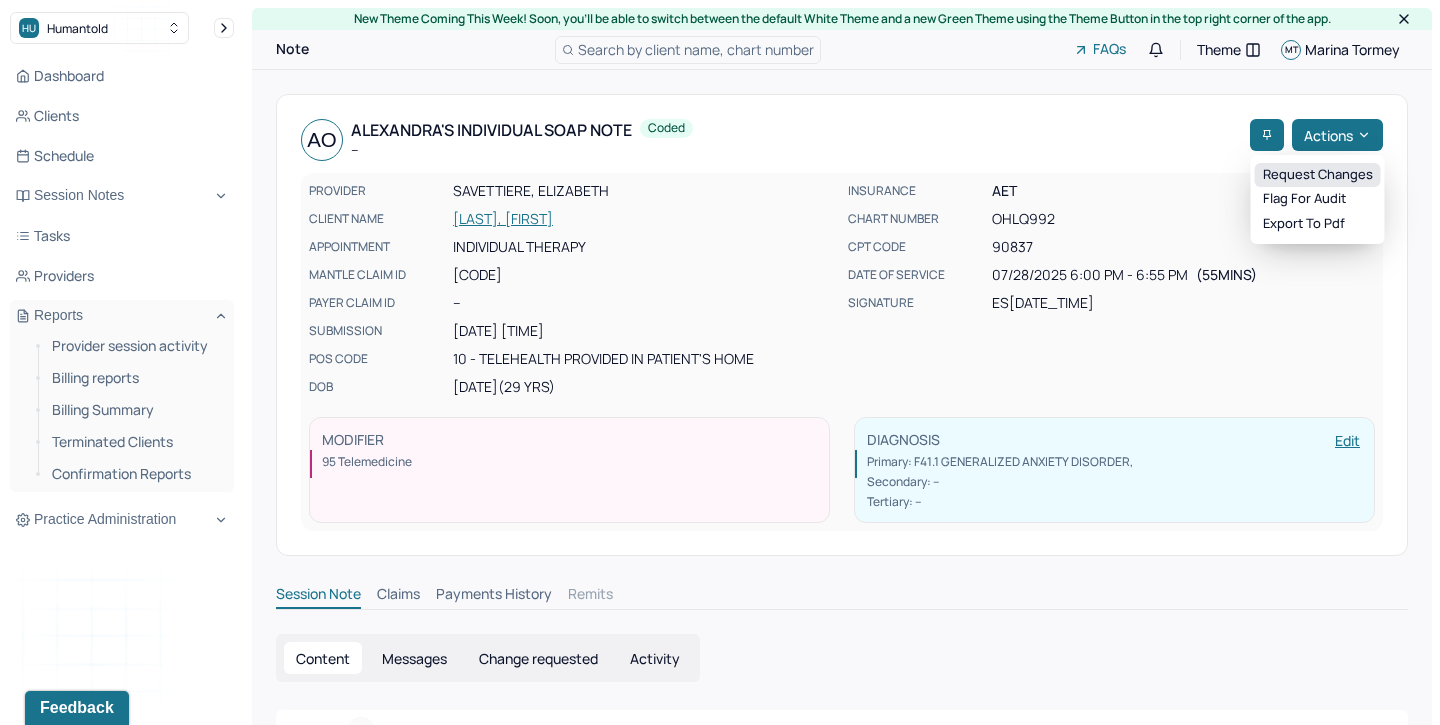 click on "Request changes" at bounding box center (1318, 175) 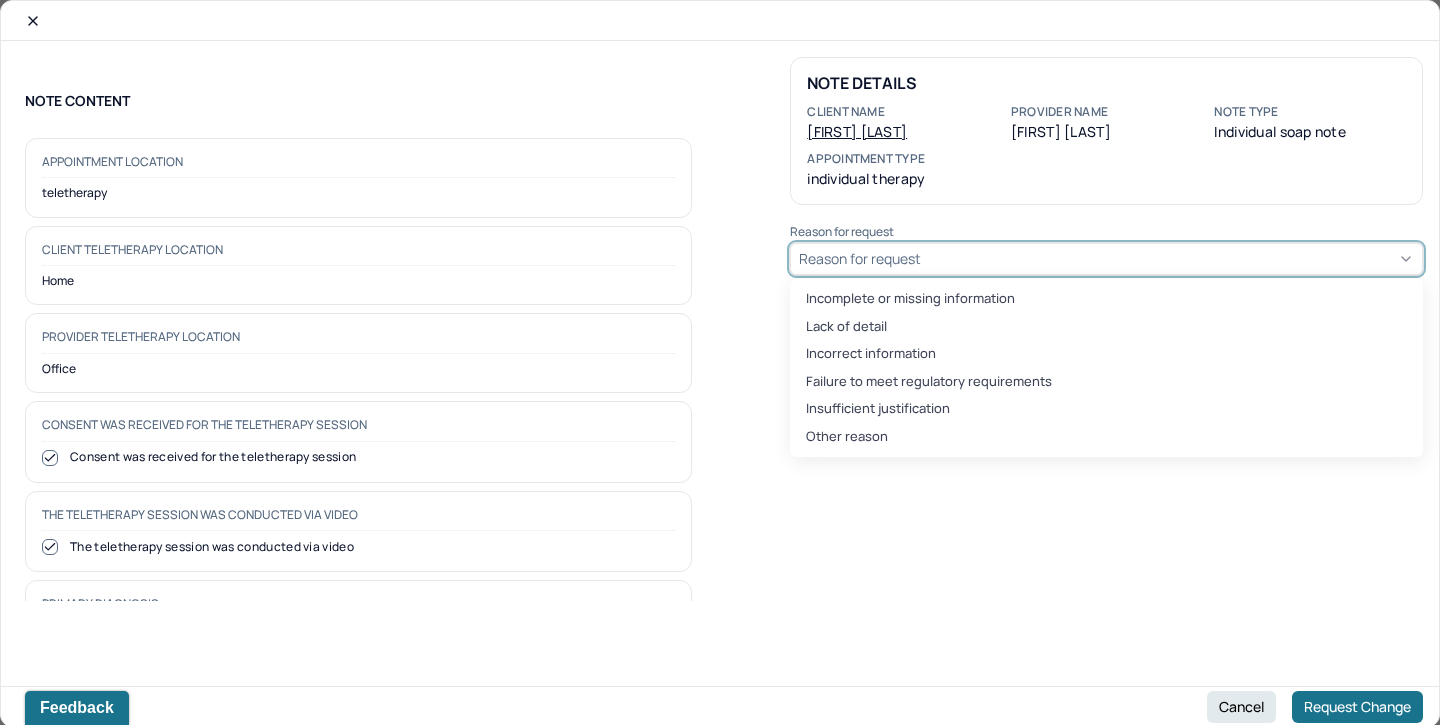 click on "Reason for request" at bounding box center (1106, 259) 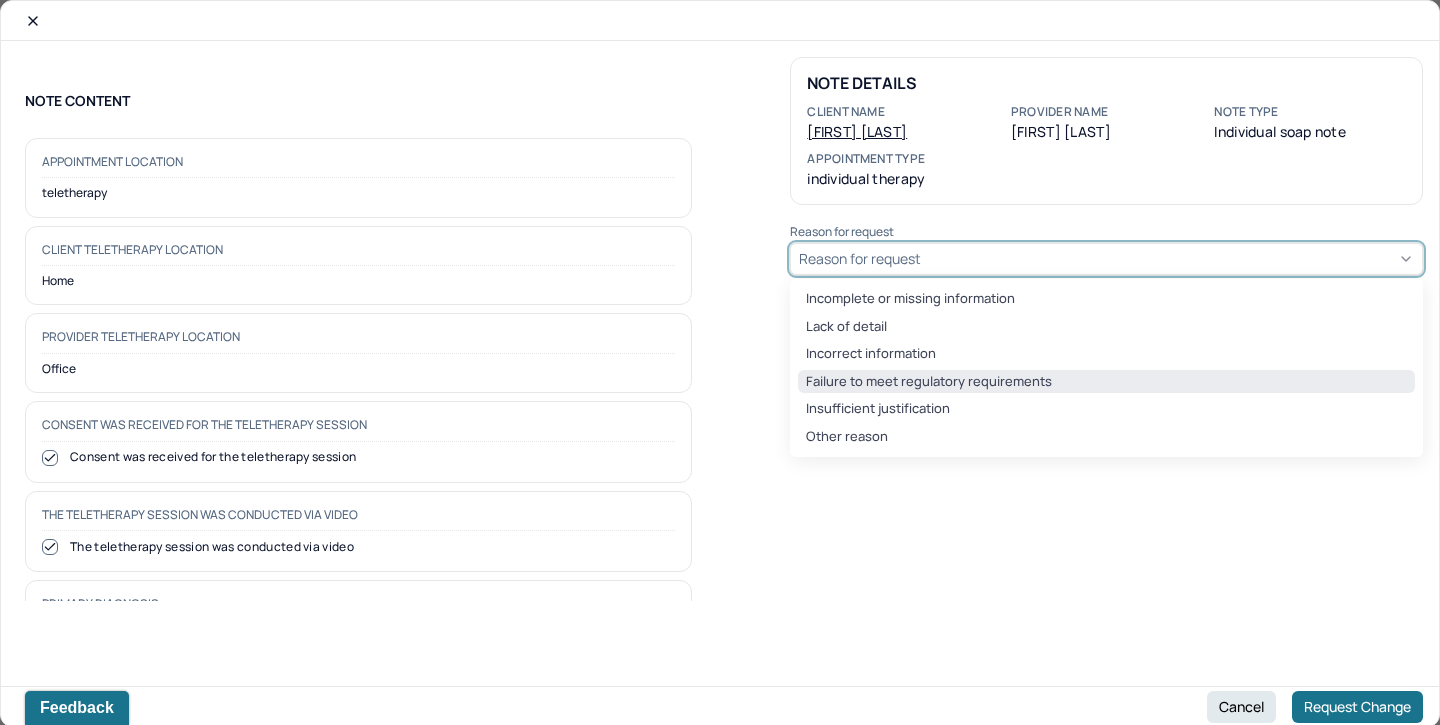 click on "Failure to meet regulatory requirements" at bounding box center (1106, 382) 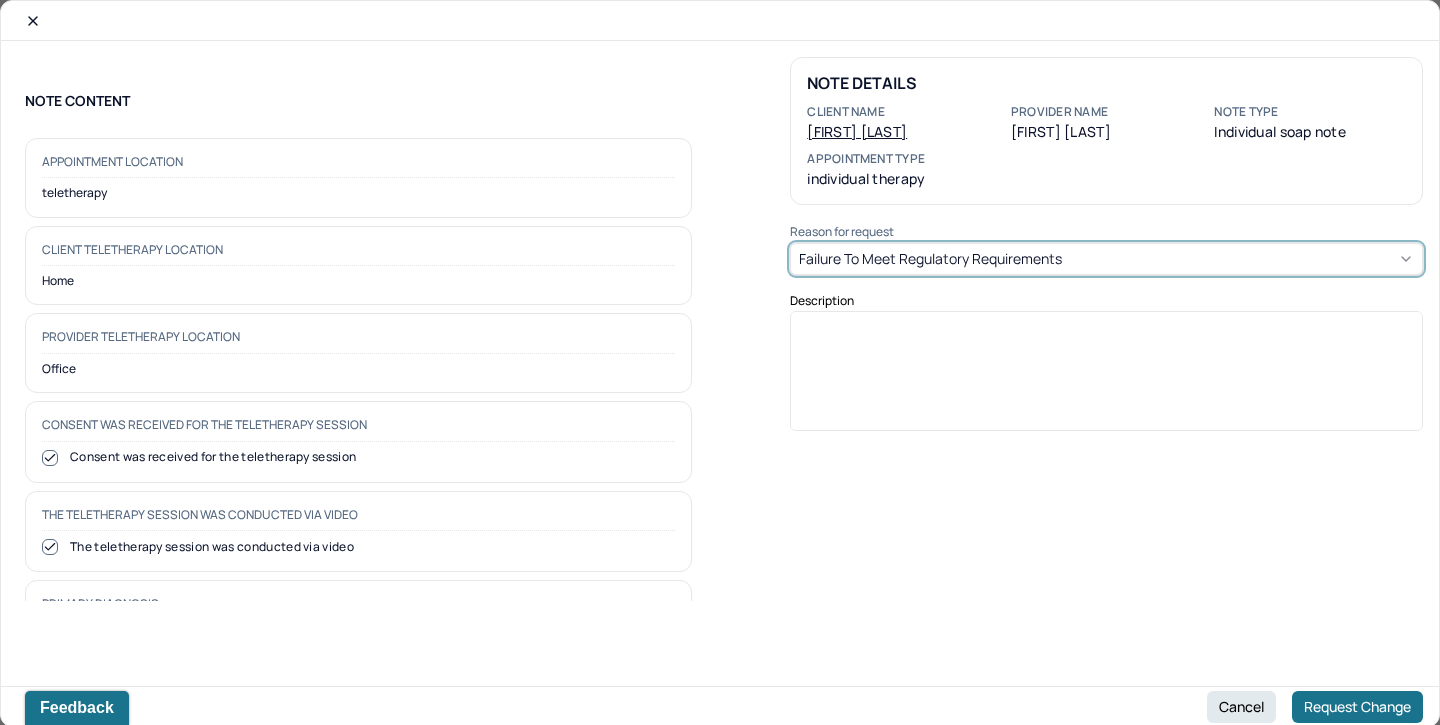 click at bounding box center [1107, 378] 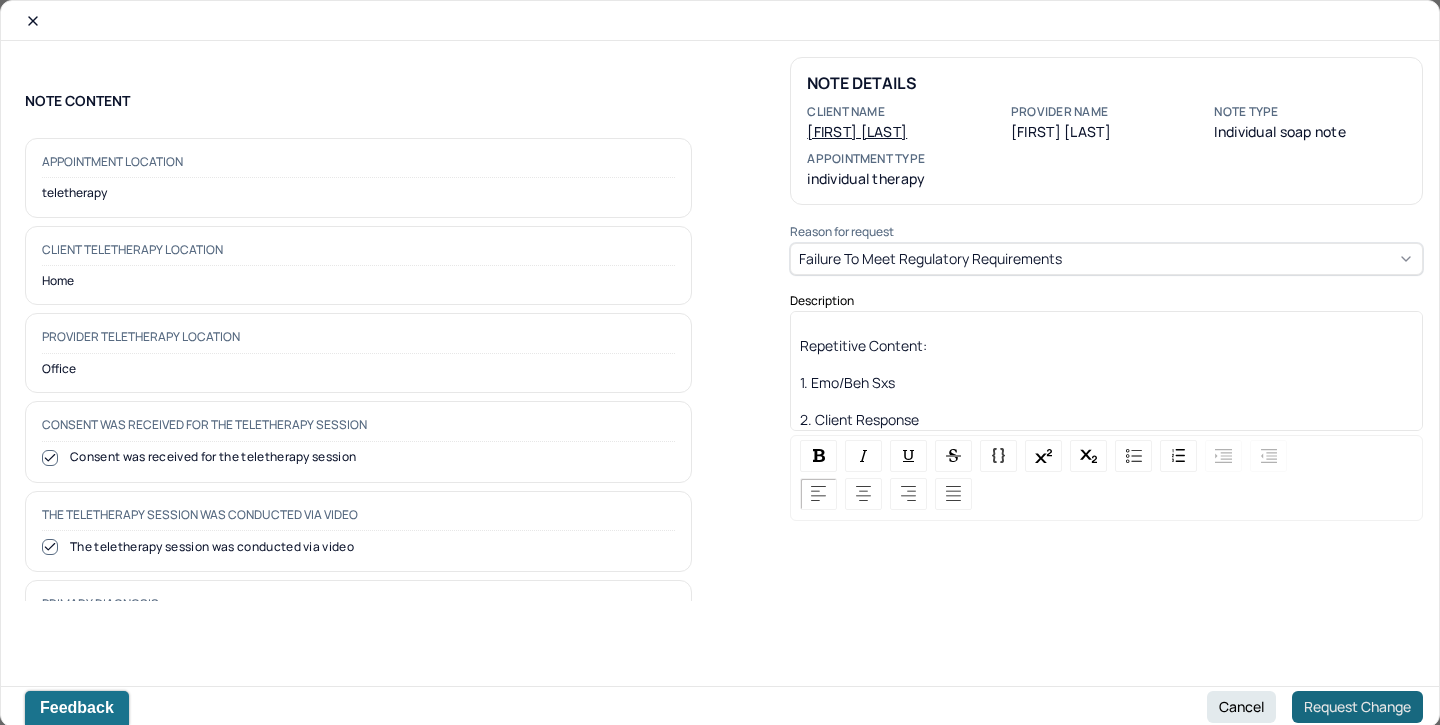 click on "Request Change" at bounding box center [1357, 707] 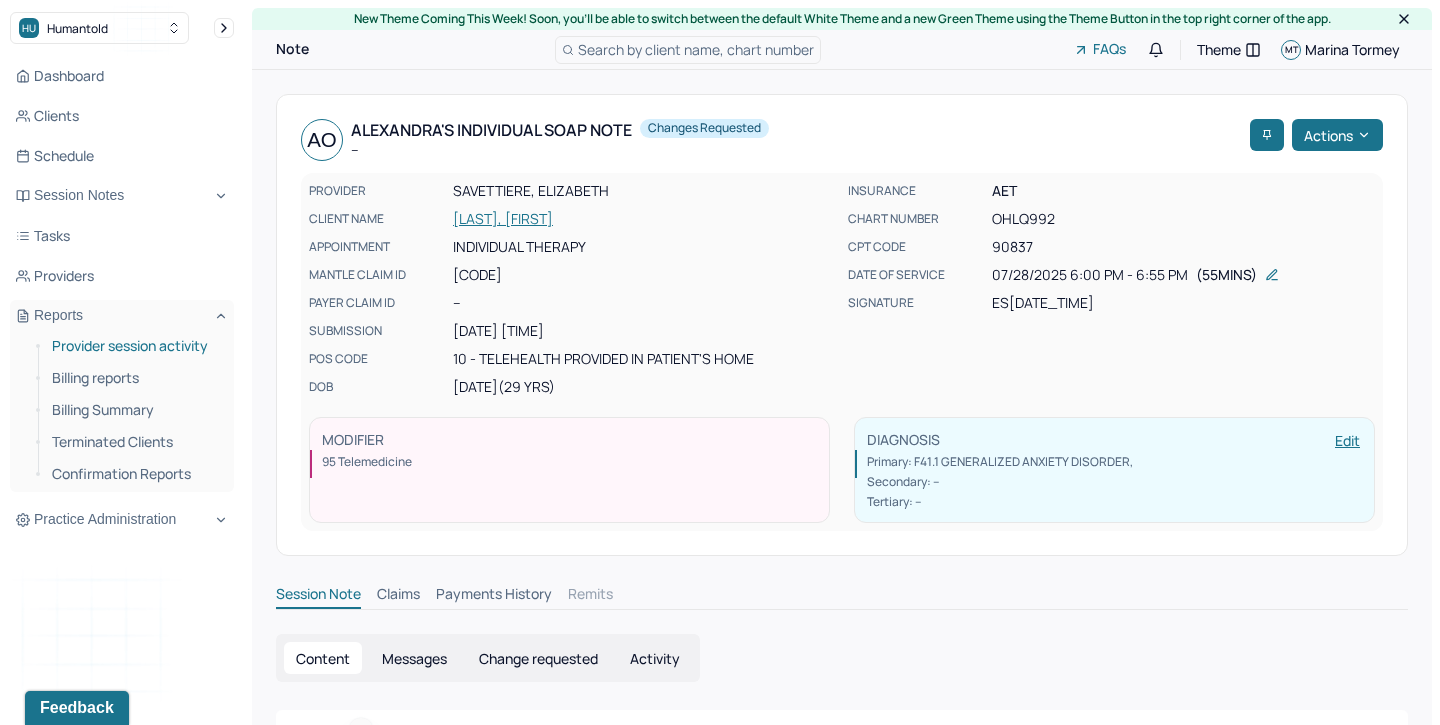 click on "Provider session activity" at bounding box center (135, 346) 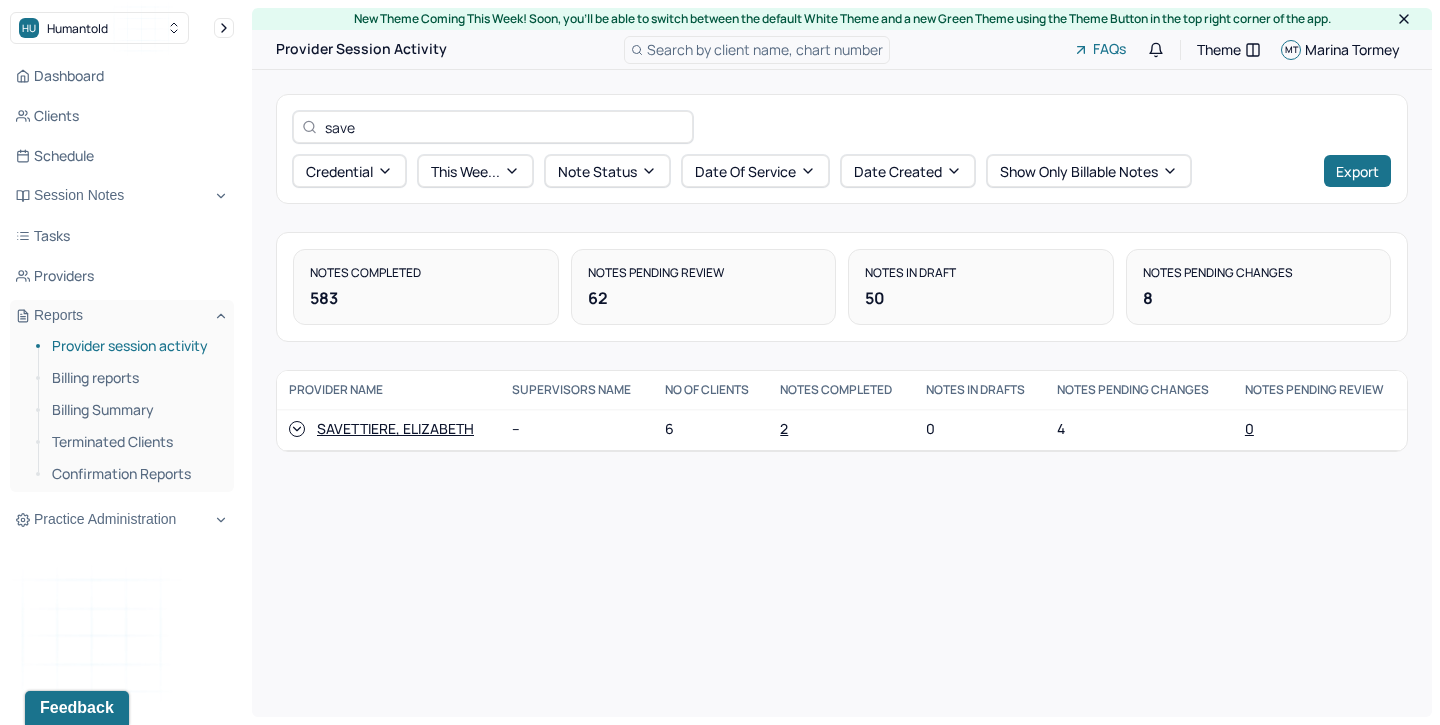 click on "SAVETTIERE, ELIZABETH" at bounding box center (395, 429) 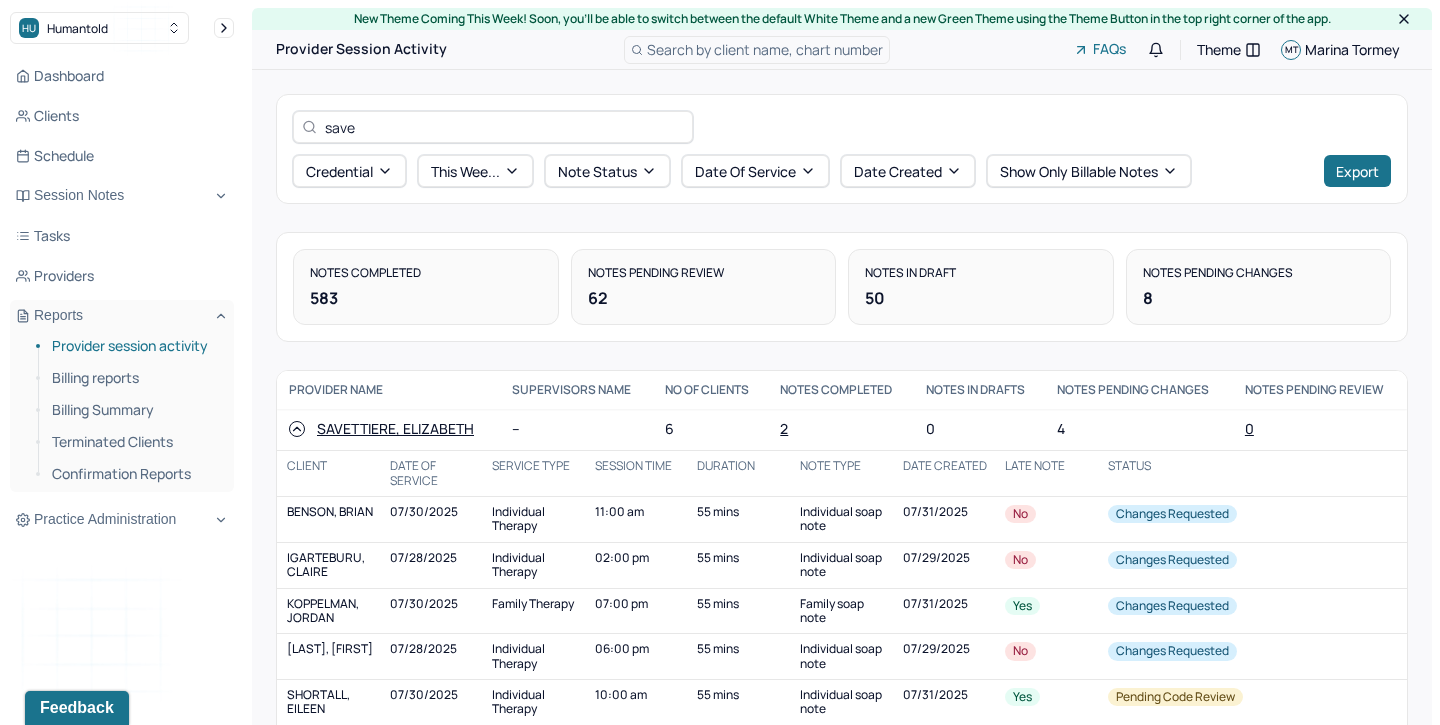 scroll, scrollTop: 76, scrollLeft: 0, axis: vertical 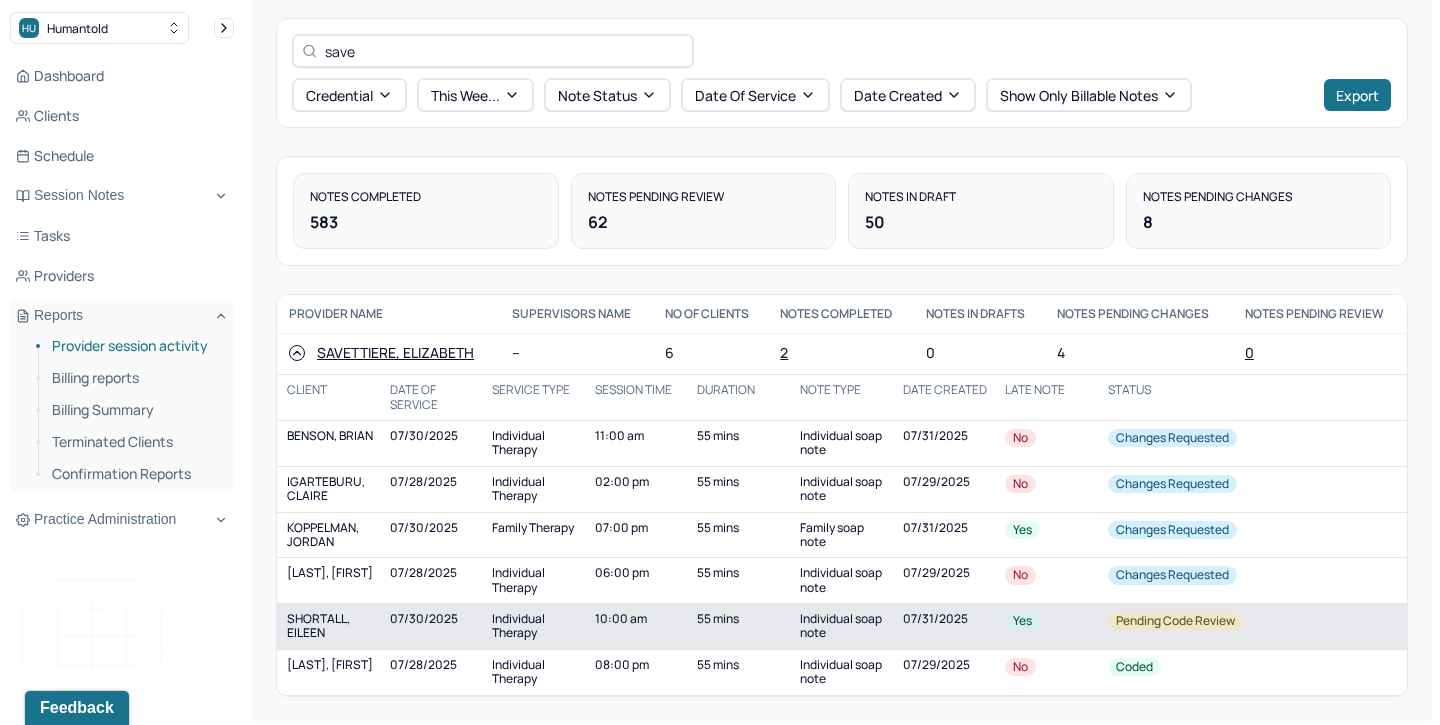 click on "07/30/2025" at bounding box center (435, 626) 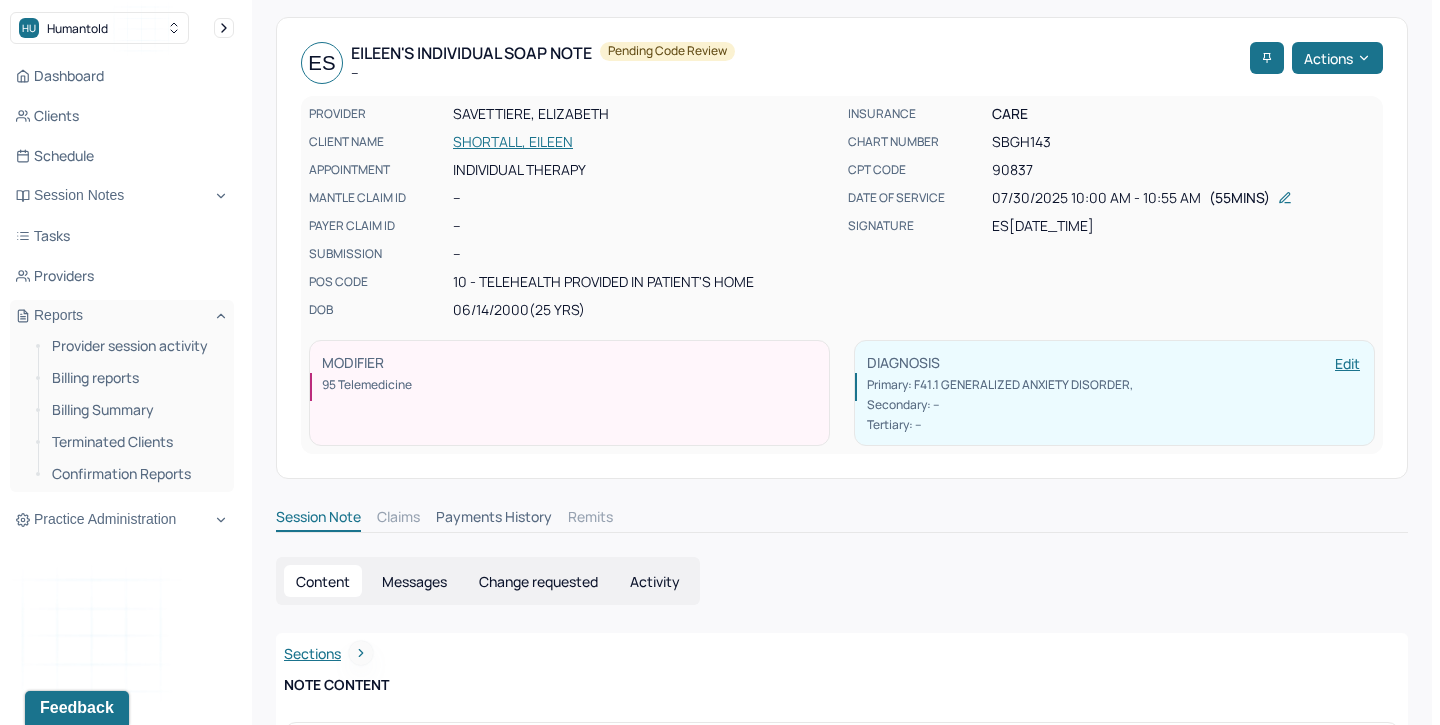 scroll, scrollTop: 75, scrollLeft: 0, axis: vertical 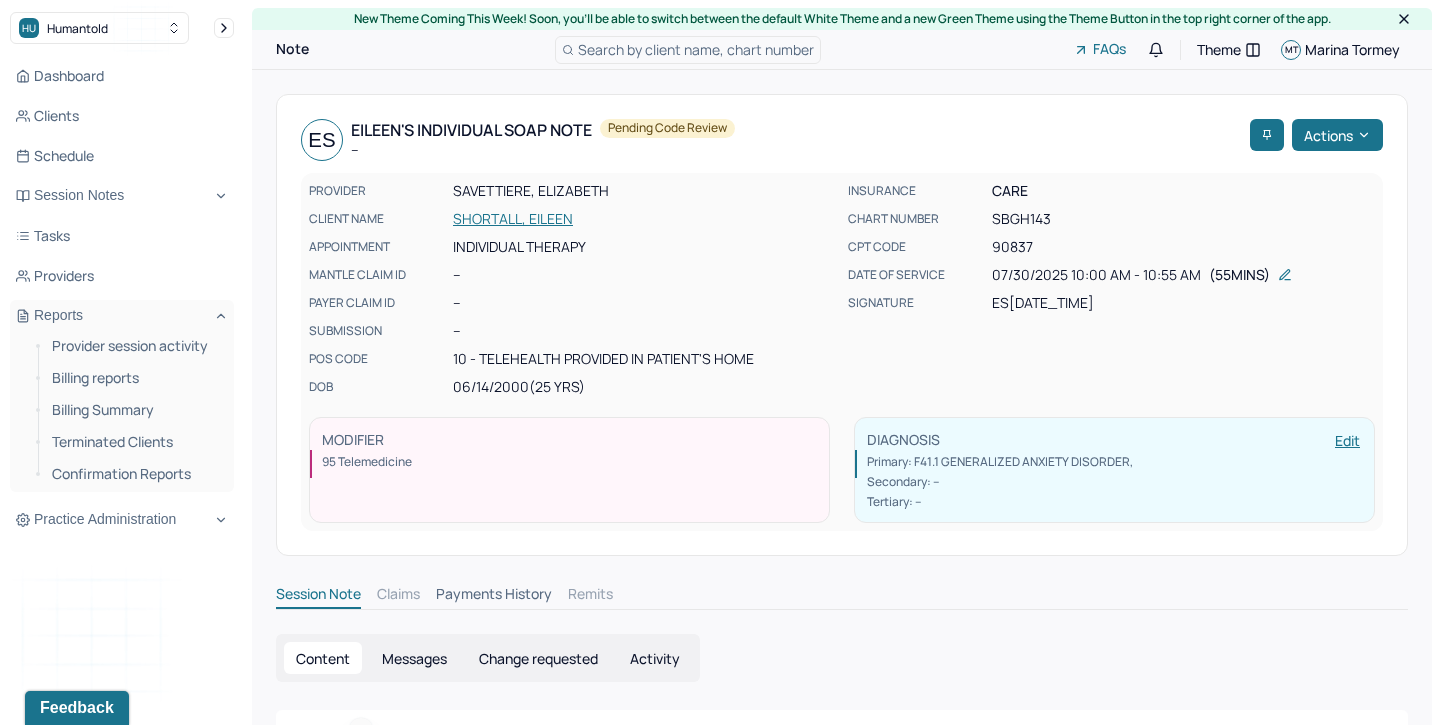 click on "Individual therapy" at bounding box center (644, 247) 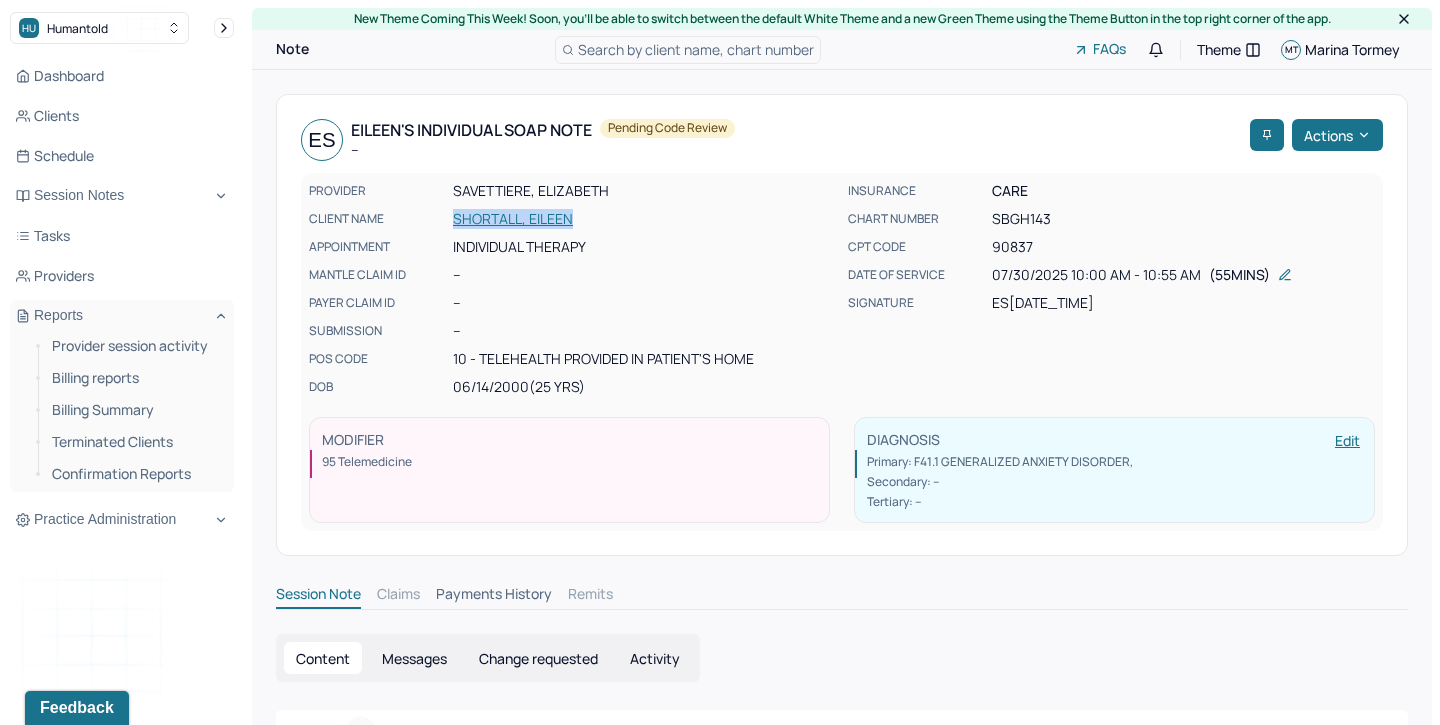 drag, startPoint x: 511, startPoint y: 215, endPoint x: 592, endPoint y: 217, distance: 81.02469 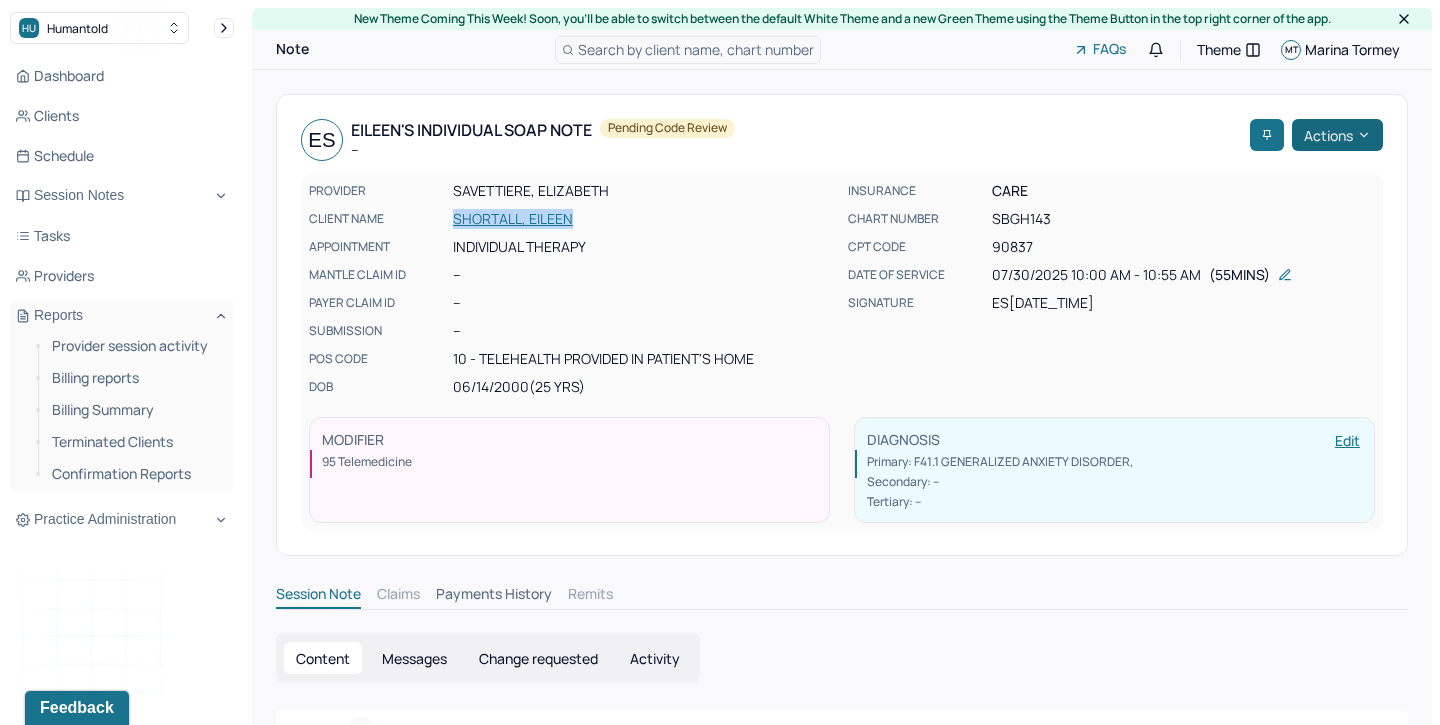 click on "Actions" at bounding box center (1337, 135) 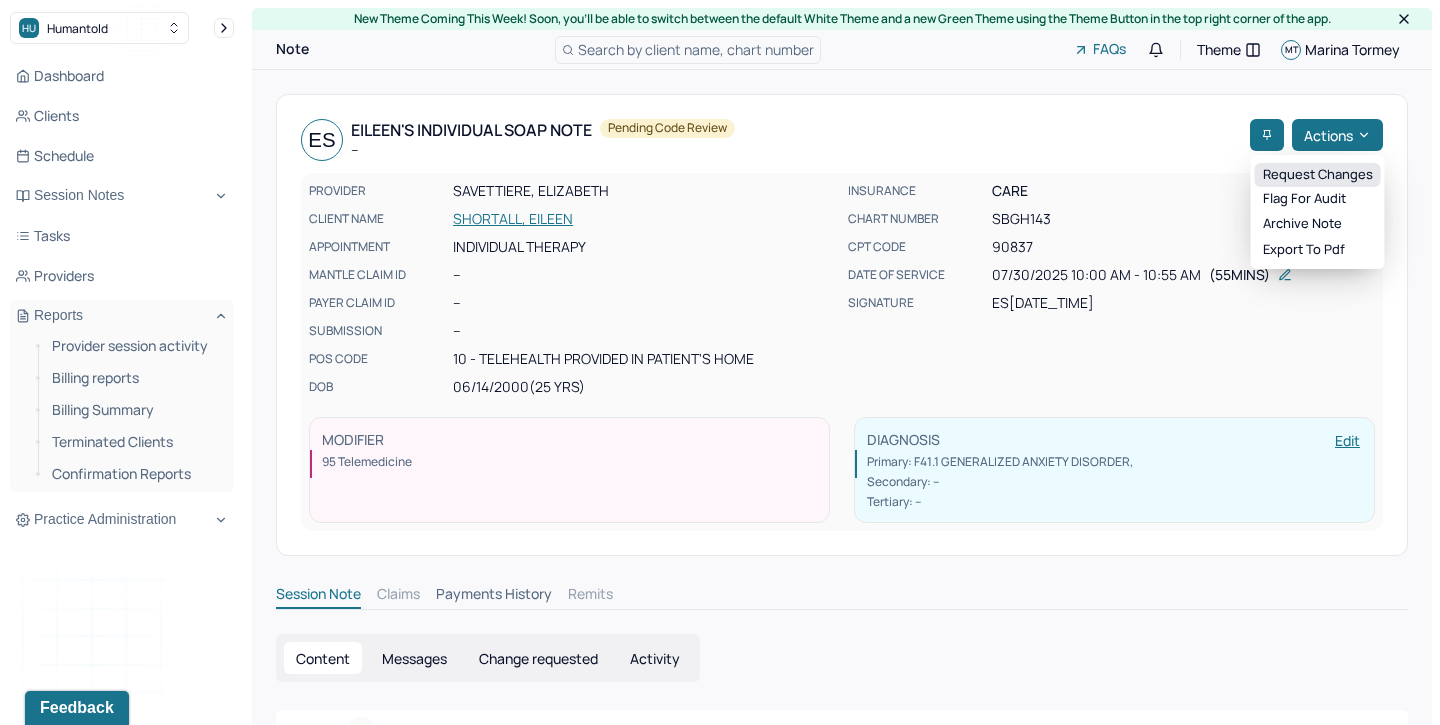 click on "Request changes" at bounding box center [1318, 175] 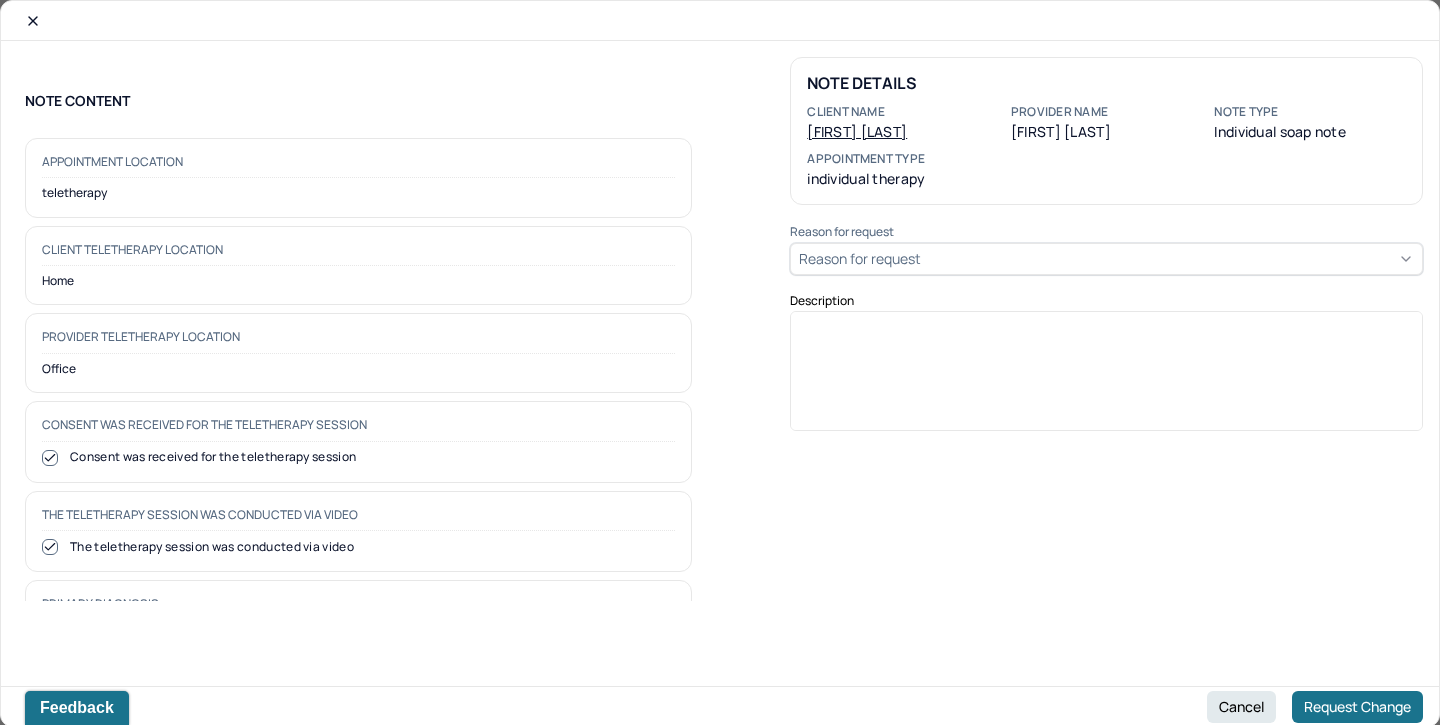 click on "Reason for request" at bounding box center [1106, 259] 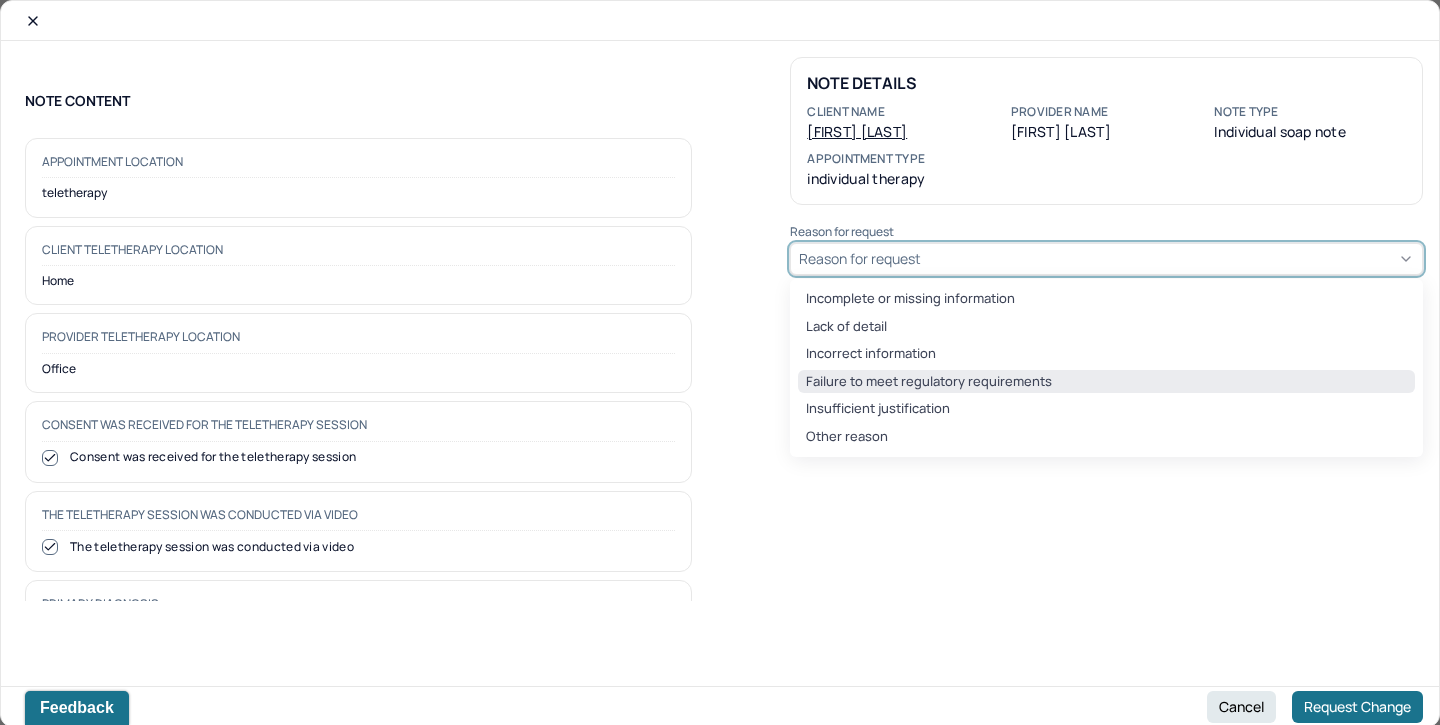 click on "Failure to meet regulatory requirements" at bounding box center (1106, 382) 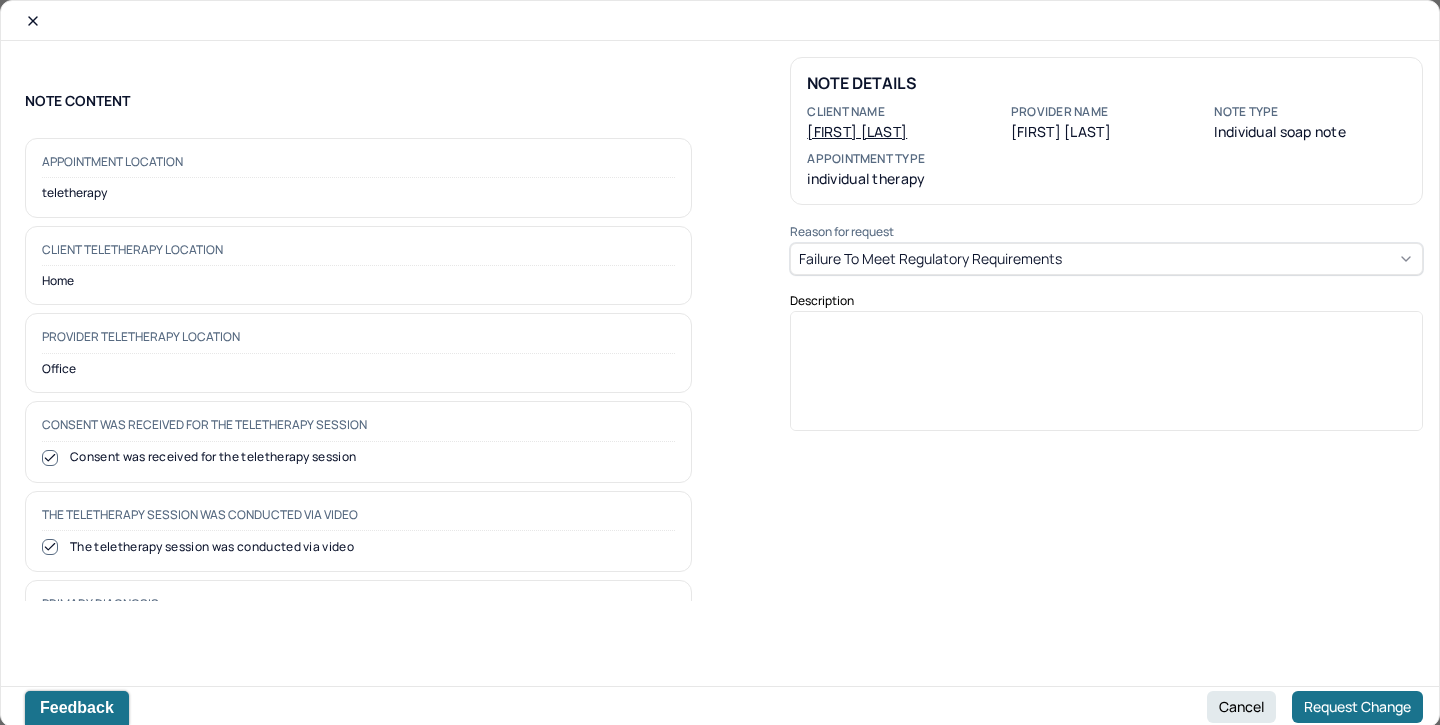 click at bounding box center [1107, 378] 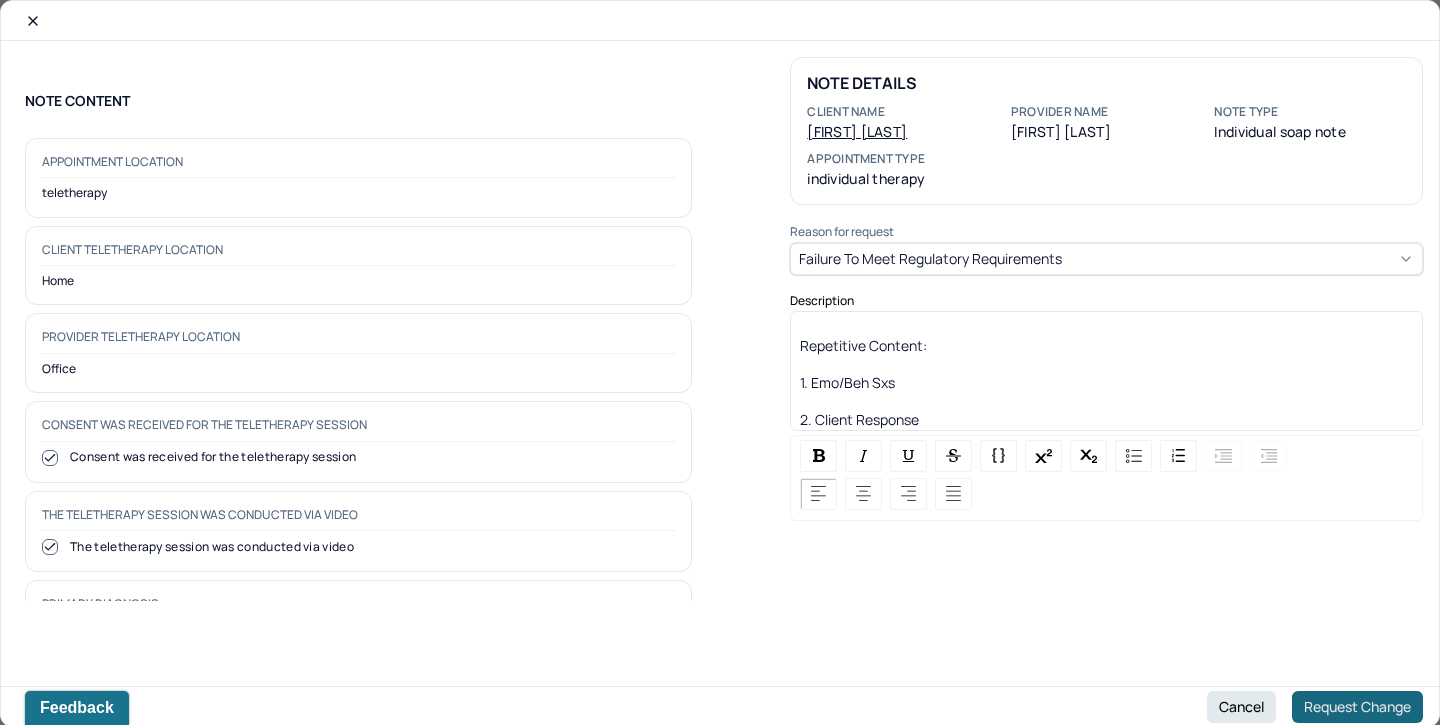 click on "Request Change" at bounding box center [1357, 707] 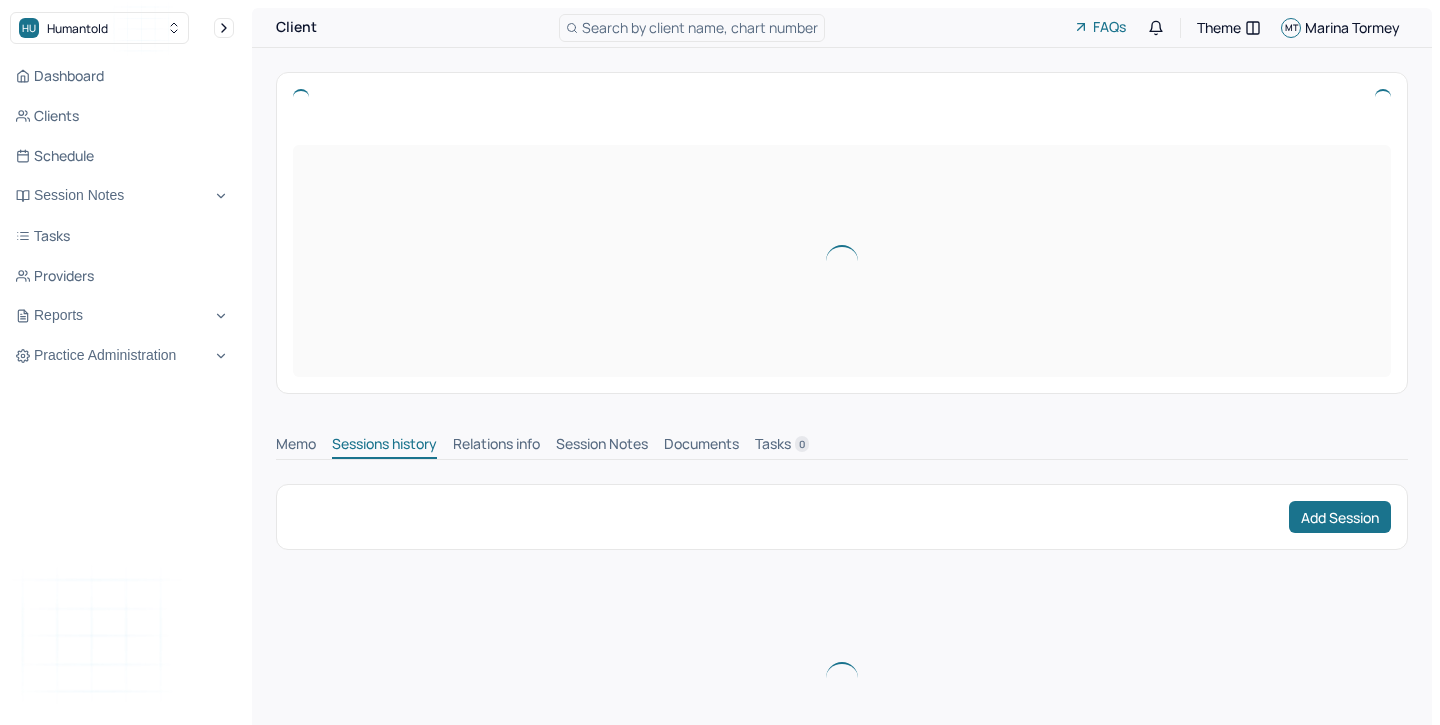 scroll, scrollTop: 0, scrollLeft: 0, axis: both 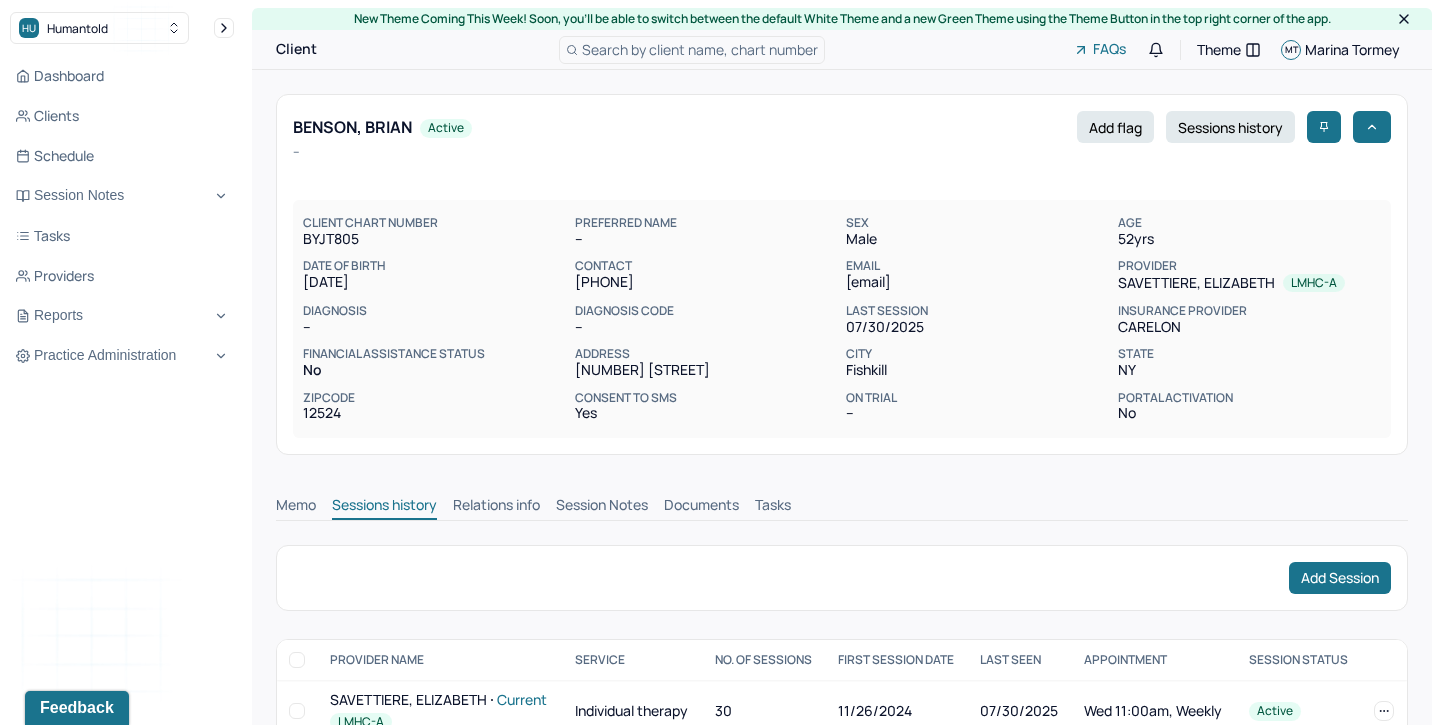 click on "Session Notes" at bounding box center [602, 507] 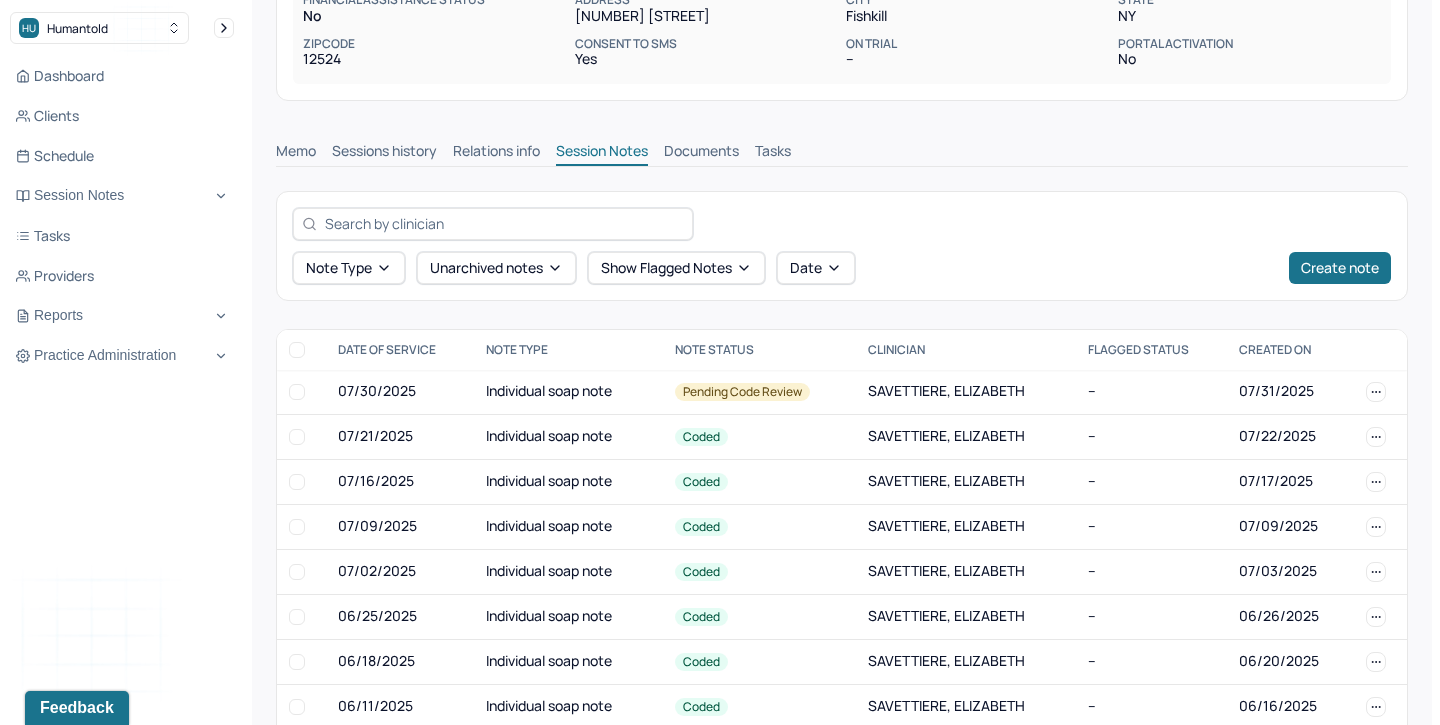 scroll, scrollTop: 359, scrollLeft: 0, axis: vertical 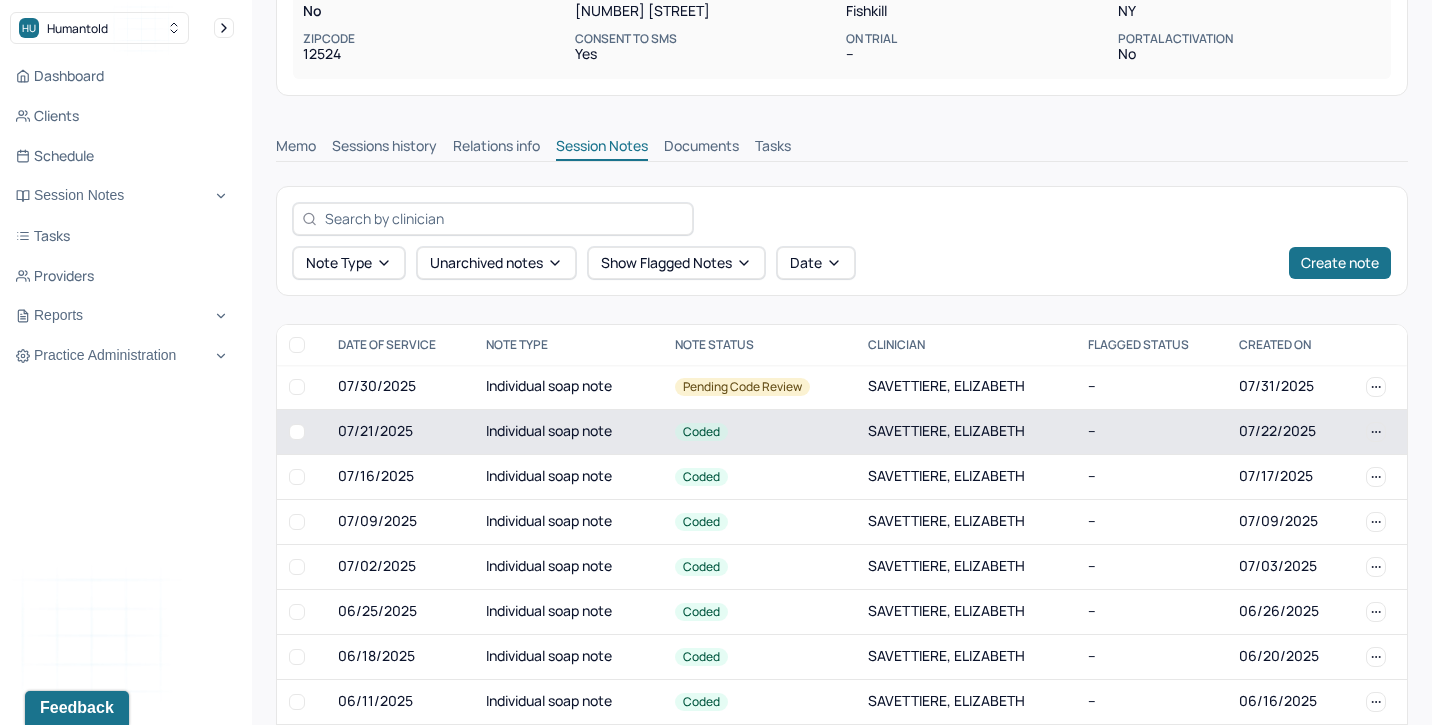 click on "Individual soap note" at bounding box center (568, 431) 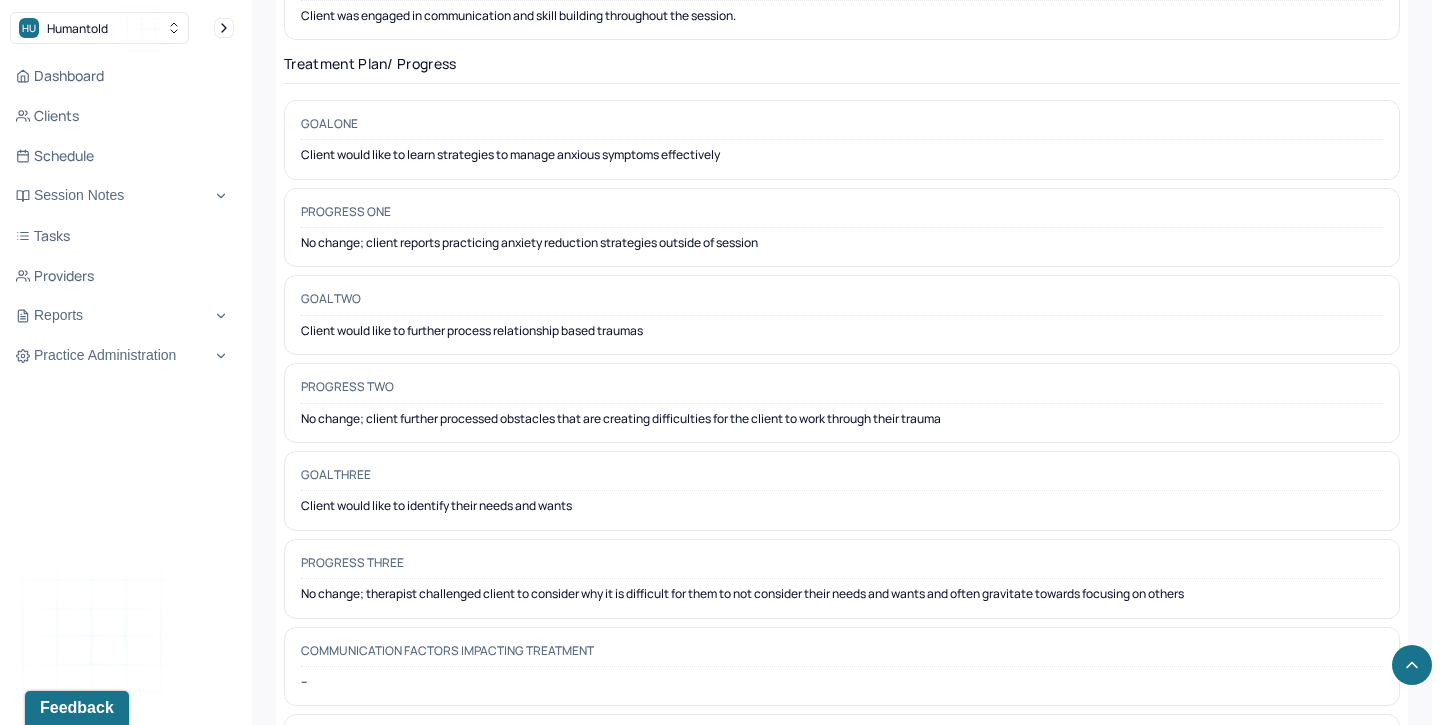 scroll, scrollTop: 3154, scrollLeft: 0, axis: vertical 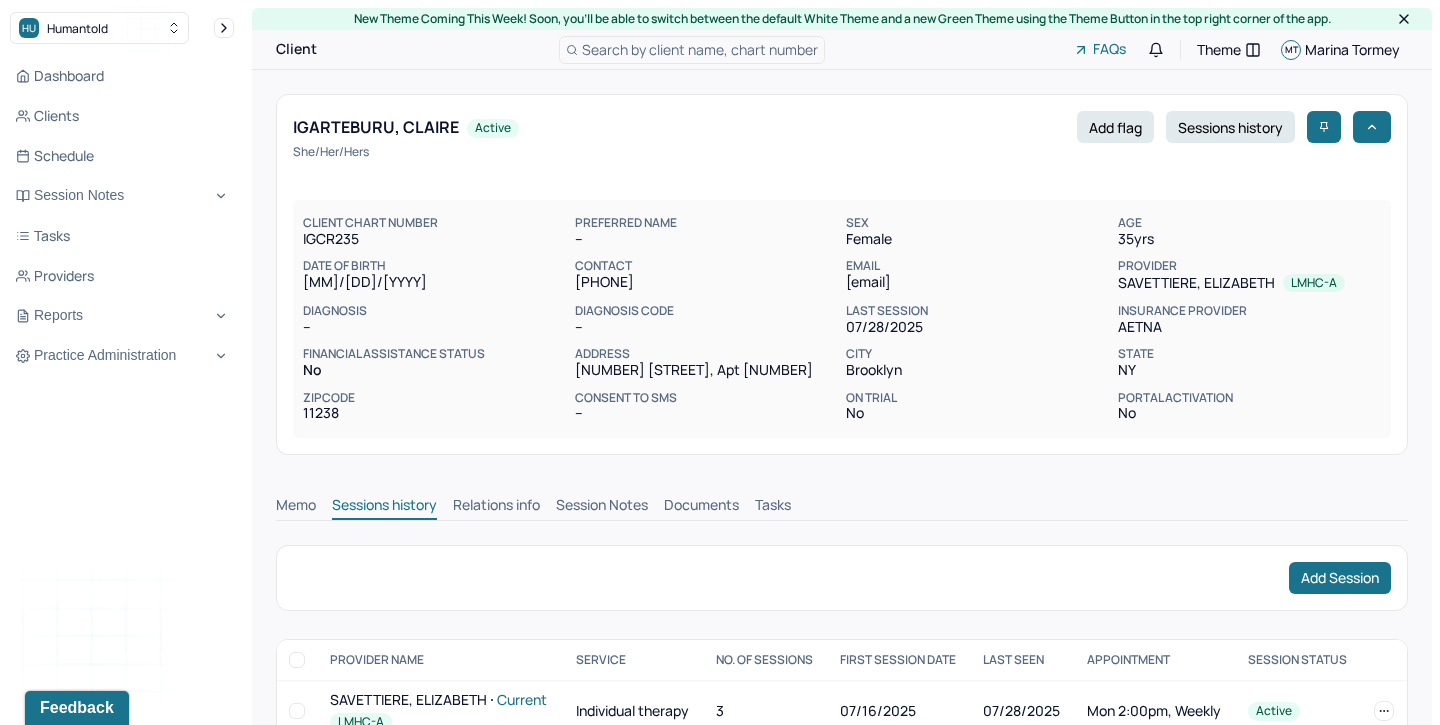 click on "Session Notes" at bounding box center (602, 507) 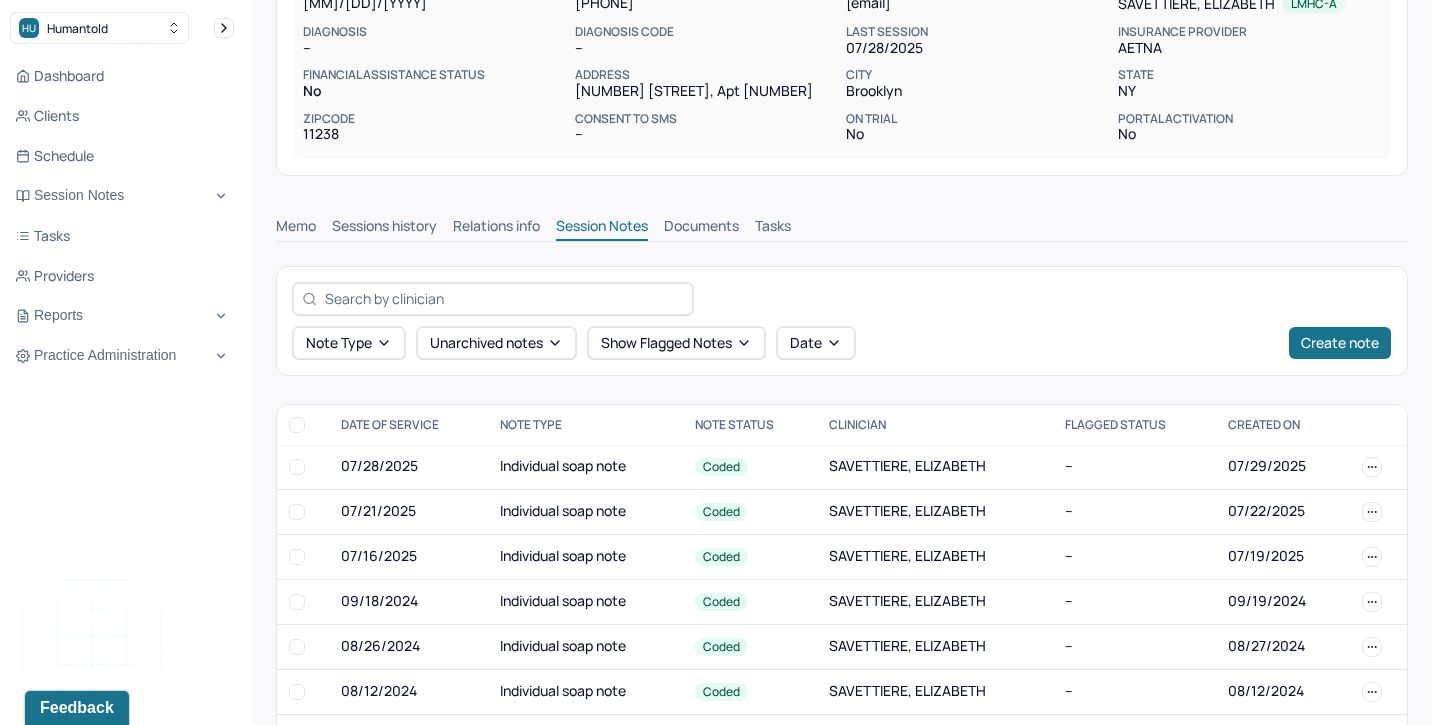 scroll, scrollTop: 285, scrollLeft: 0, axis: vertical 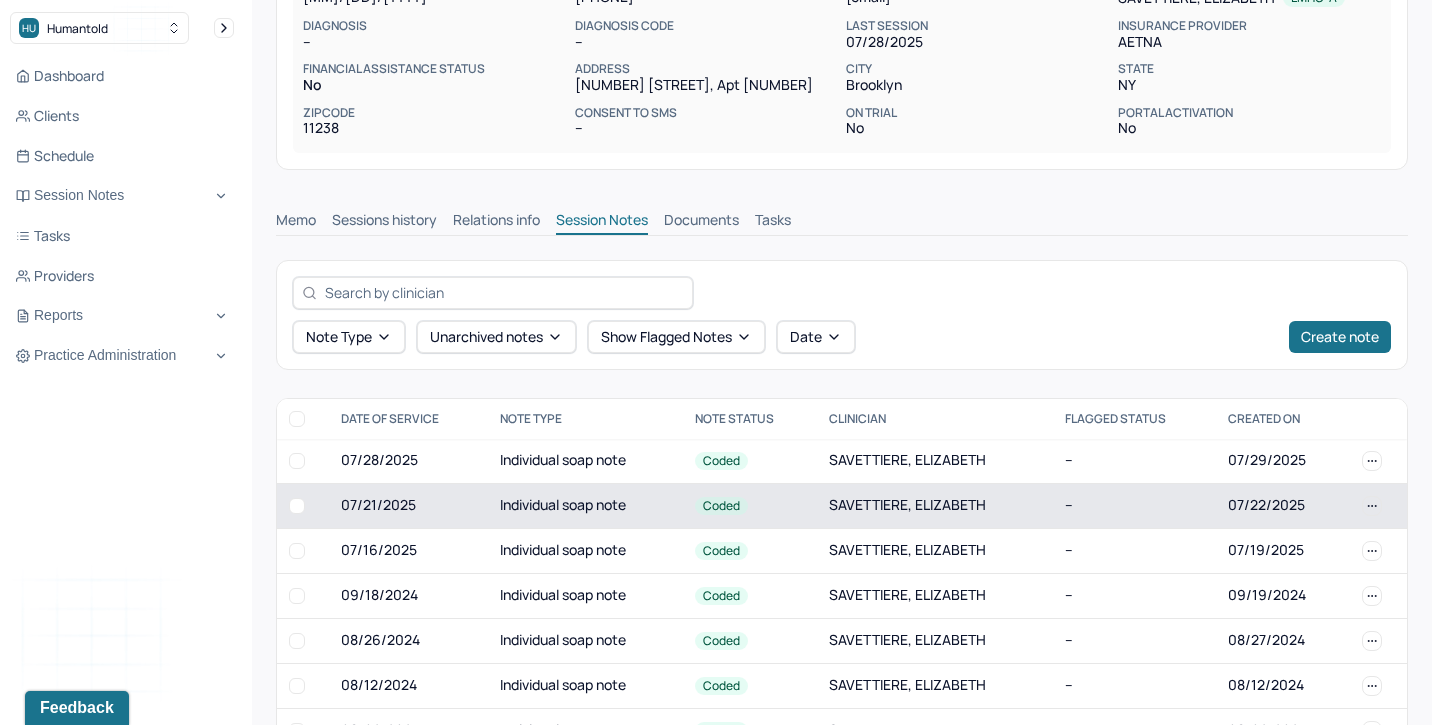 click on "Individual soap note" at bounding box center (585, 505) 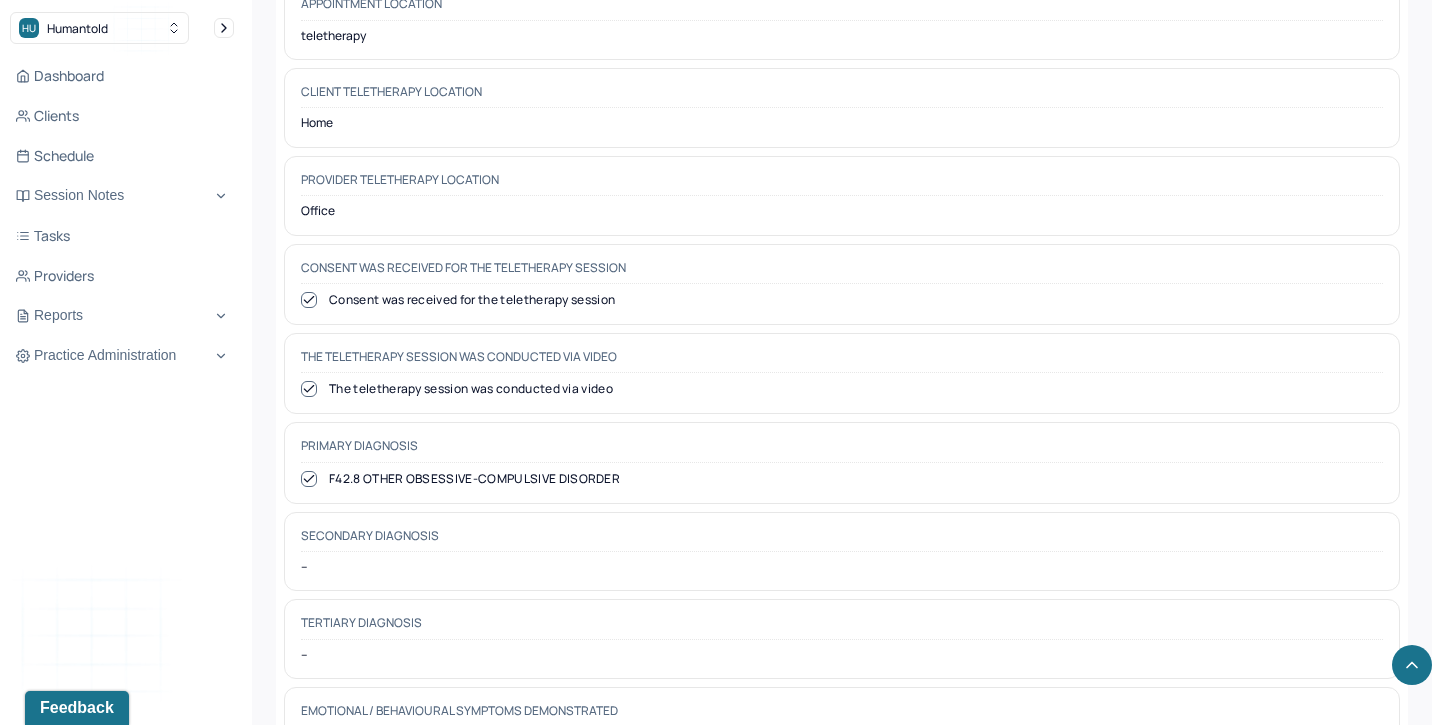 scroll, scrollTop: 0, scrollLeft: 0, axis: both 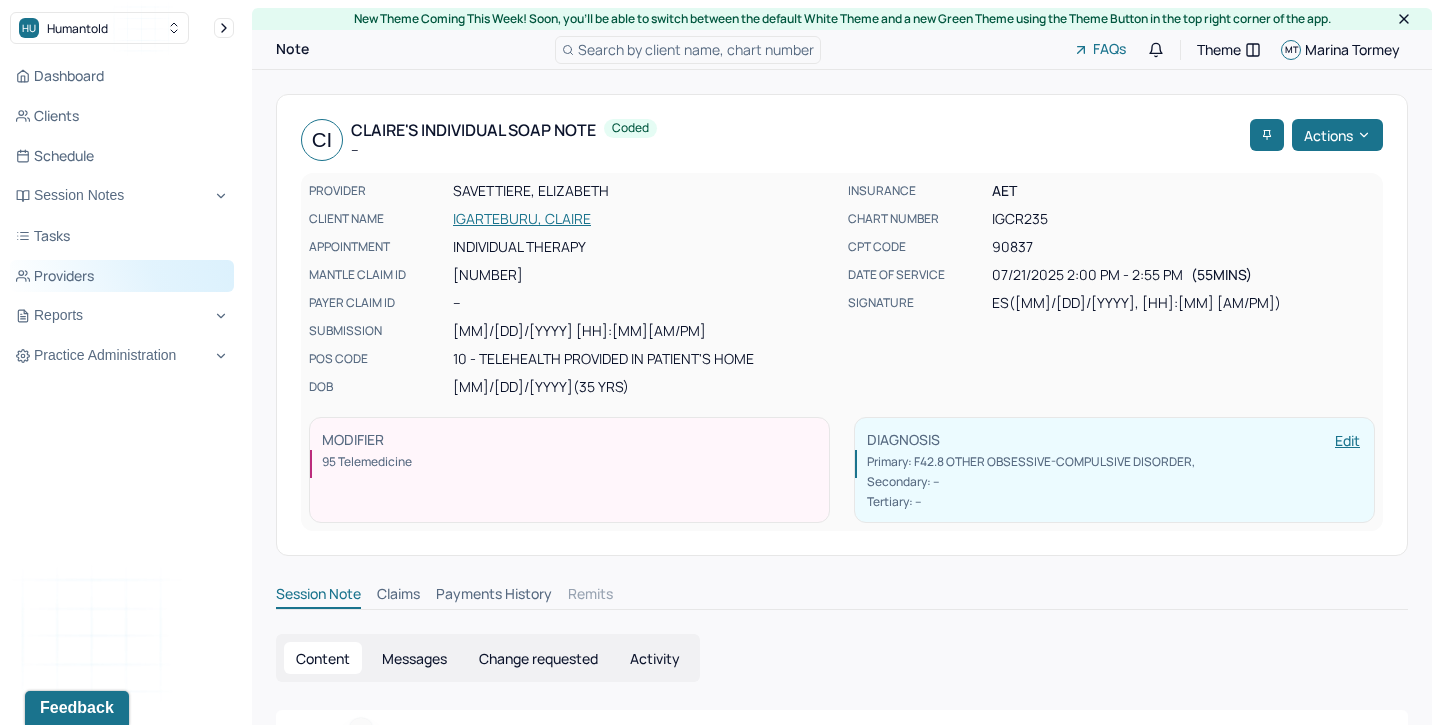 click on "Providers" at bounding box center [122, 276] 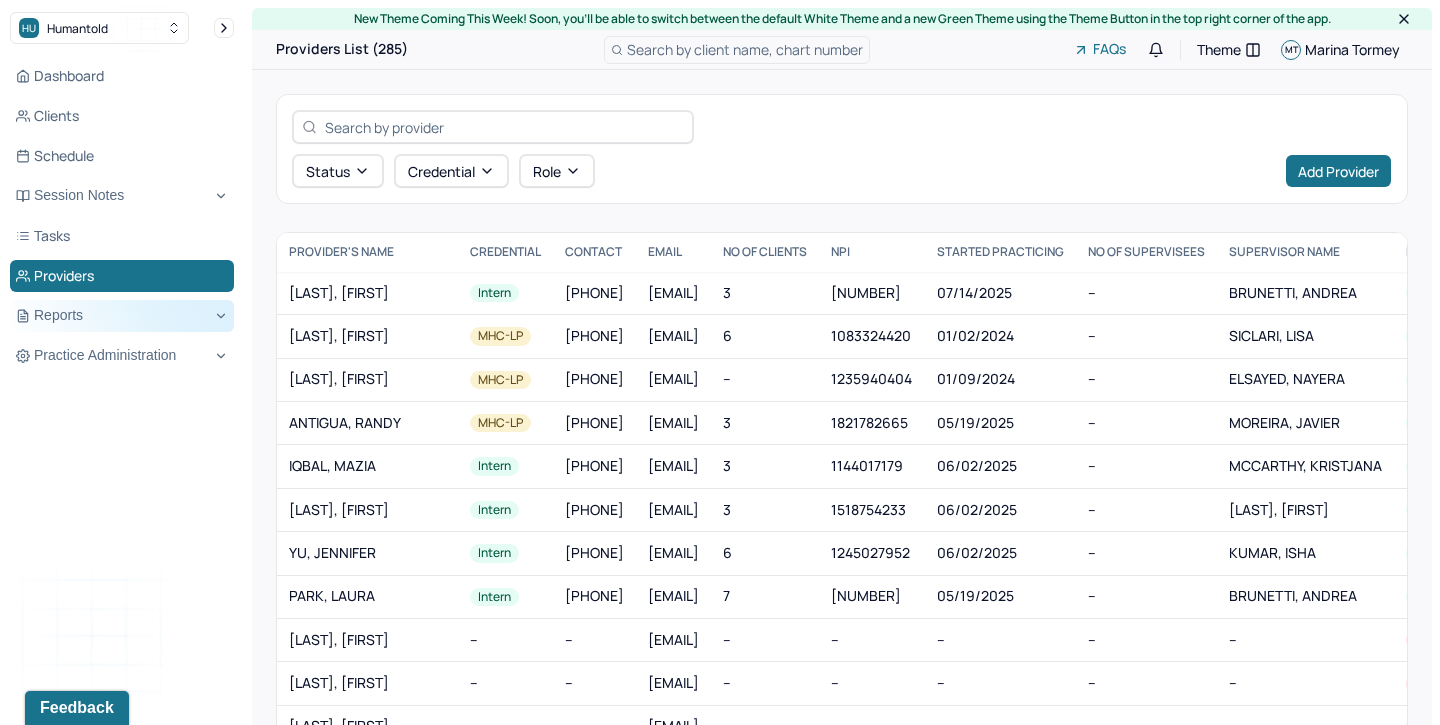 click on "Reports" at bounding box center (122, 316) 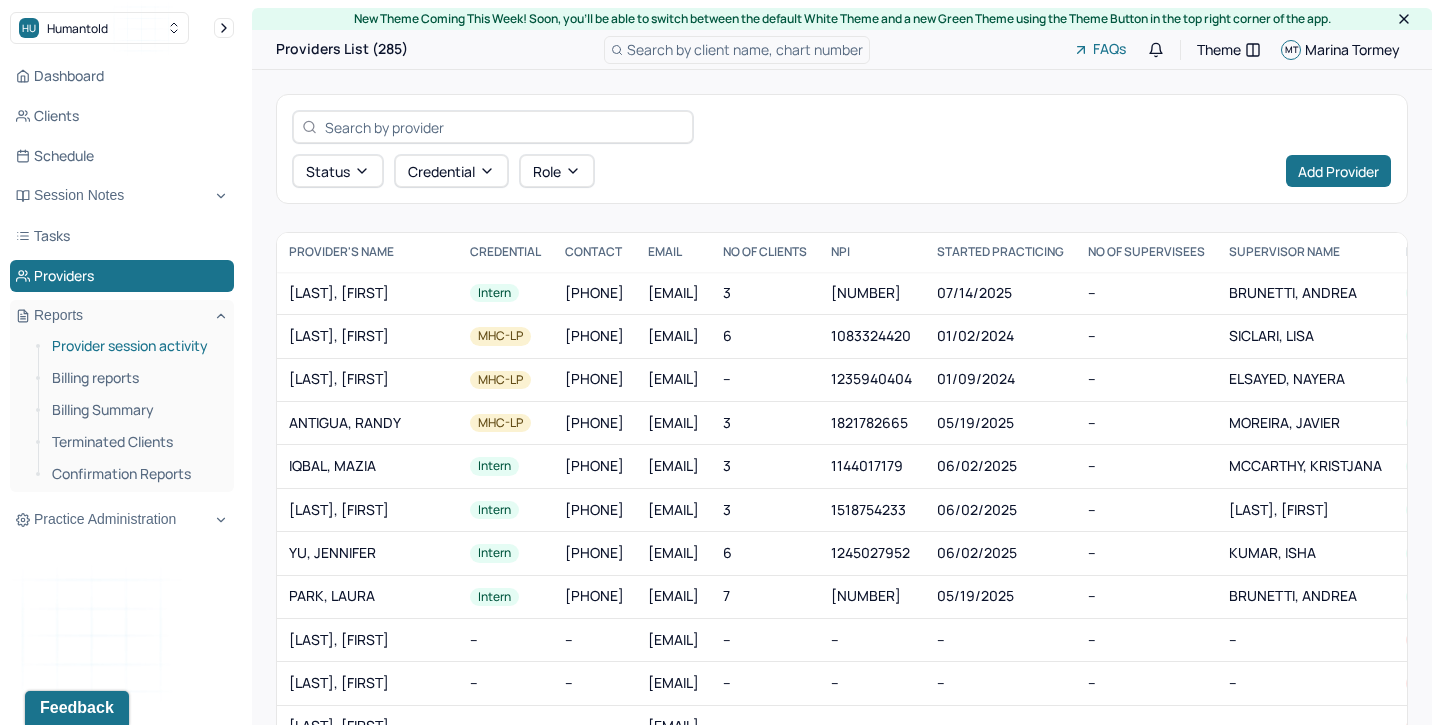 click on "Provider session activity" at bounding box center [135, 346] 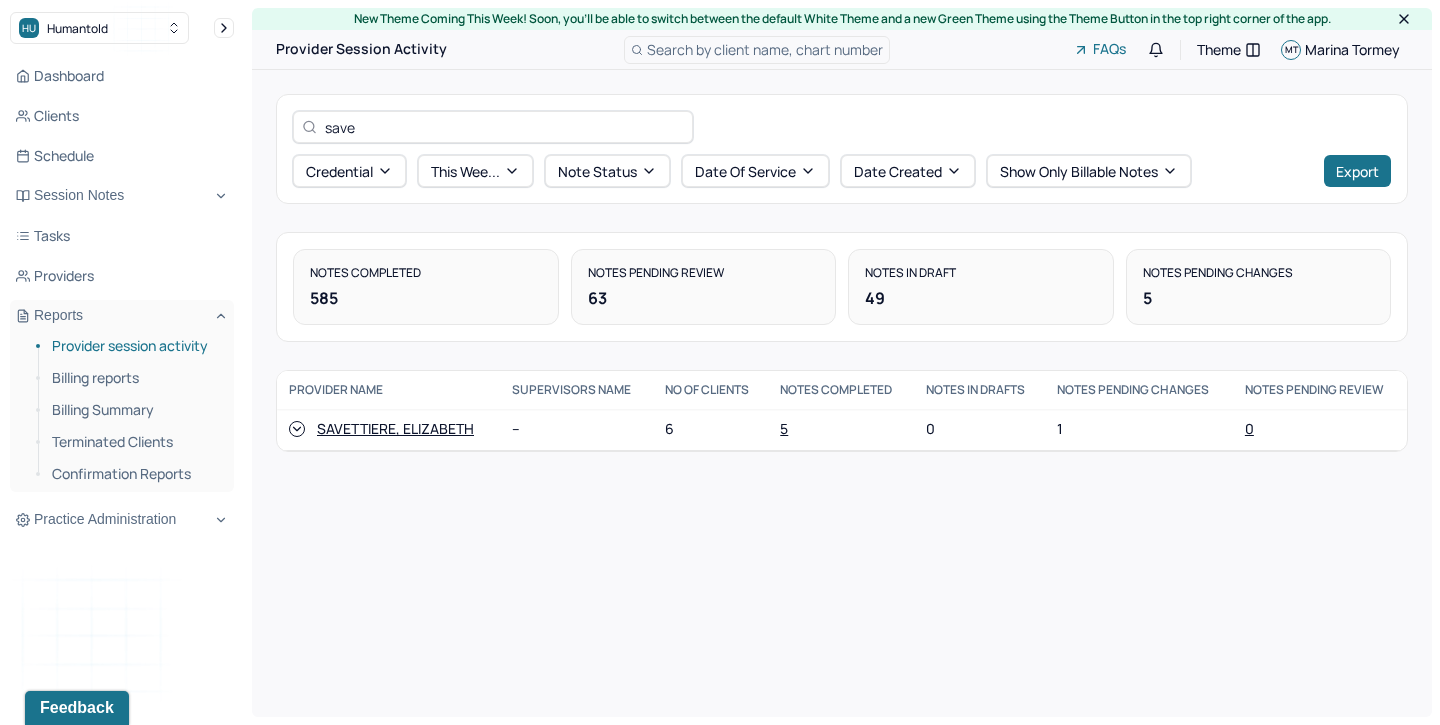 click on "SAVETTIERE, ELIZABETH" at bounding box center (395, 429) 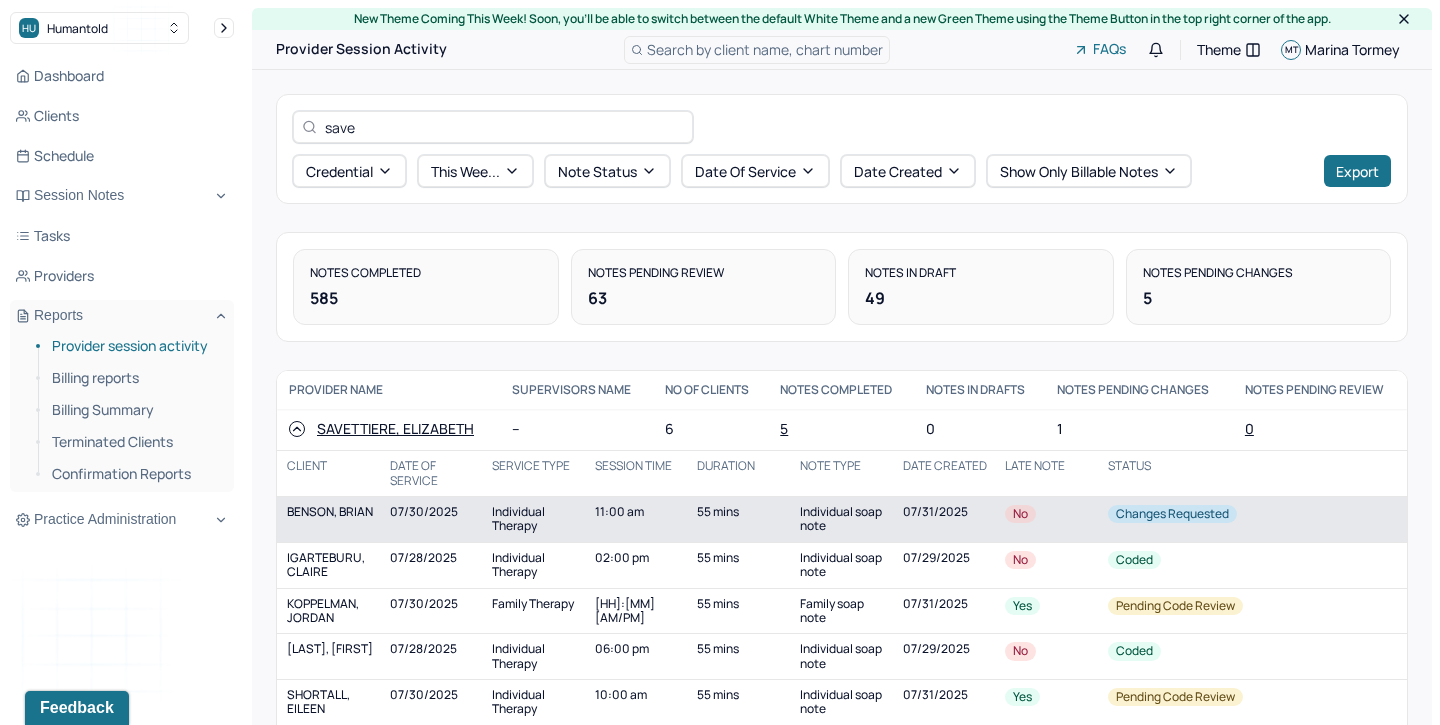 click on "07/30/2025" at bounding box center (435, 519) 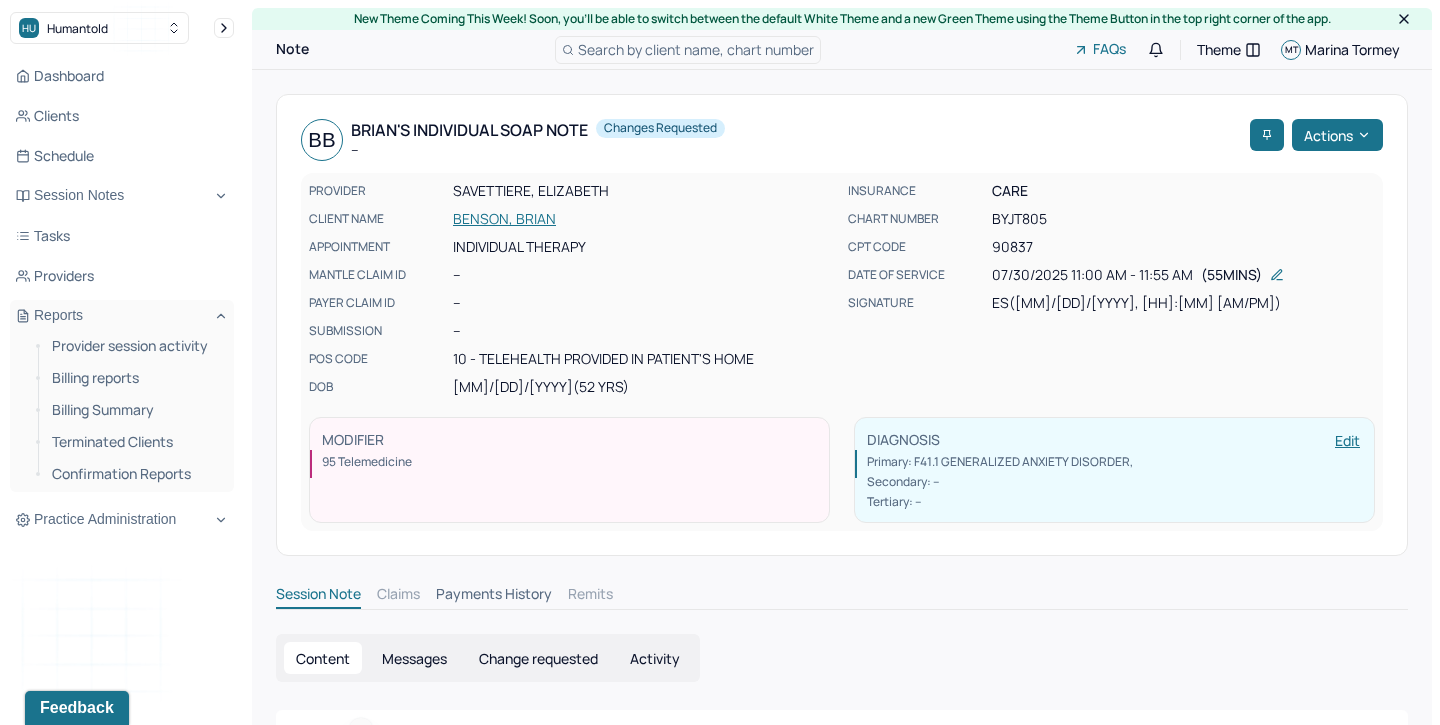 click on "Change requested" at bounding box center (538, 658) 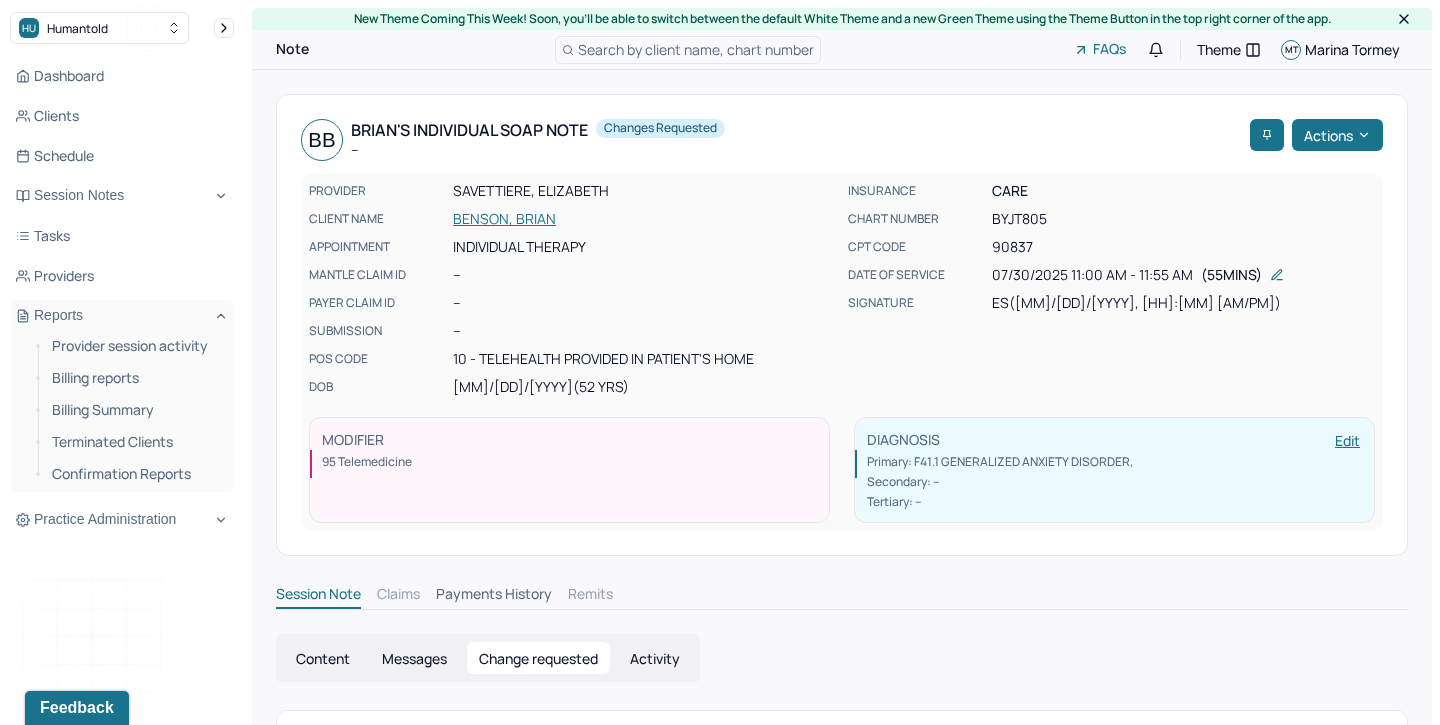 scroll, scrollTop: 175, scrollLeft: 0, axis: vertical 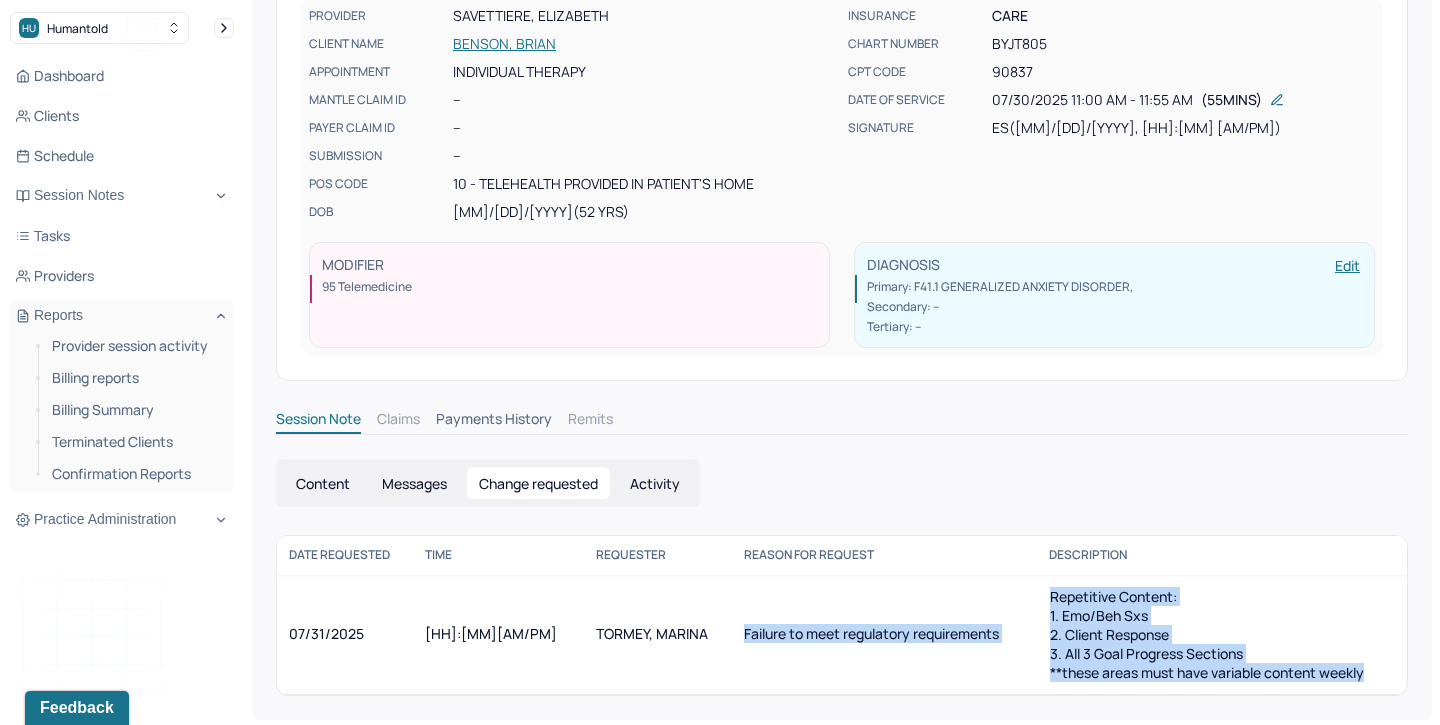 drag, startPoint x: 1309, startPoint y: 669, endPoint x: 986, endPoint y: 593, distance: 331.82074 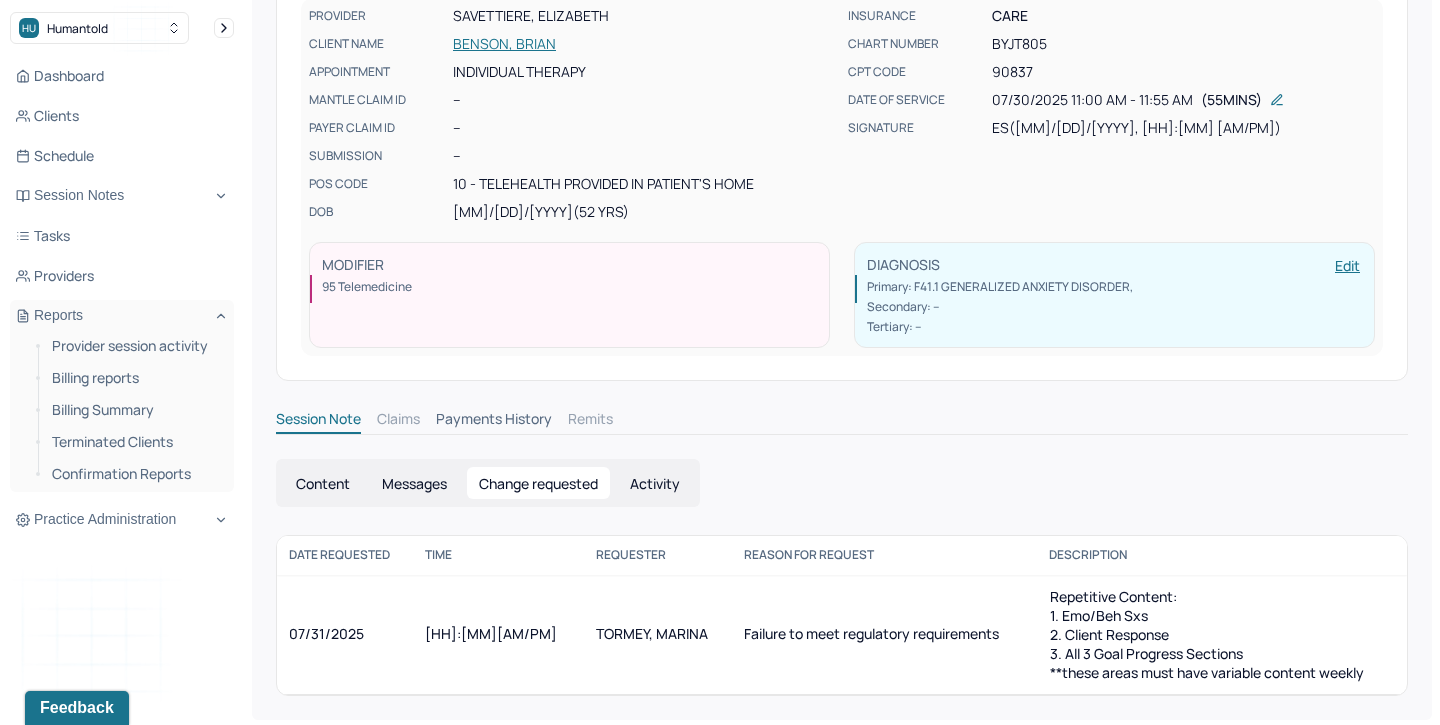 click on "Failure to meet regulatory requirements" at bounding box center (884, 635) 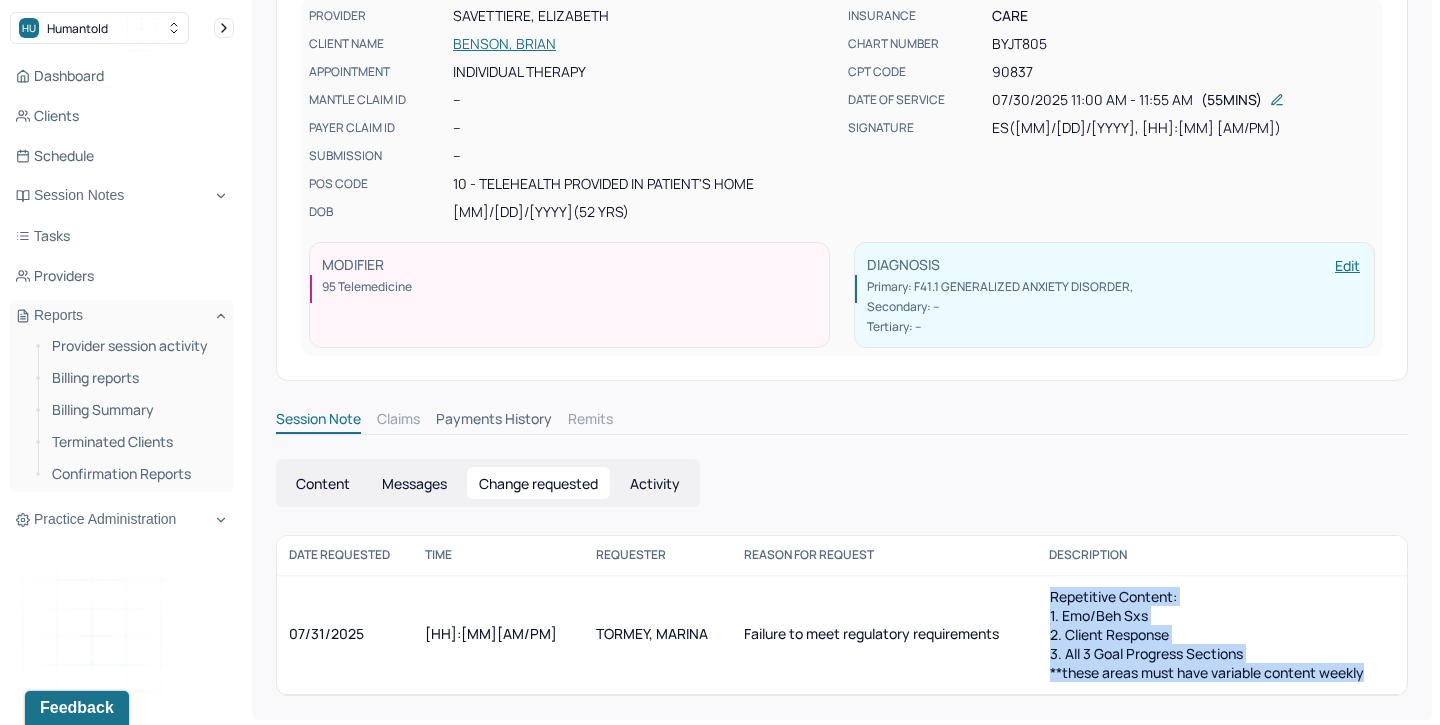 drag, startPoint x: 1343, startPoint y: 675, endPoint x: 1022, endPoint y: 593, distance: 331.308 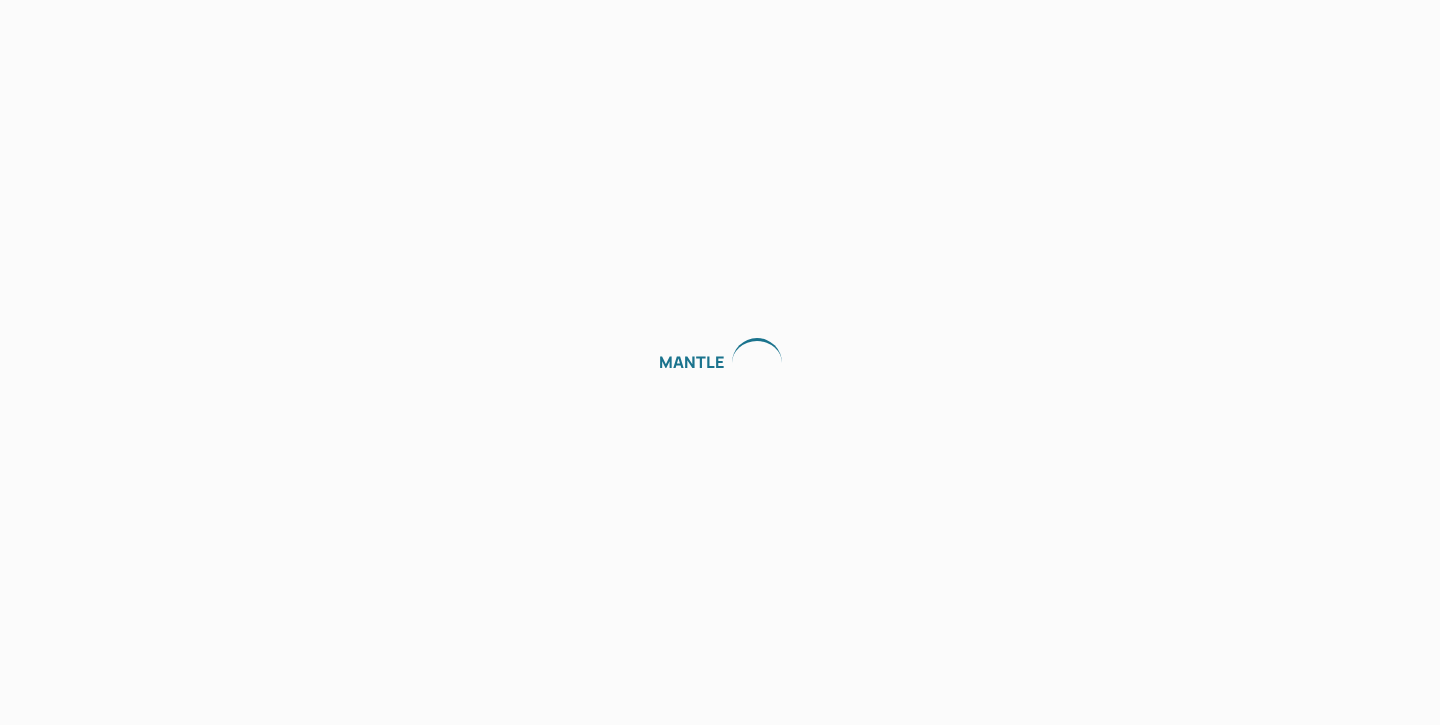 scroll, scrollTop: 0, scrollLeft: 0, axis: both 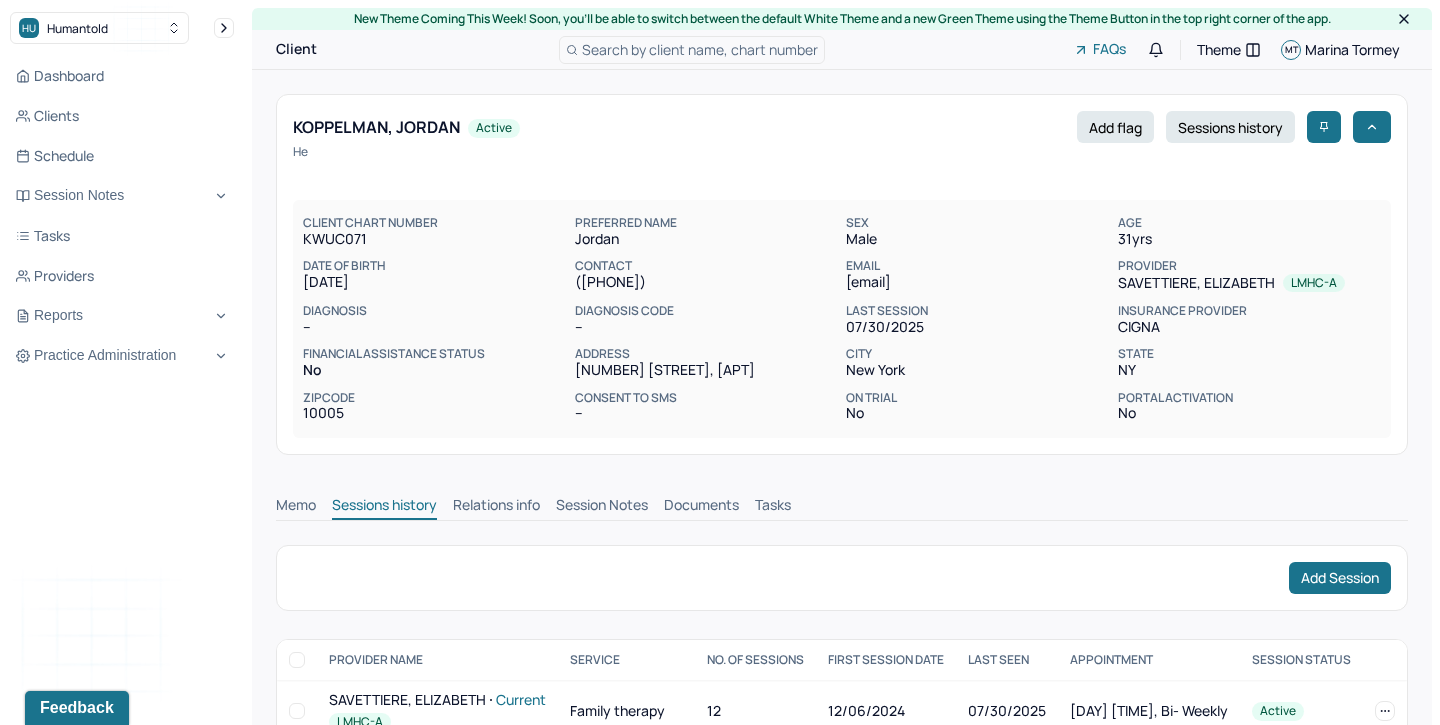 click on "Session Notes" at bounding box center (602, 507) 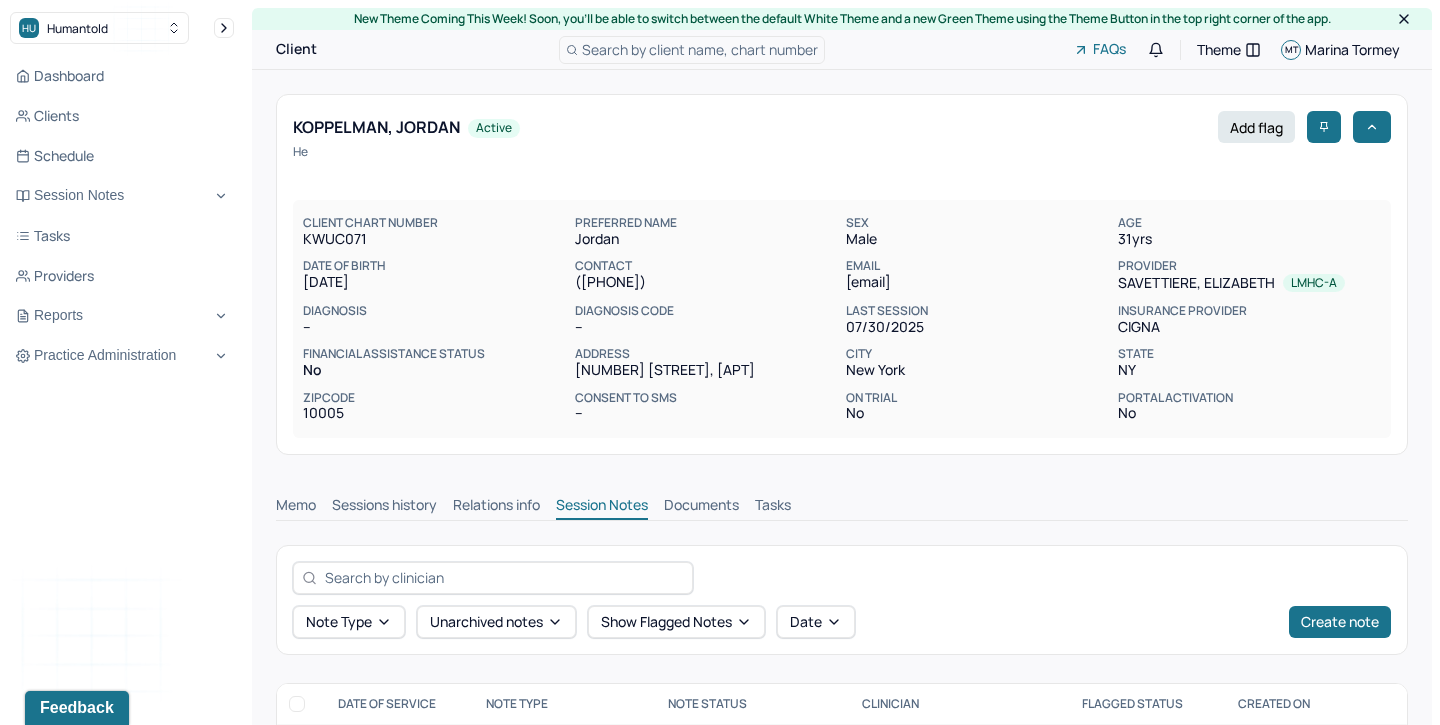 scroll, scrollTop: 0, scrollLeft: 0, axis: both 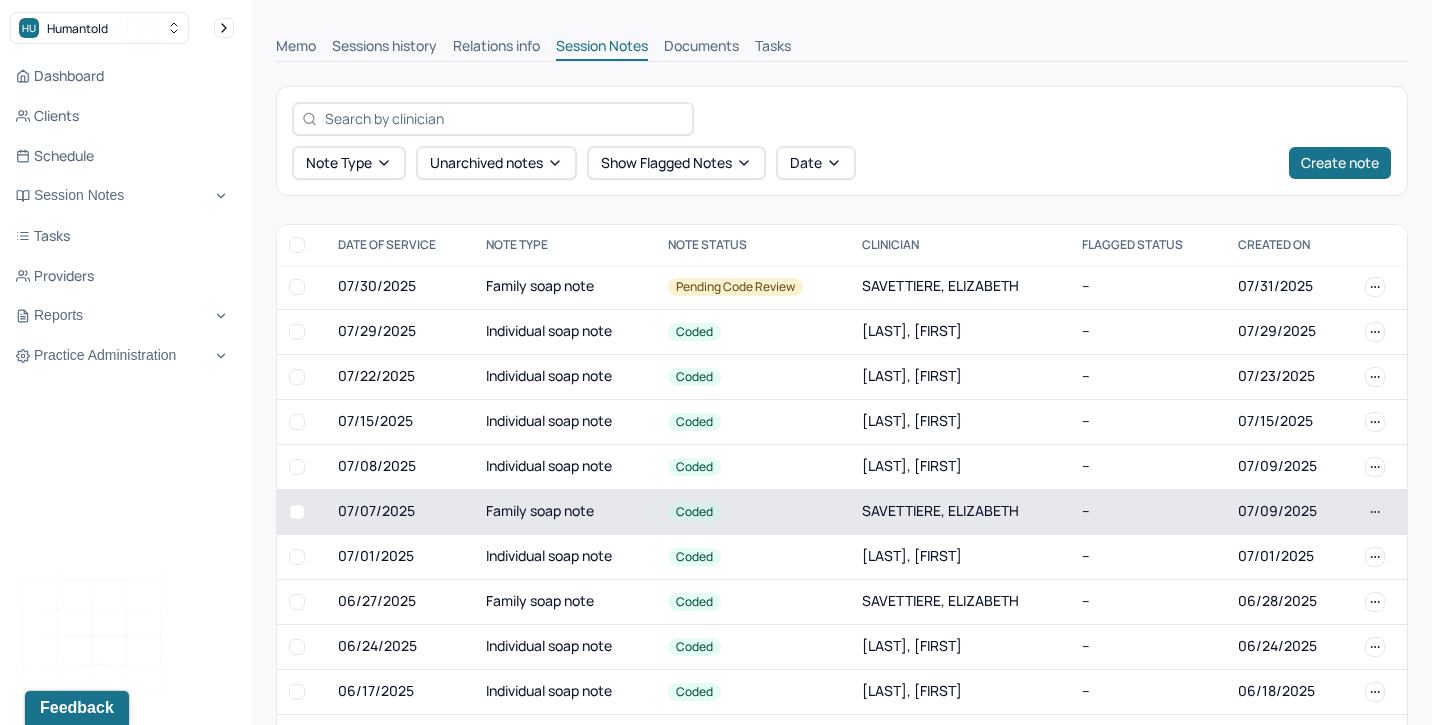 click on "Family soap note" at bounding box center (565, 511) 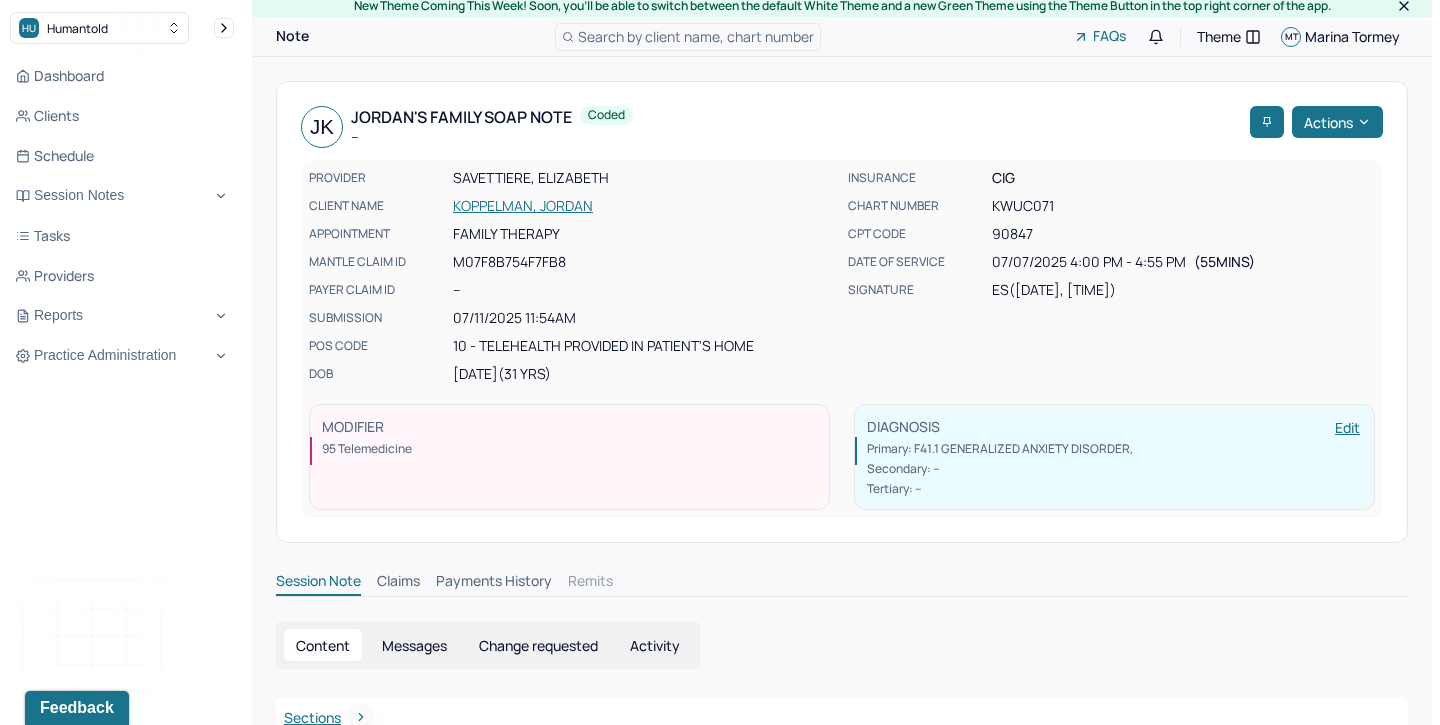 scroll, scrollTop: 0, scrollLeft: 0, axis: both 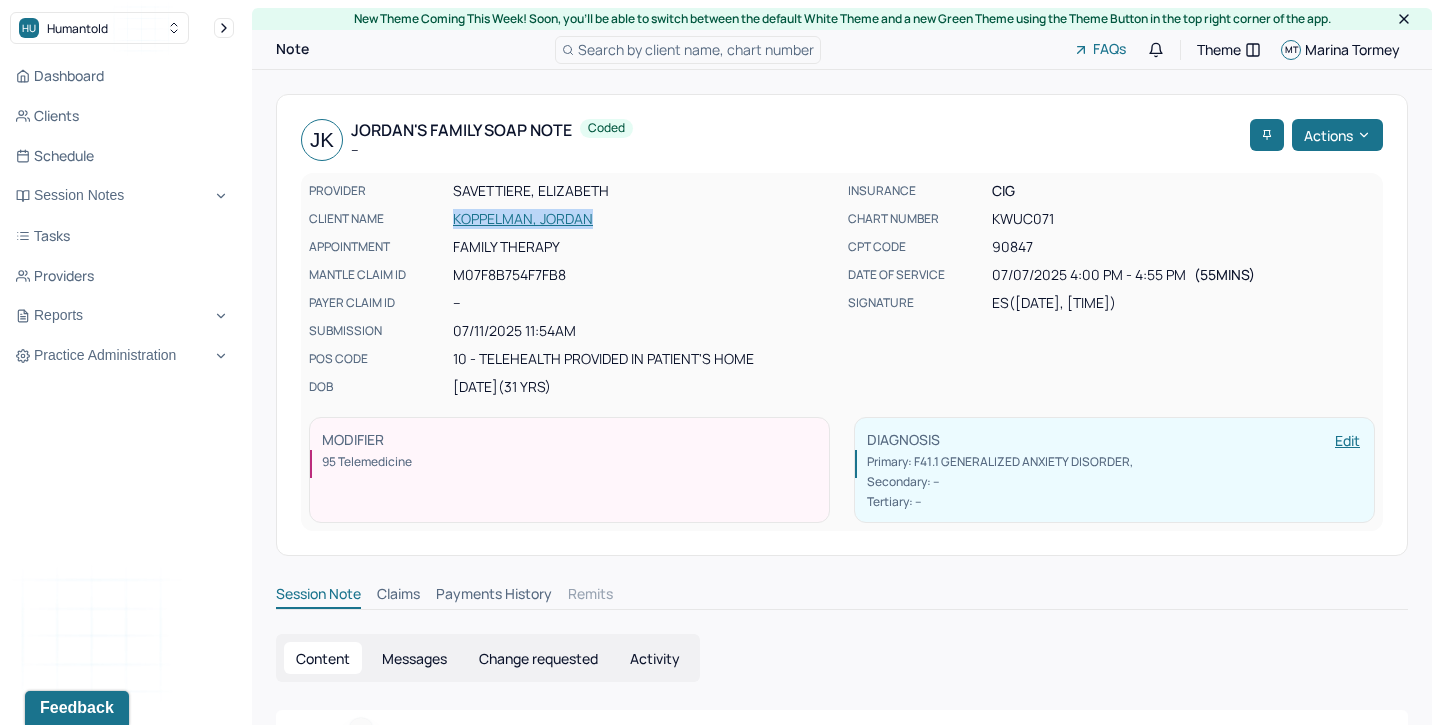 drag, startPoint x: 431, startPoint y: 215, endPoint x: 612, endPoint y: 216, distance: 181.00276 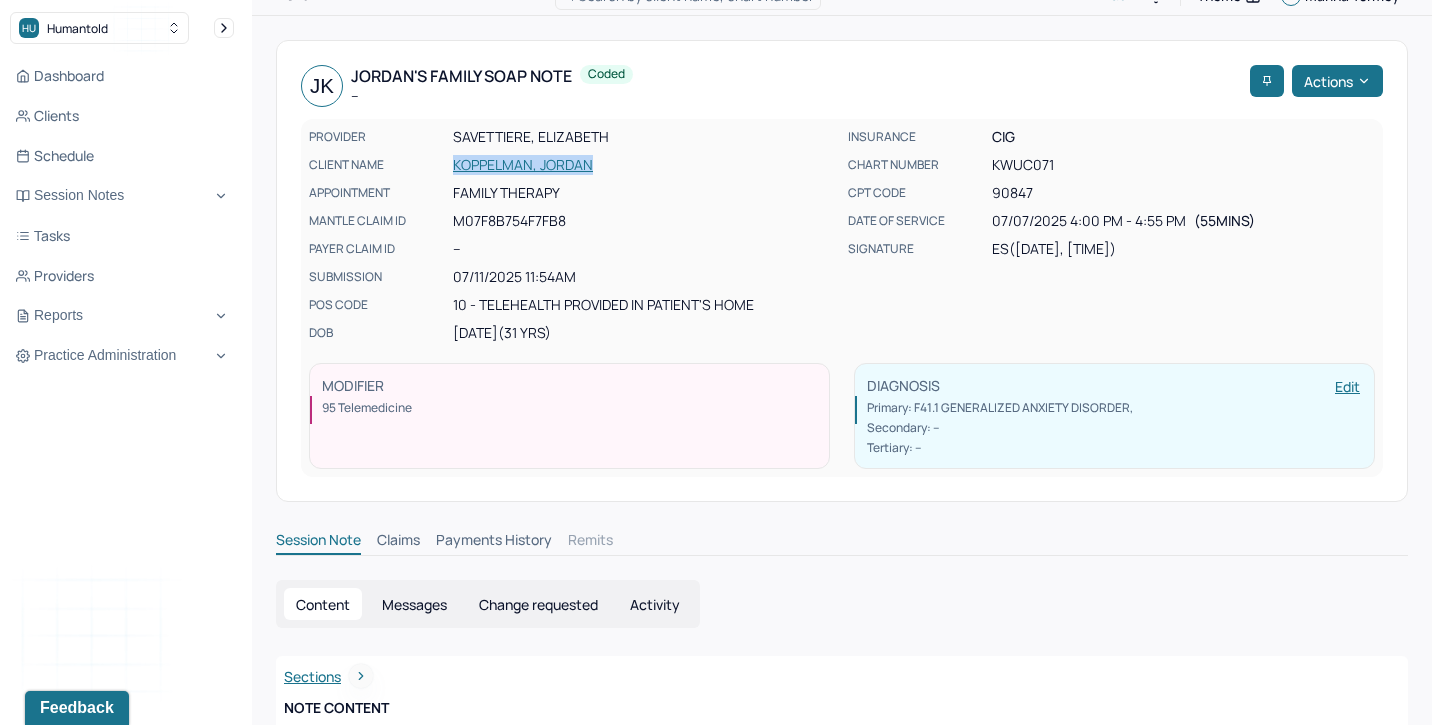 scroll, scrollTop: 0, scrollLeft: 0, axis: both 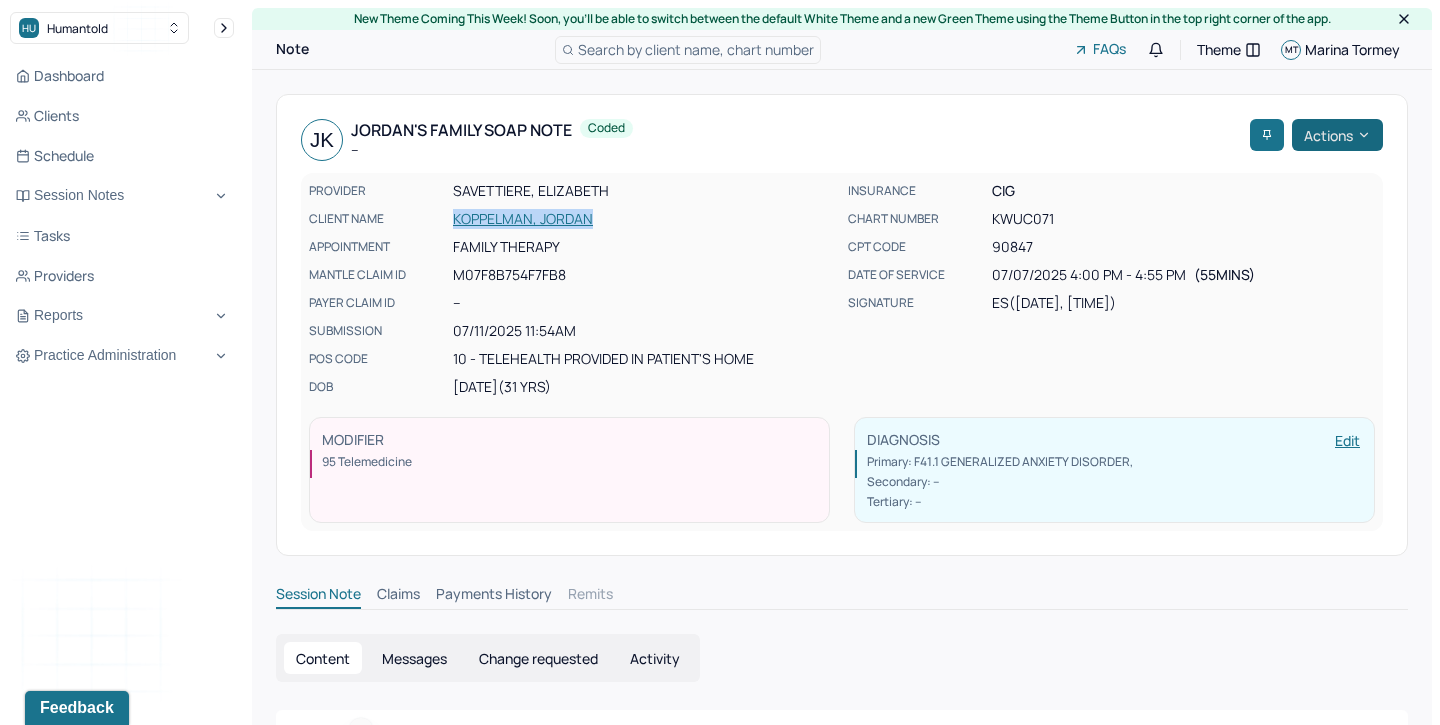 click on "Actions" at bounding box center [1337, 135] 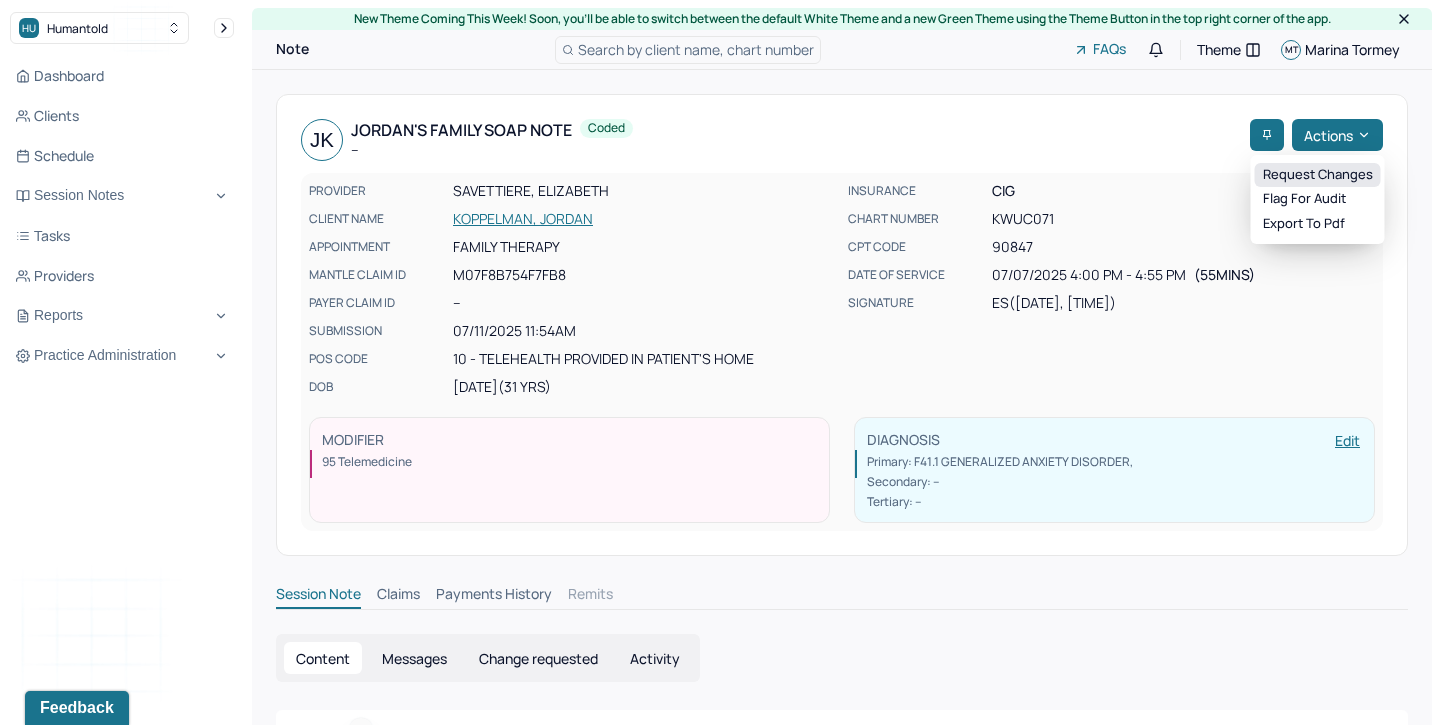click on "Request changes" at bounding box center (1318, 175) 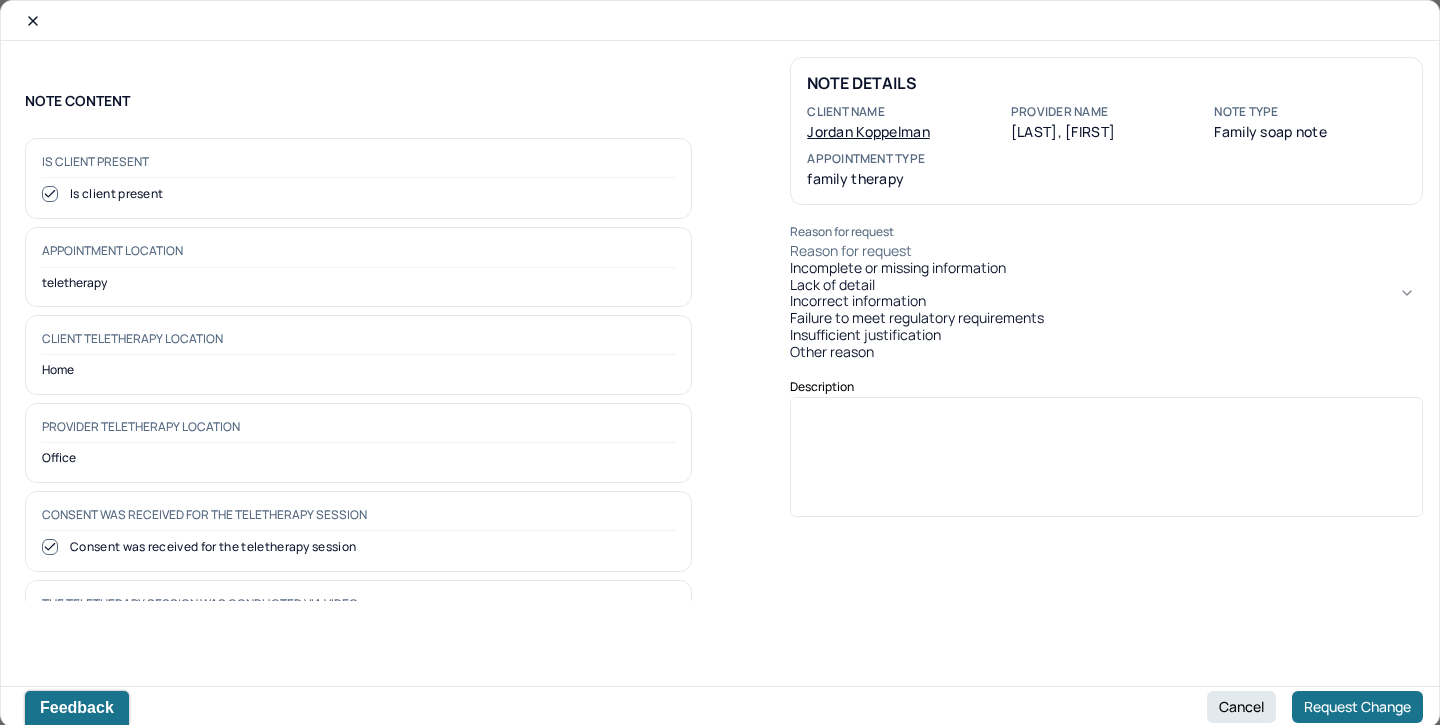 click on "Reason for request" at bounding box center [1106, 251] 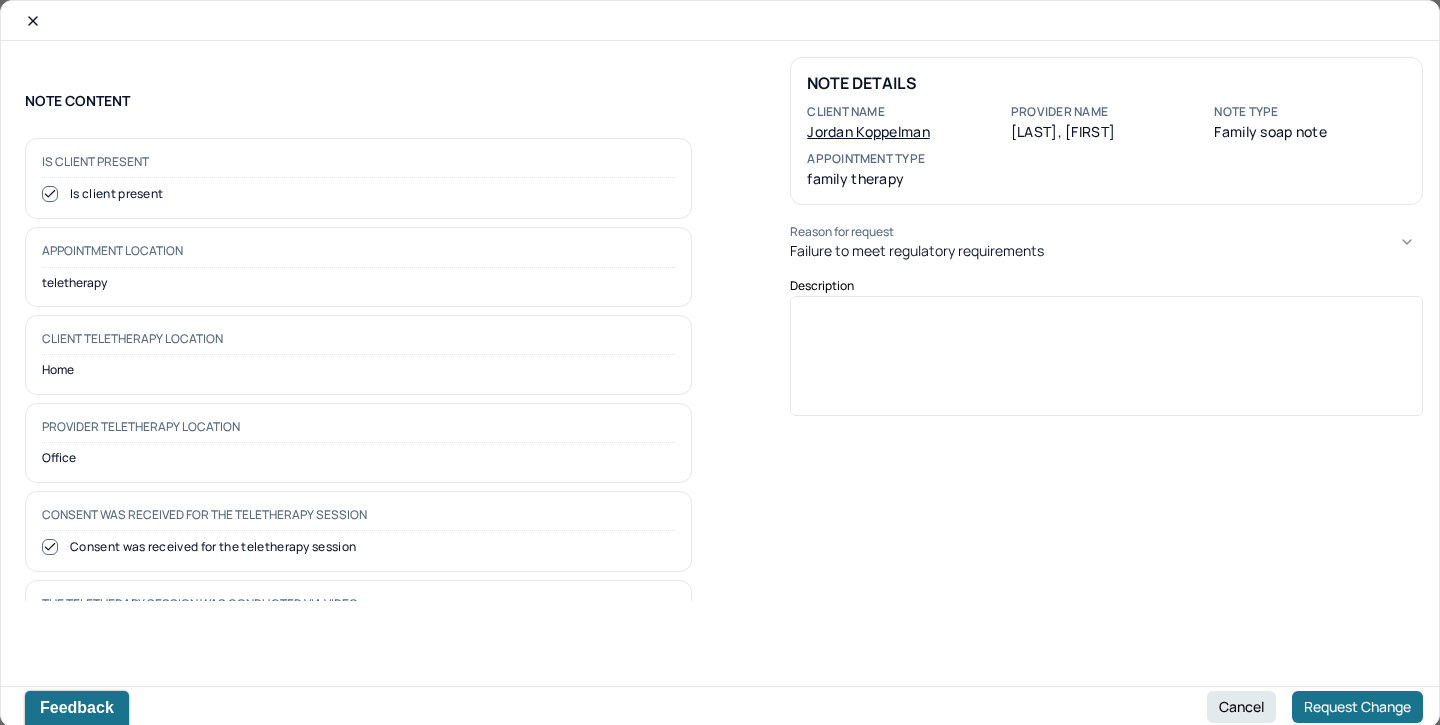 click at bounding box center (1107, 363) 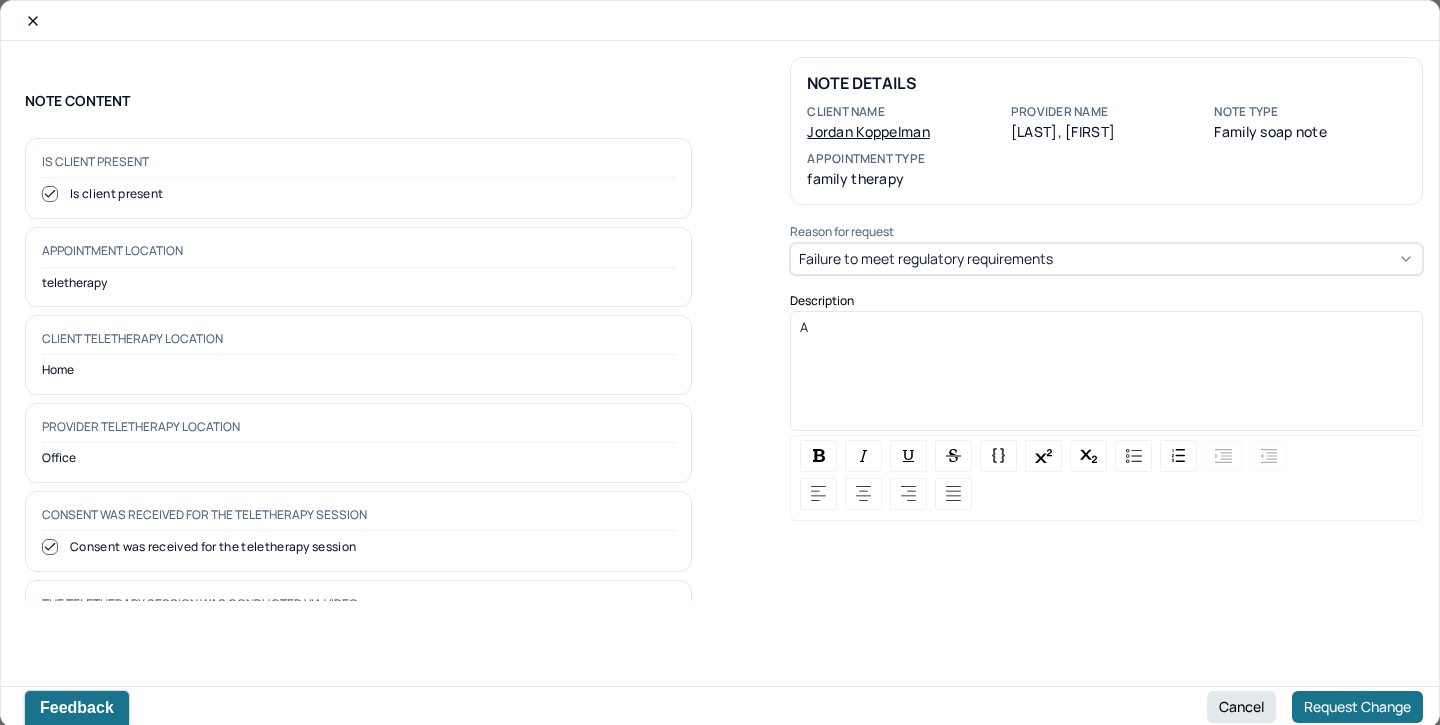 type 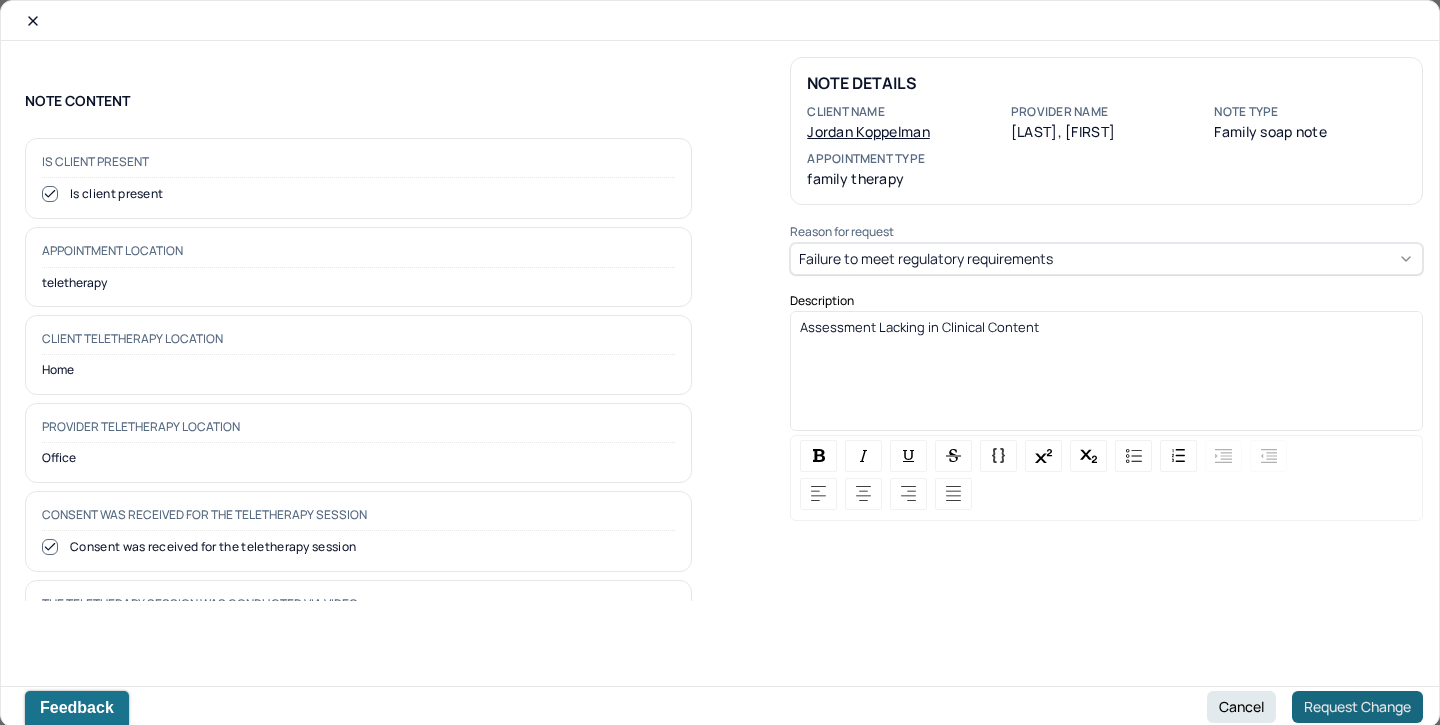 click on "Request Change" at bounding box center [1357, 707] 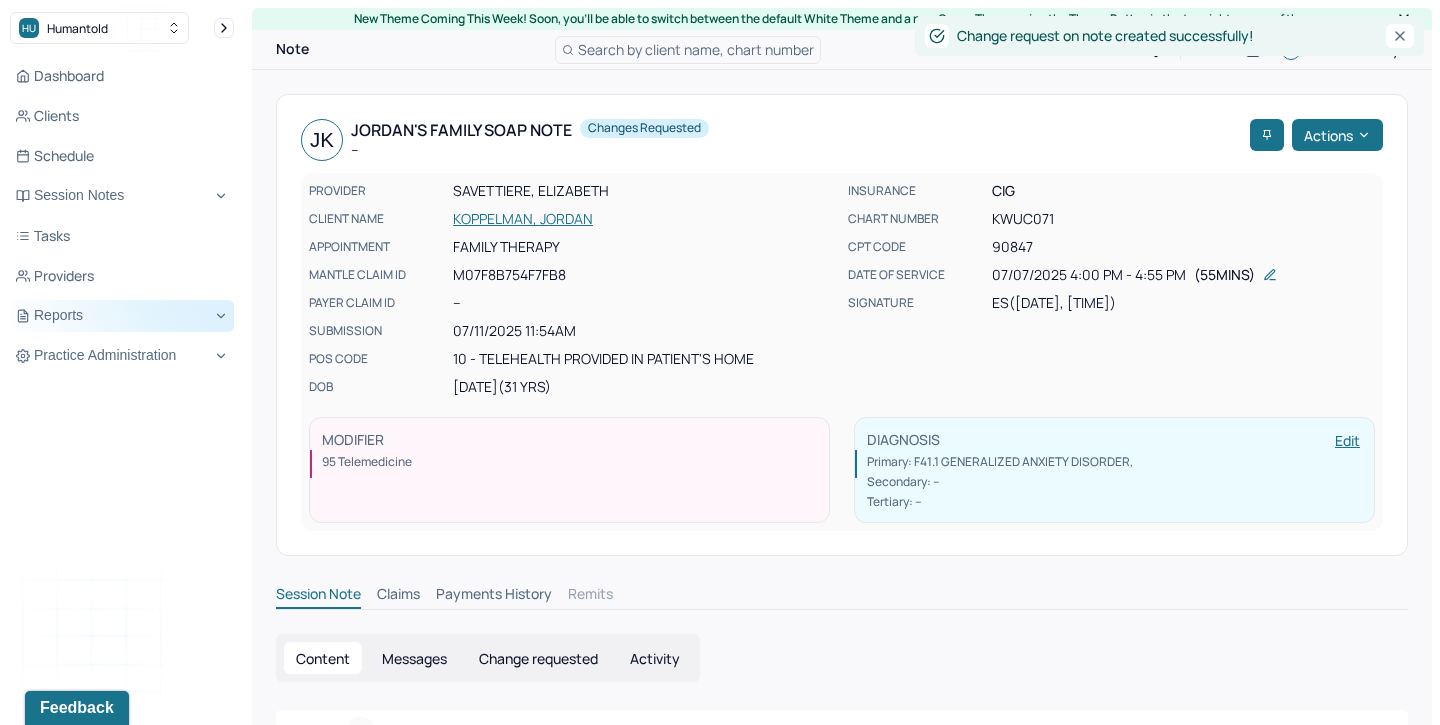 click on "Reports" at bounding box center [122, 316] 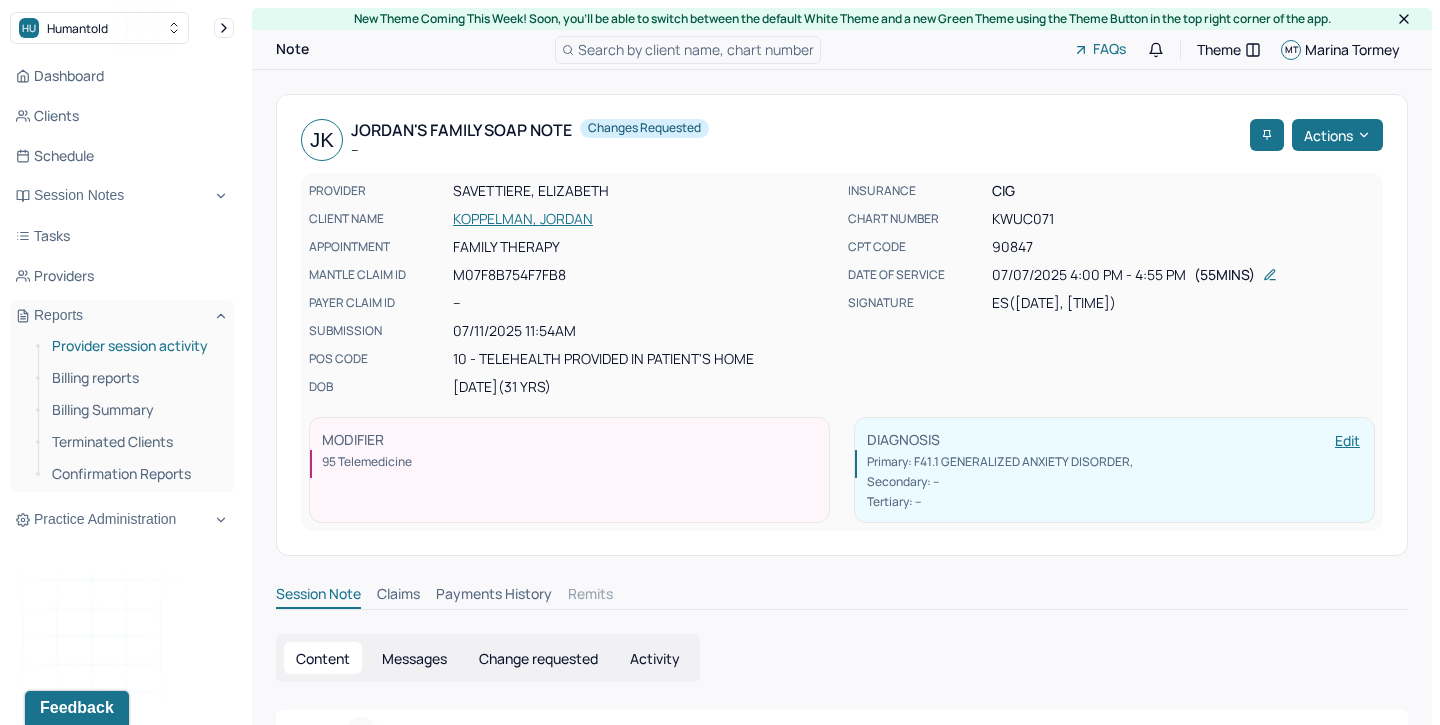 click on "Provider session activity" at bounding box center [135, 346] 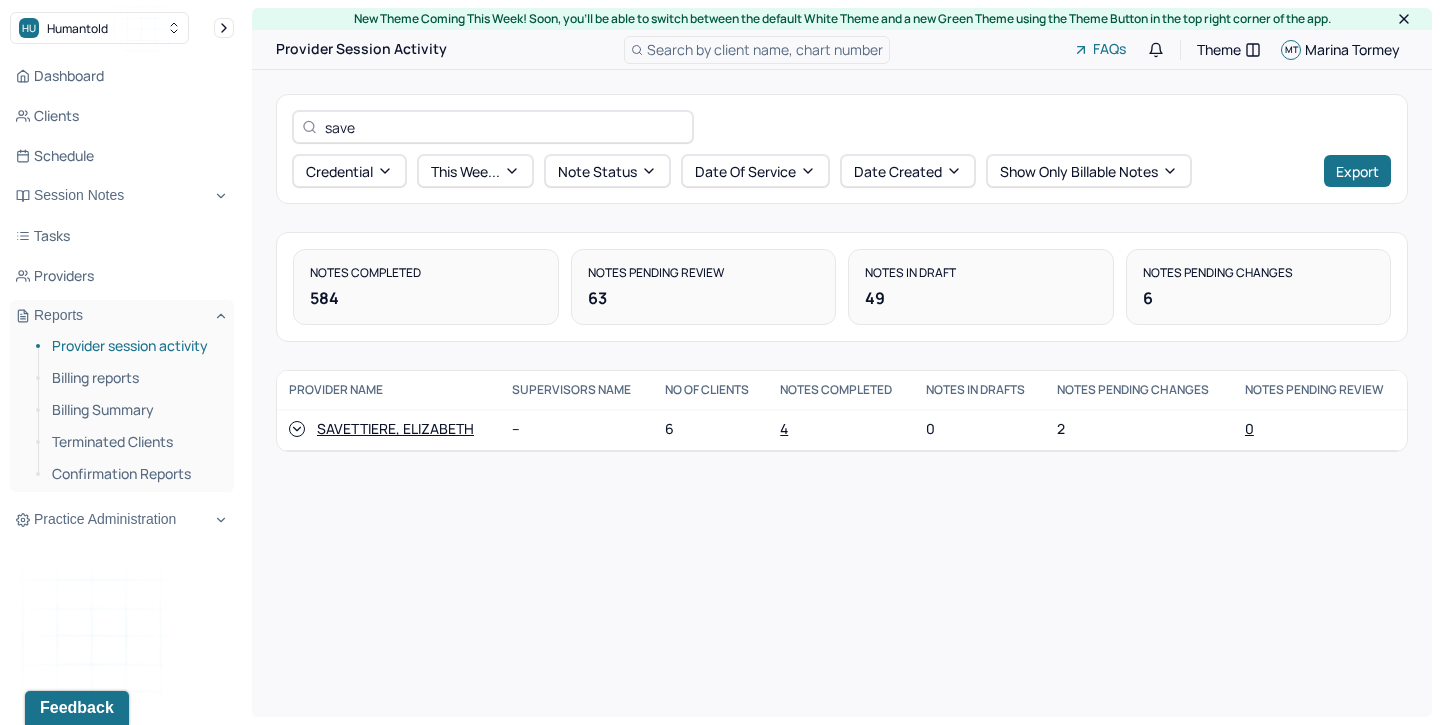 click 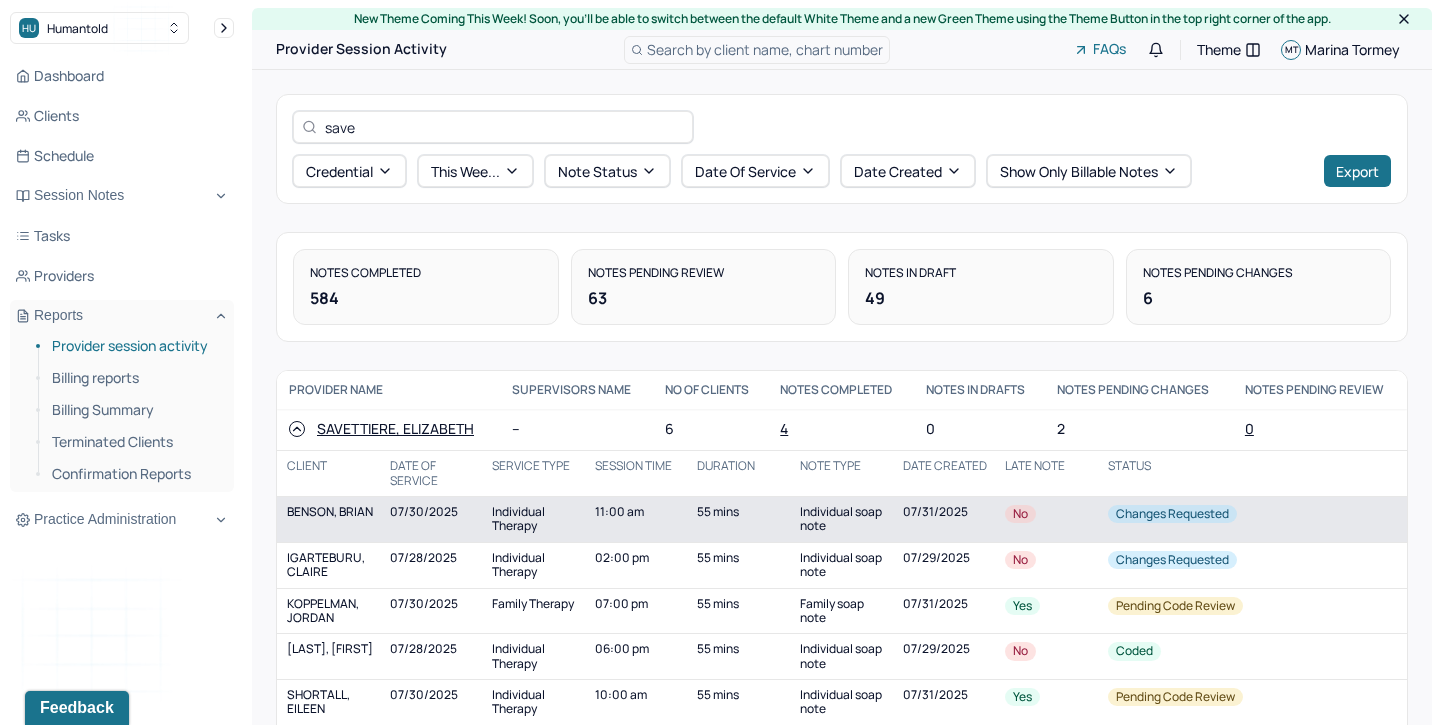 click on "BENSON, BRIAN" at bounding box center [332, 519] 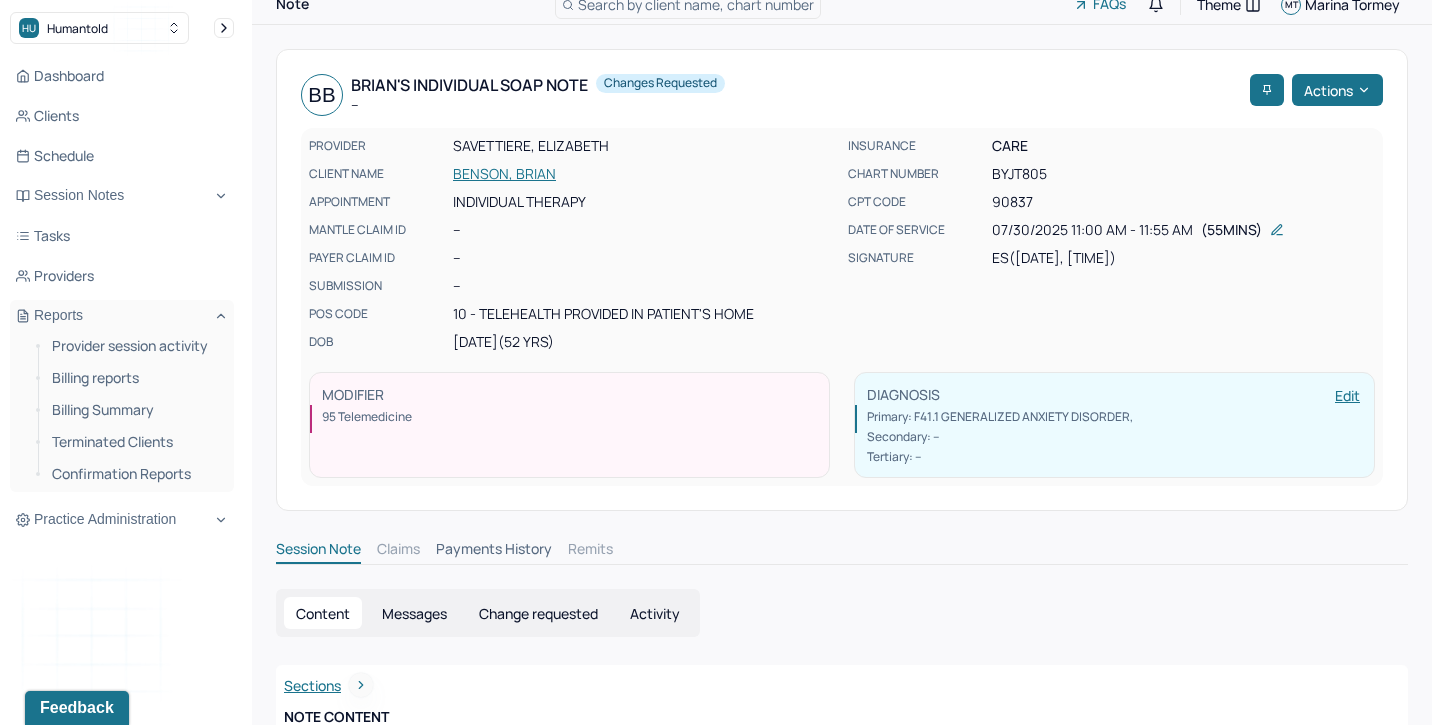 scroll, scrollTop: 52, scrollLeft: 0, axis: vertical 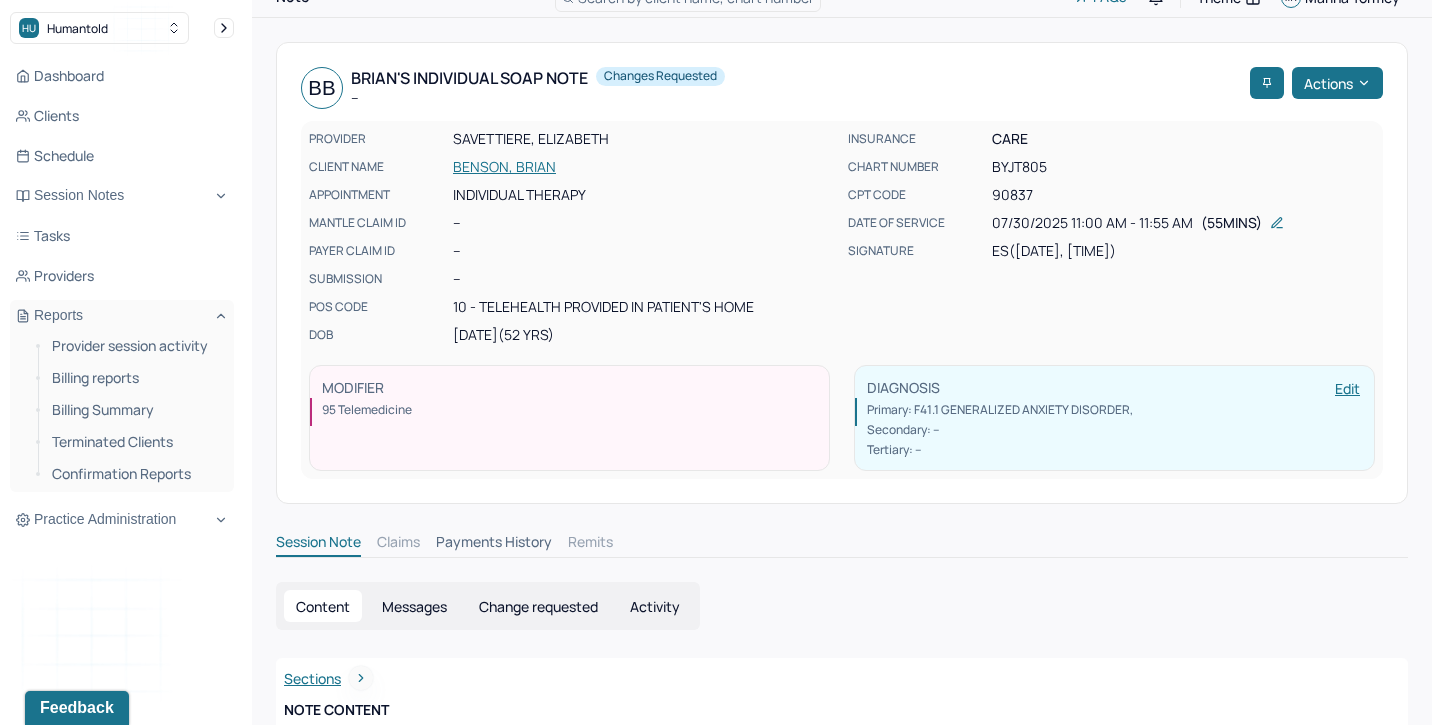 click on "Change requested" at bounding box center (538, 606) 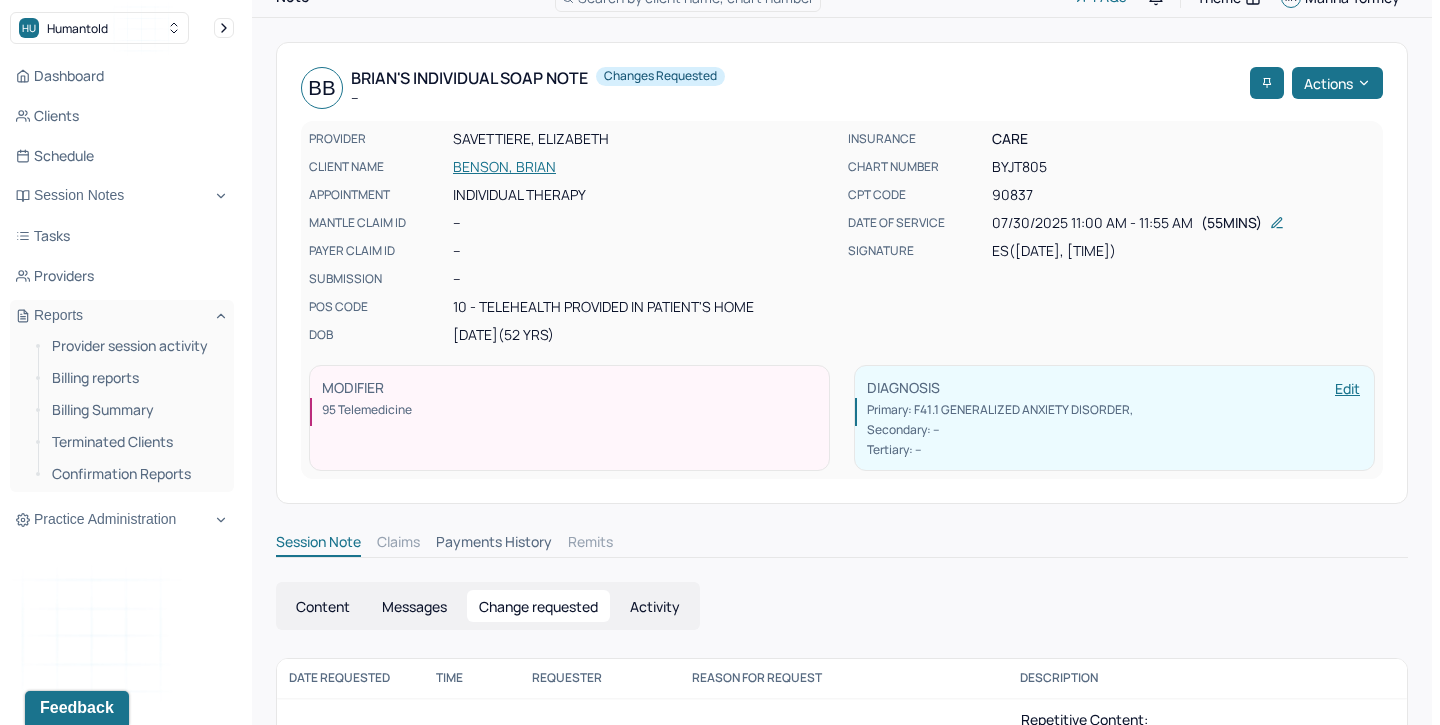 scroll, scrollTop: 175, scrollLeft: 0, axis: vertical 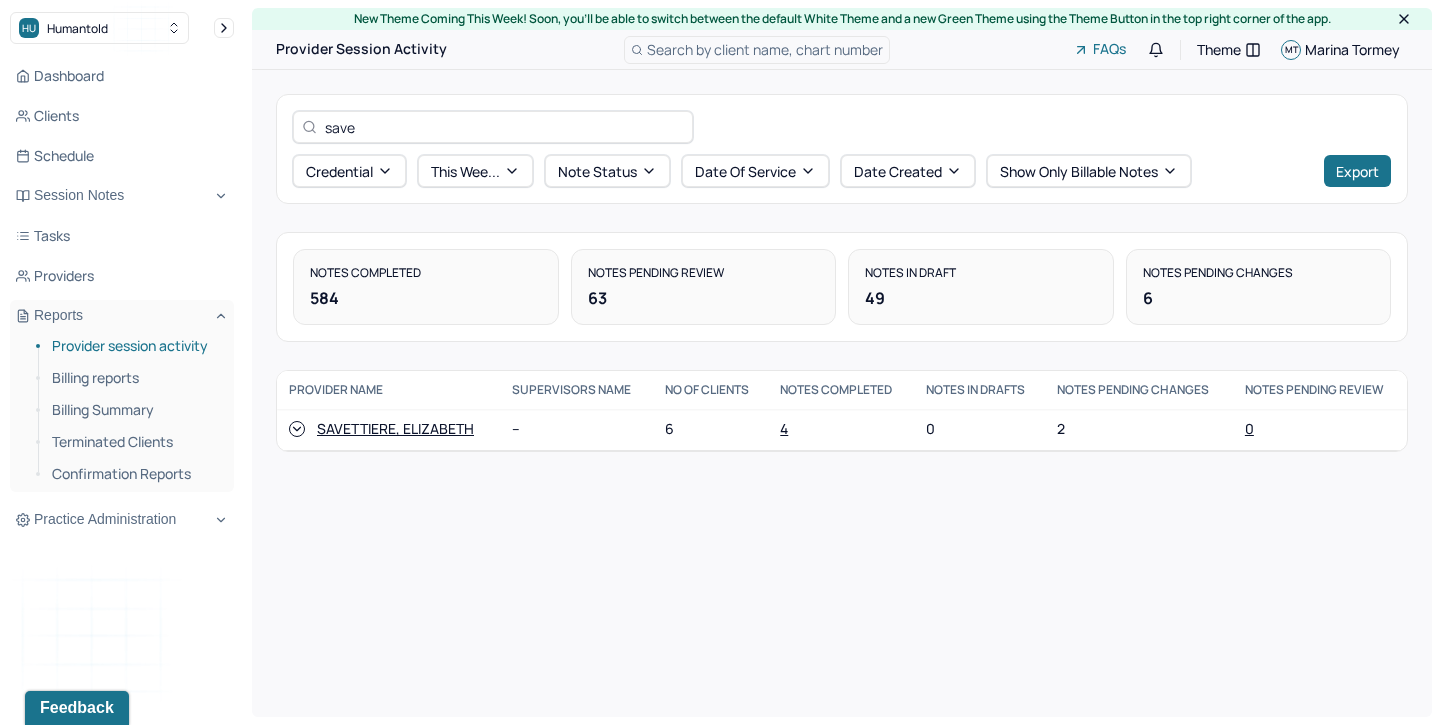 click 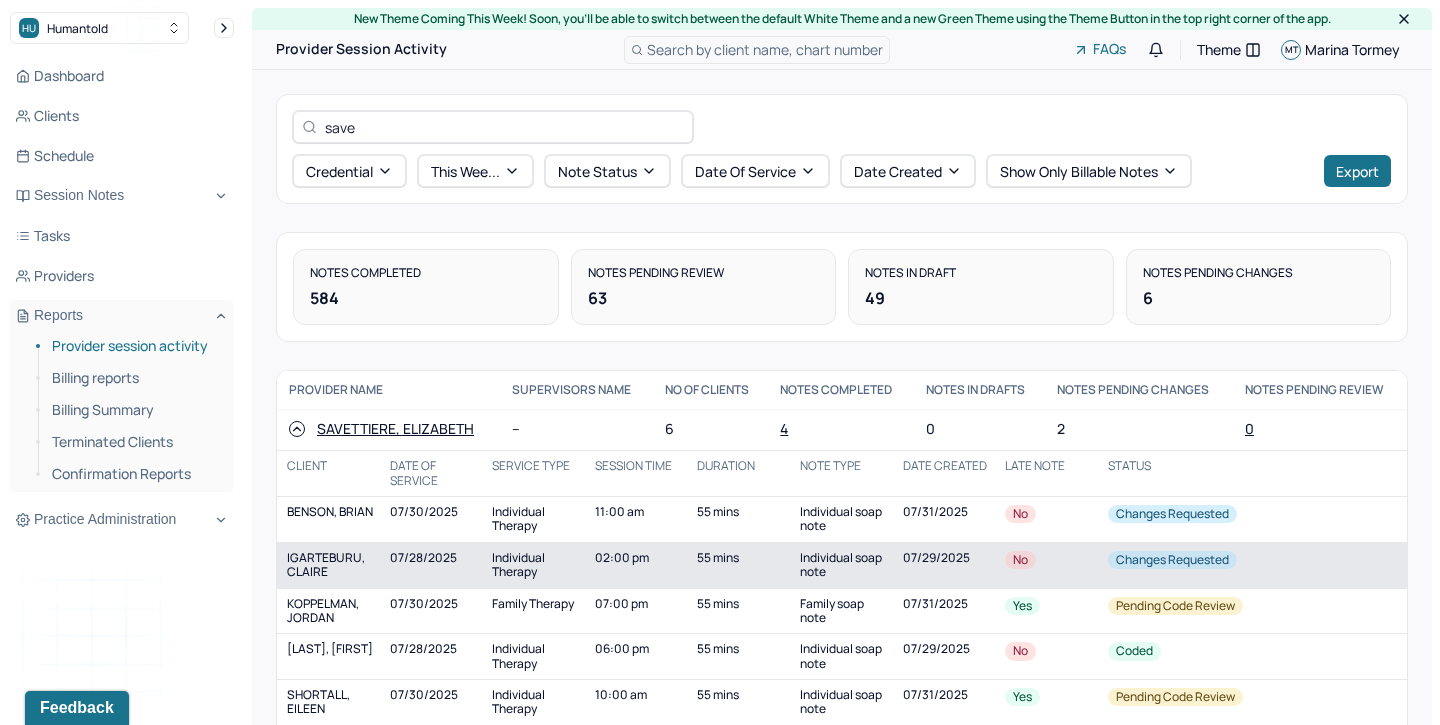 click on "07/28/2025" at bounding box center (435, 565) 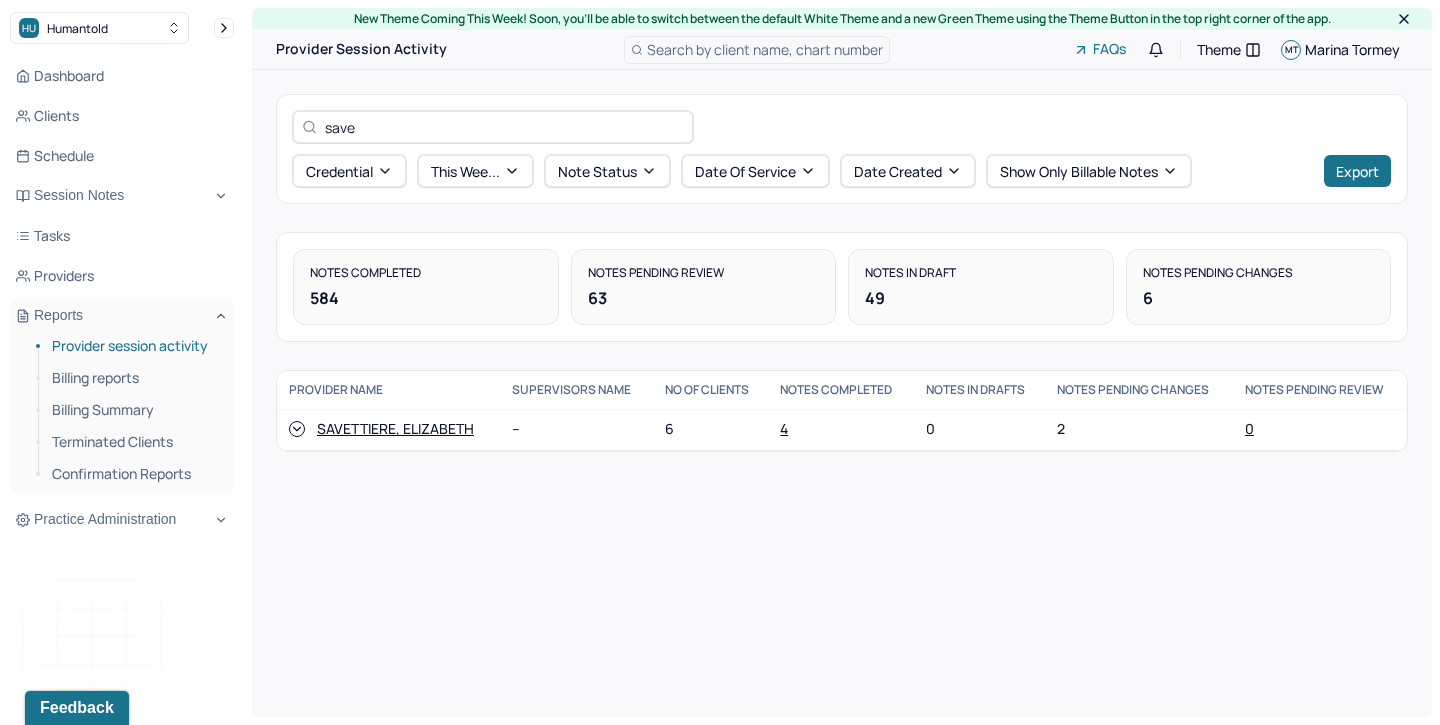 click 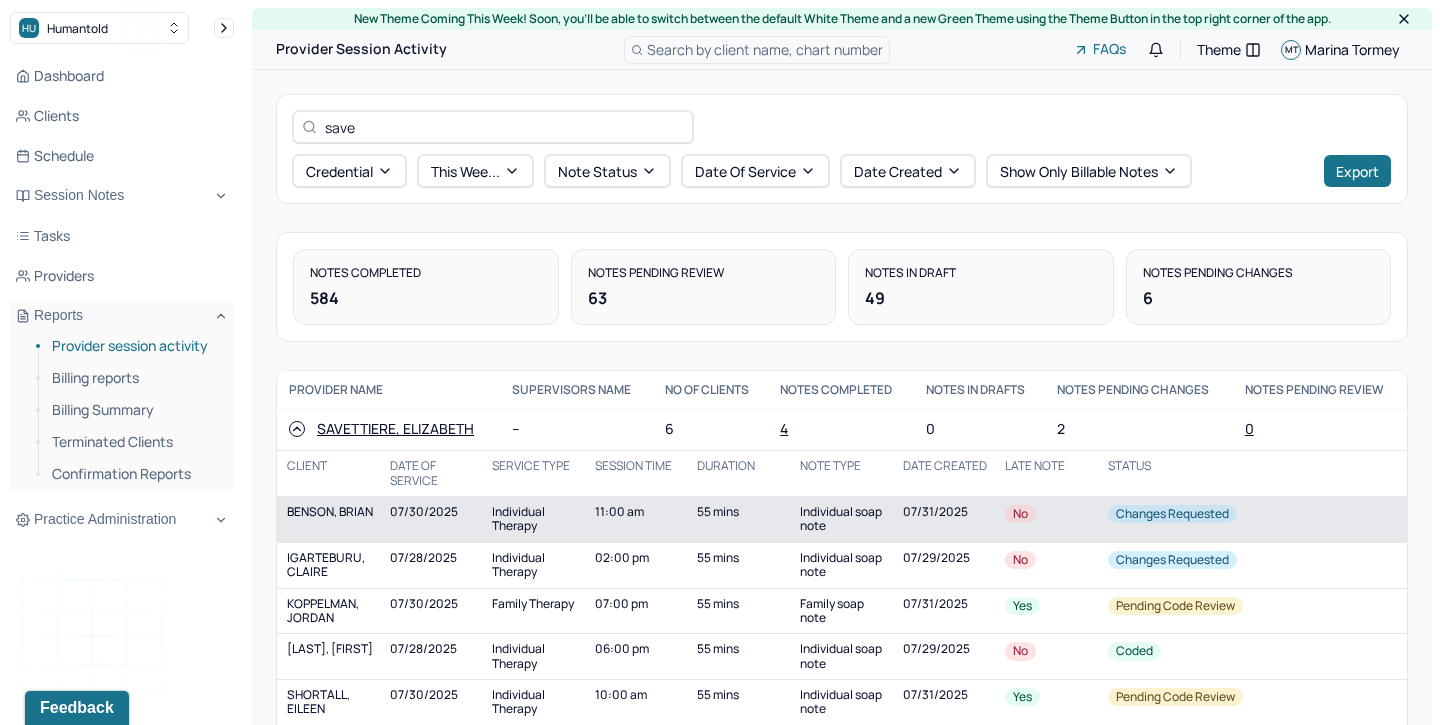 click on "07/30/2025" at bounding box center (435, 519) 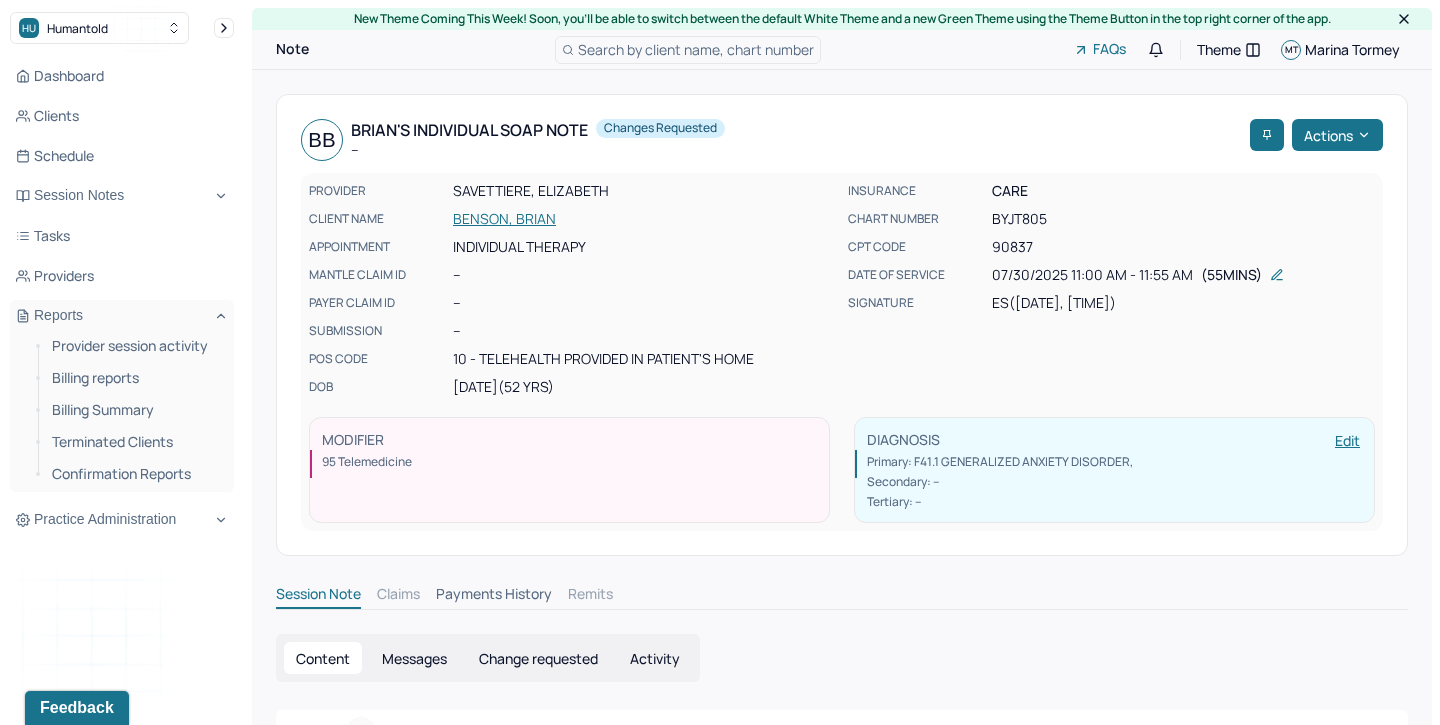 click on "Change requested" at bounding box center [538, 658] 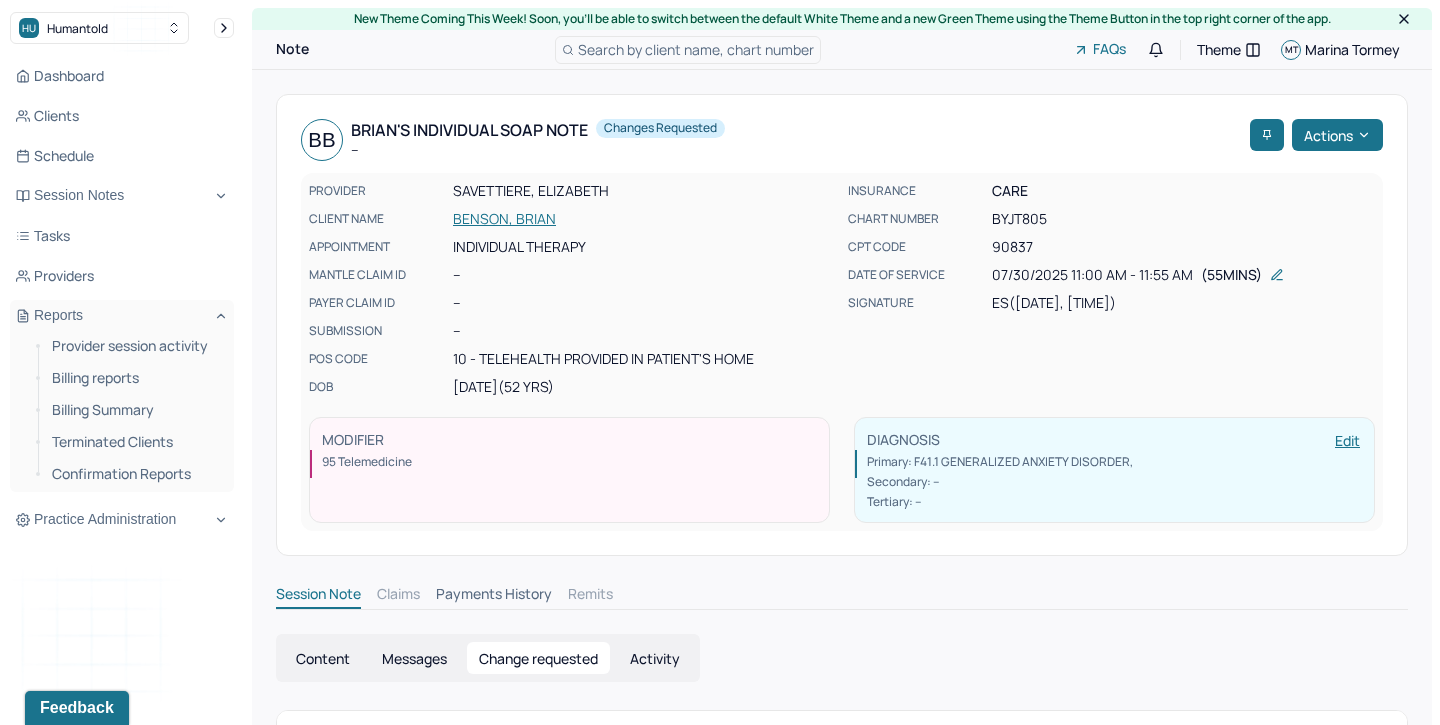 scroll, scrollTop: 175, scrollLeft: 0, axis: vertical 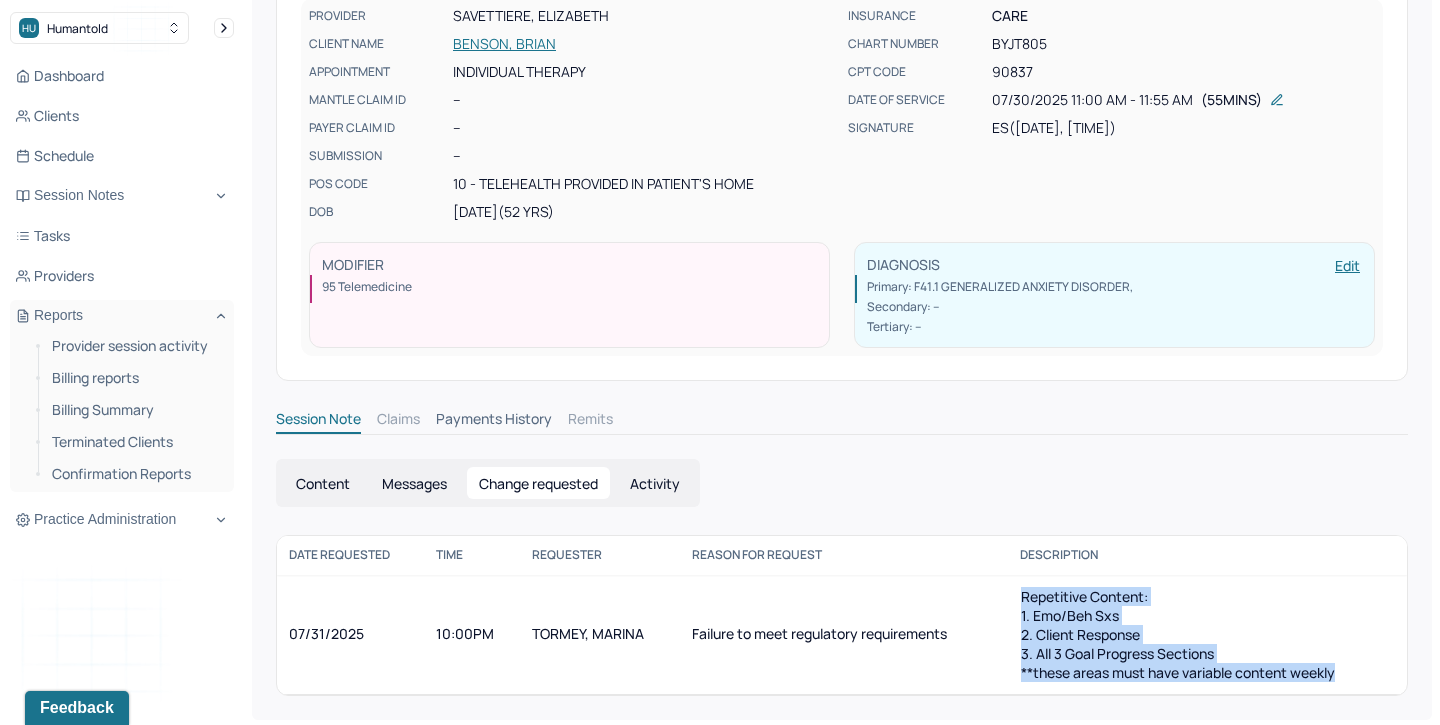 drag, startPoint x: 1340, startPoint y: 679, endPoint x: 1027, endPoint y: 582, distance: 327.68582 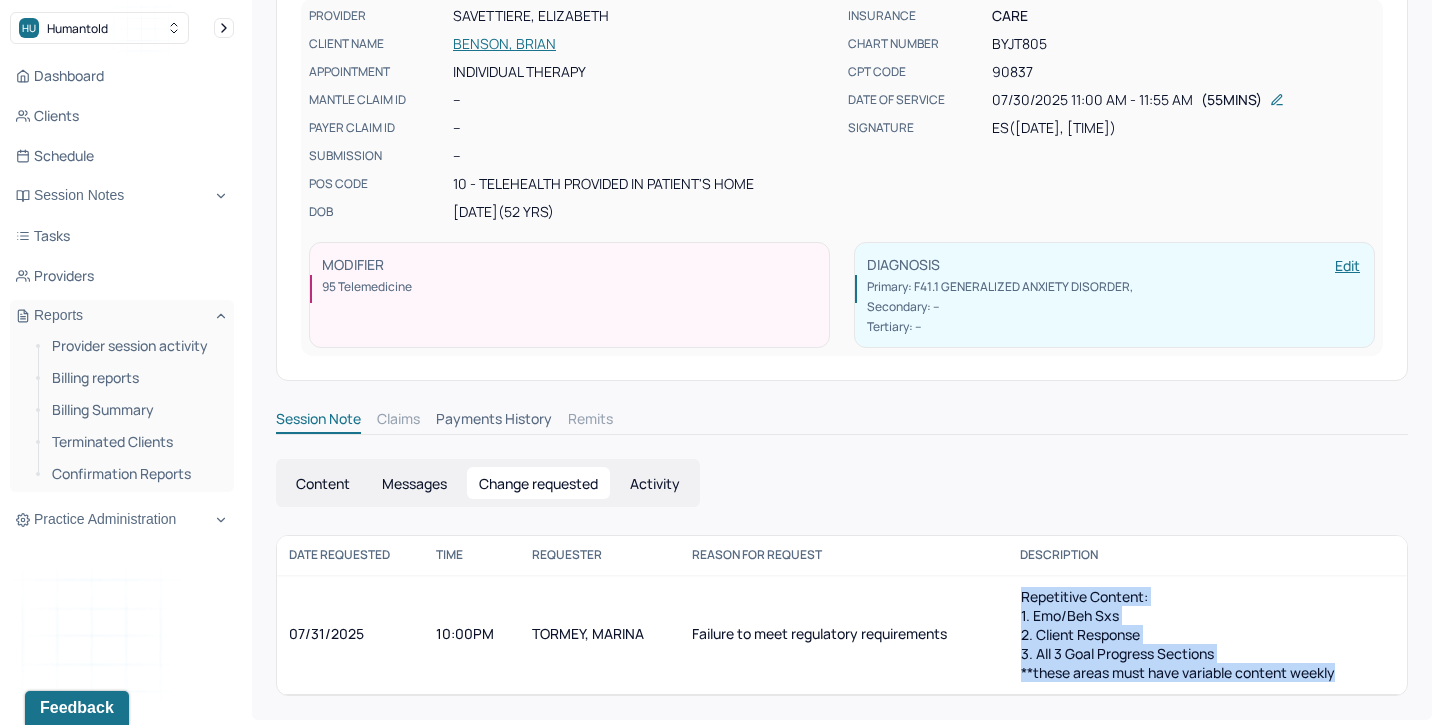 click on "3. All 3 Goal Progress Sections" at bounding box center (1117, 653) 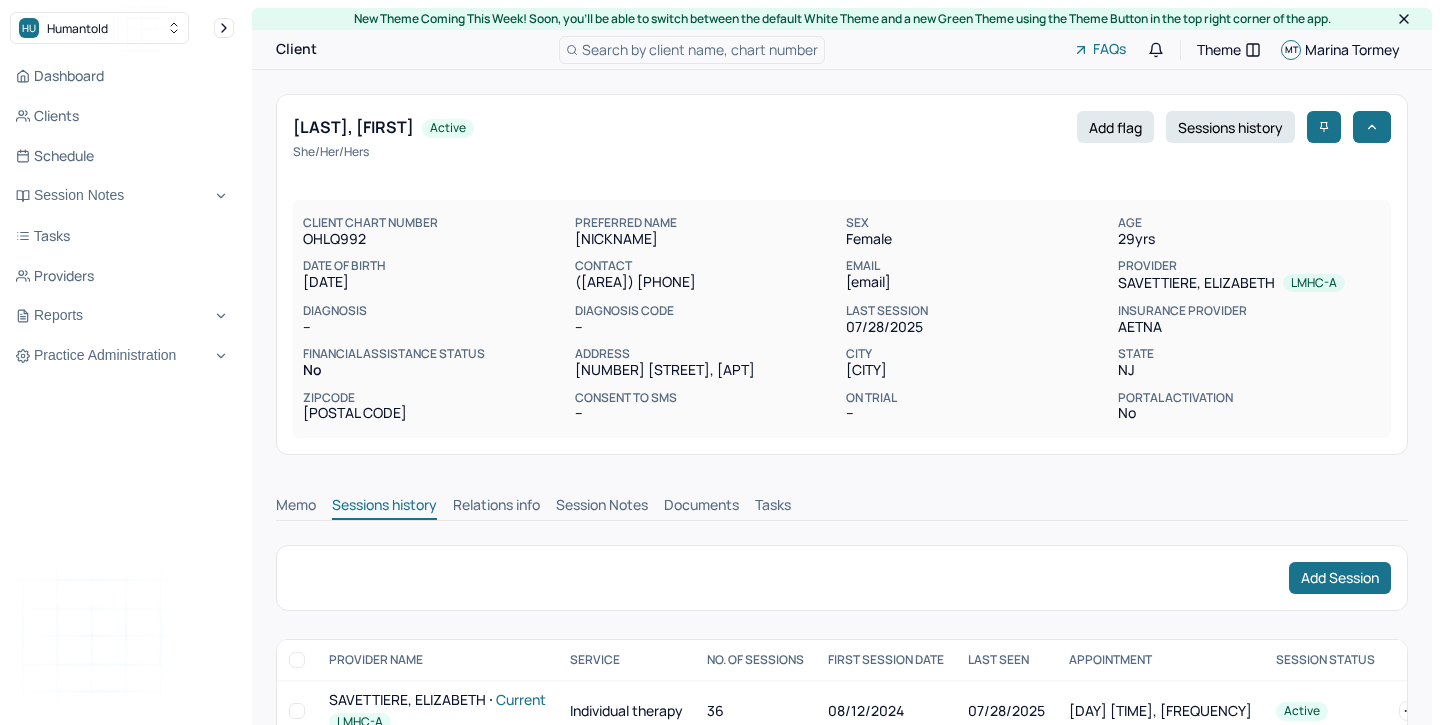 scroll, scrollTop: 0, scrollLeft: 0, axis: both 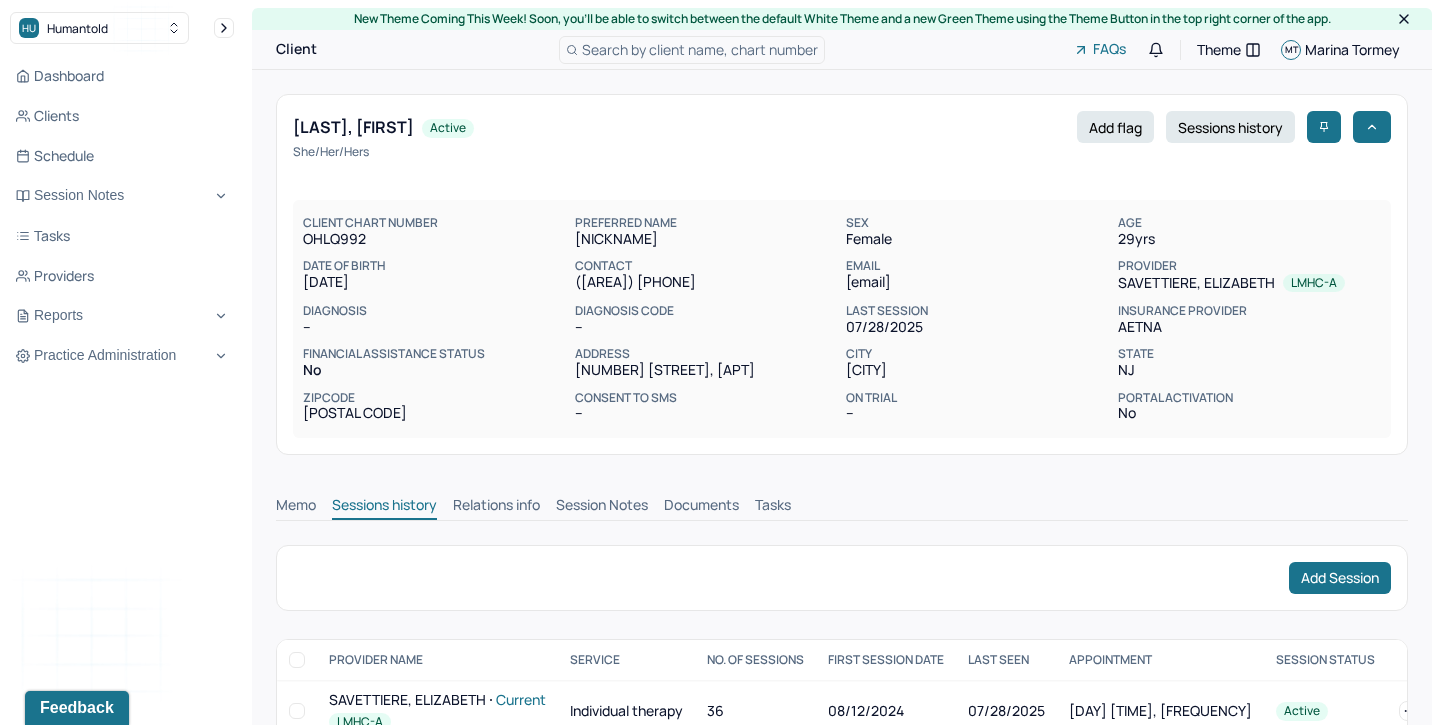 click on "Session Notes" at bounding box center (602, 507) 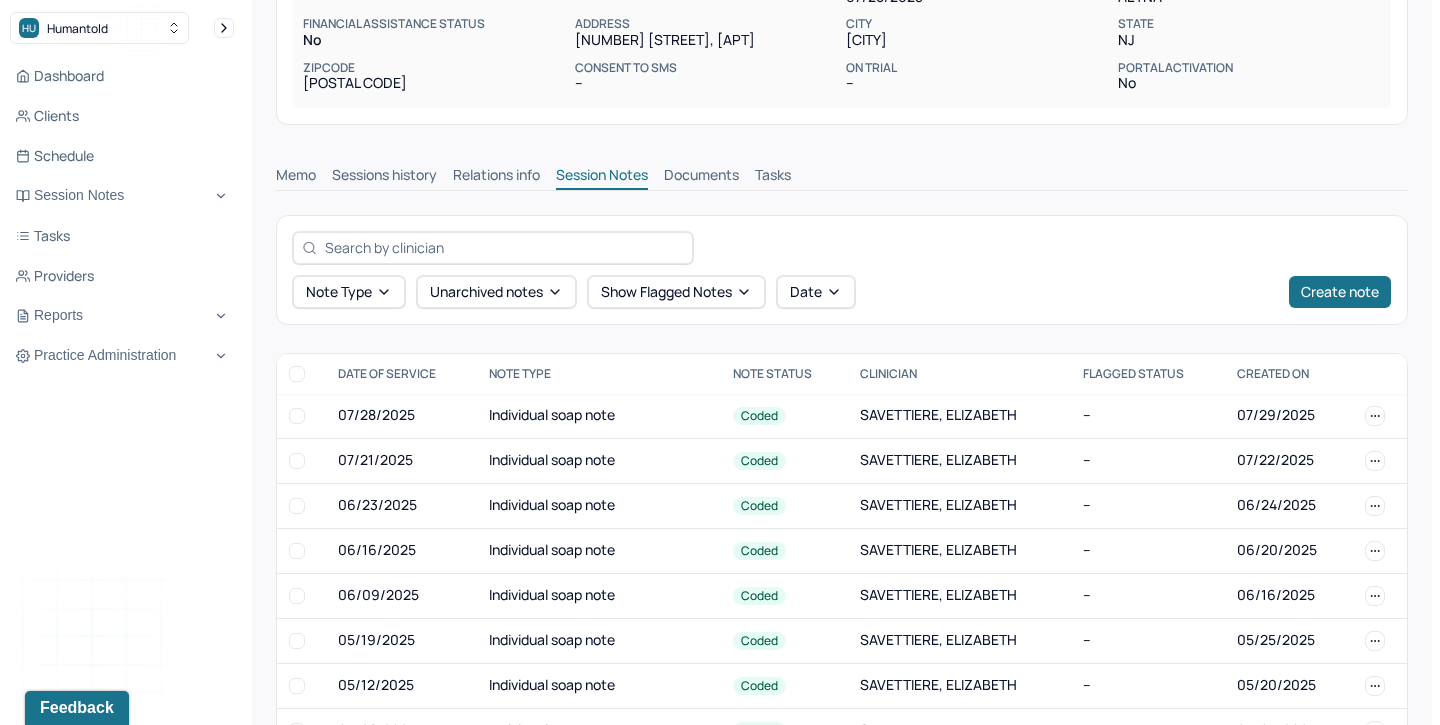 scroll, scrollTop: 334, scrollLeft: 0, axis: vertical 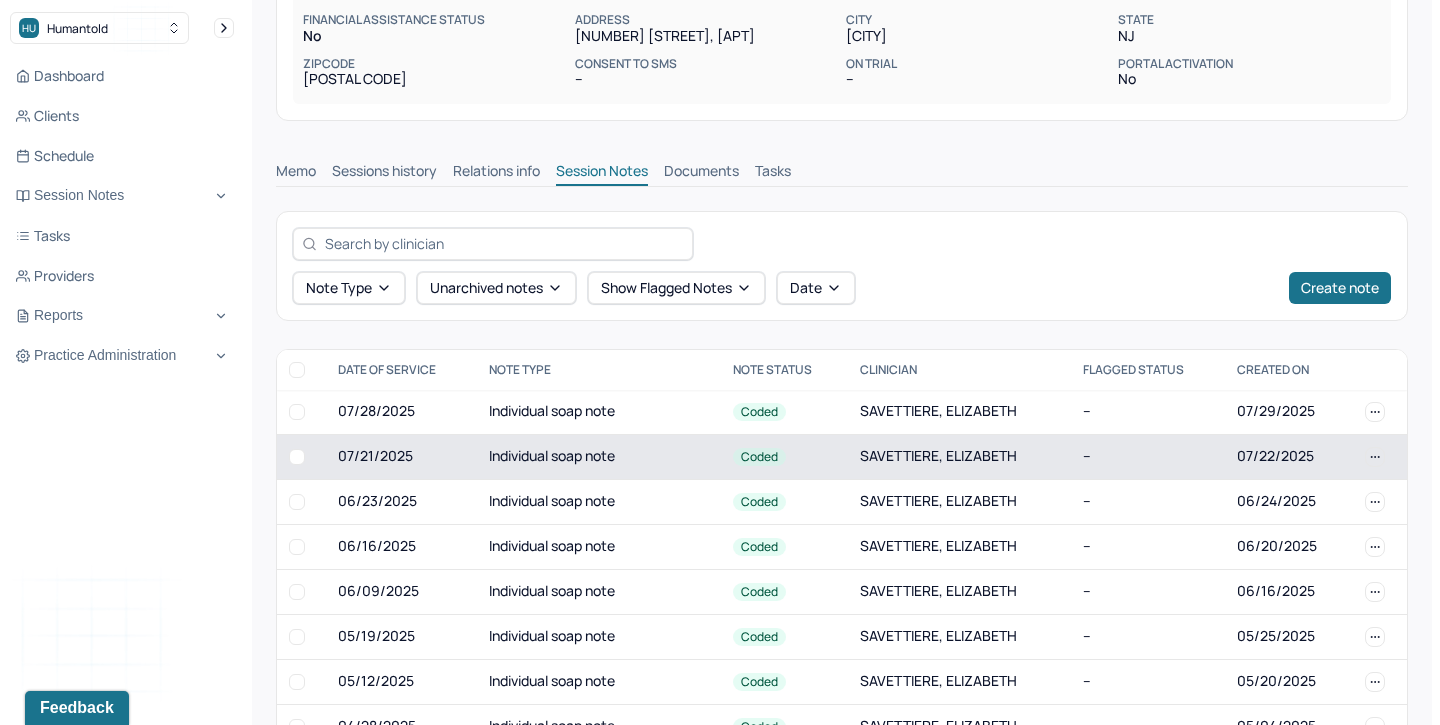 click on "Individual soap note" at bounding box center (599, 456) 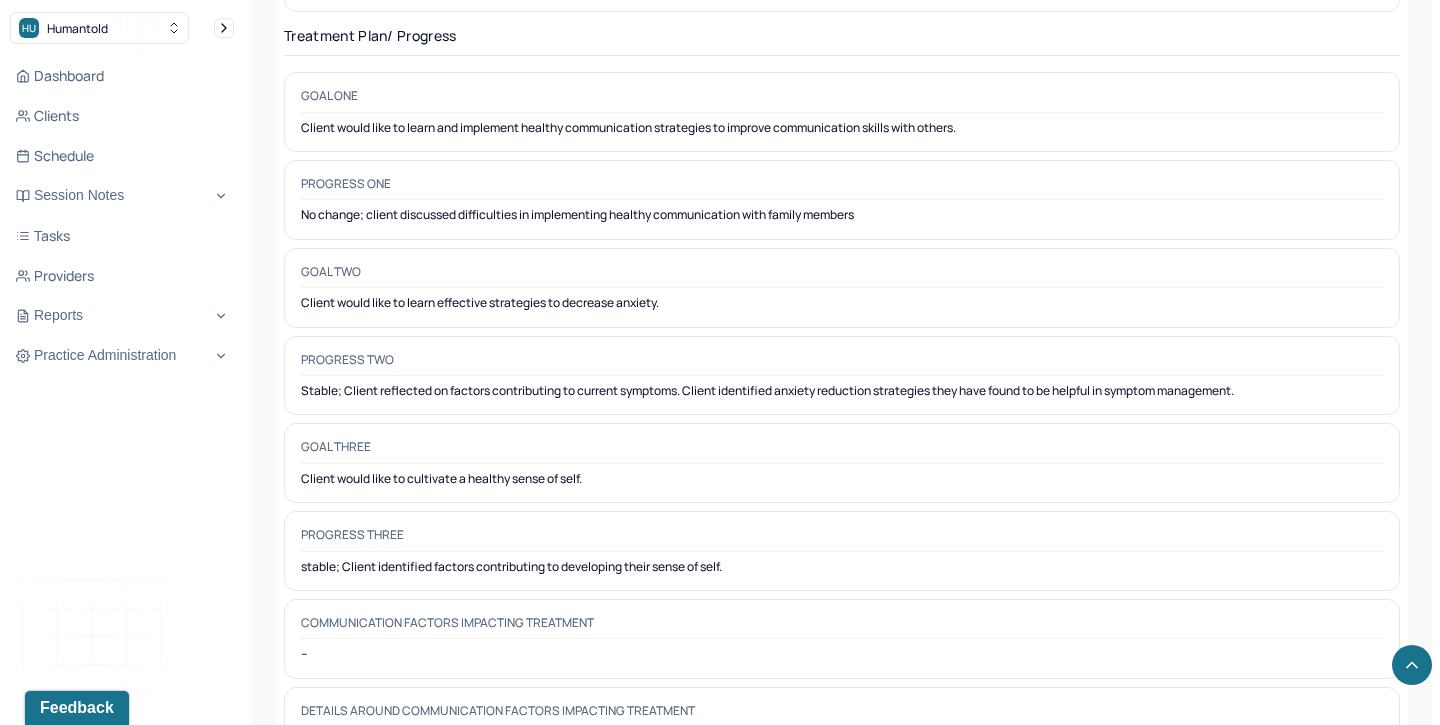 scroll, scrollTop: 3291, scrollLeft: 0, axis: vertical 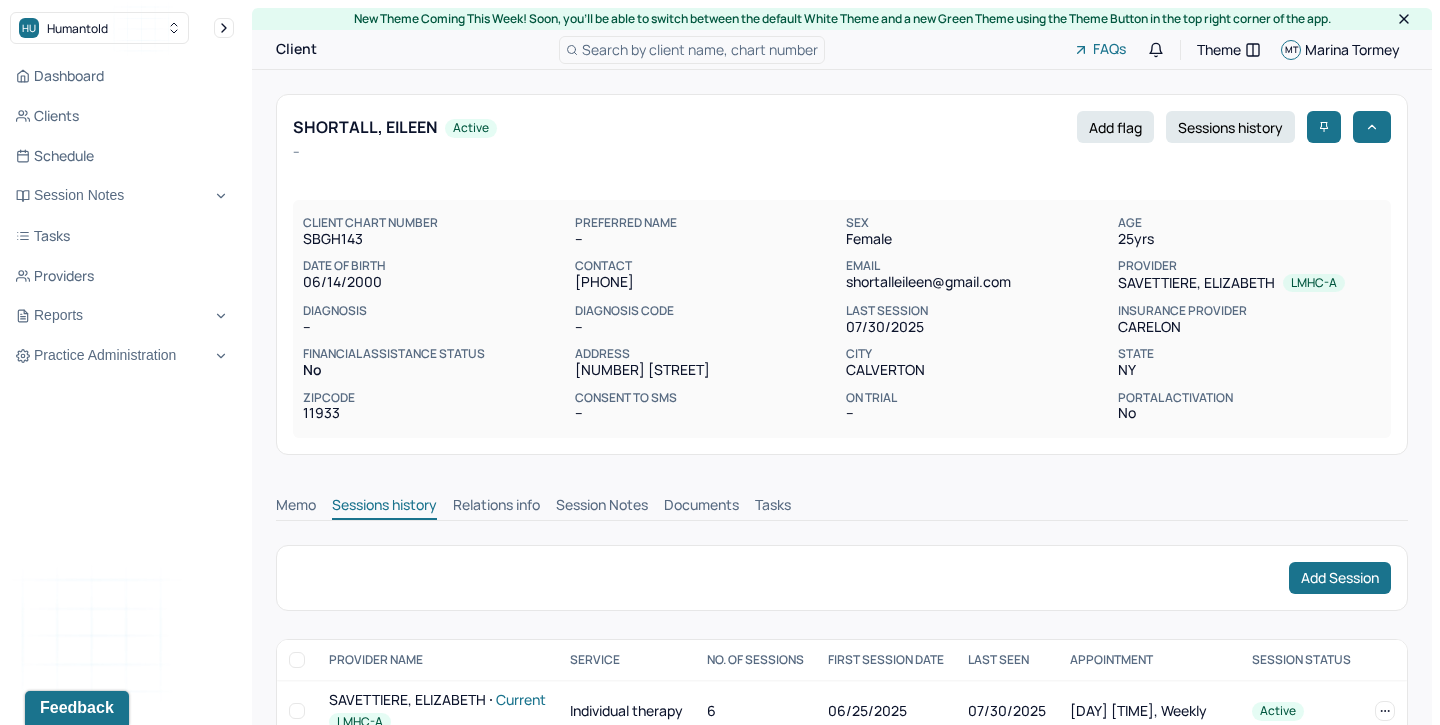 click on "Session Notes" at bounding box center [602, 507] 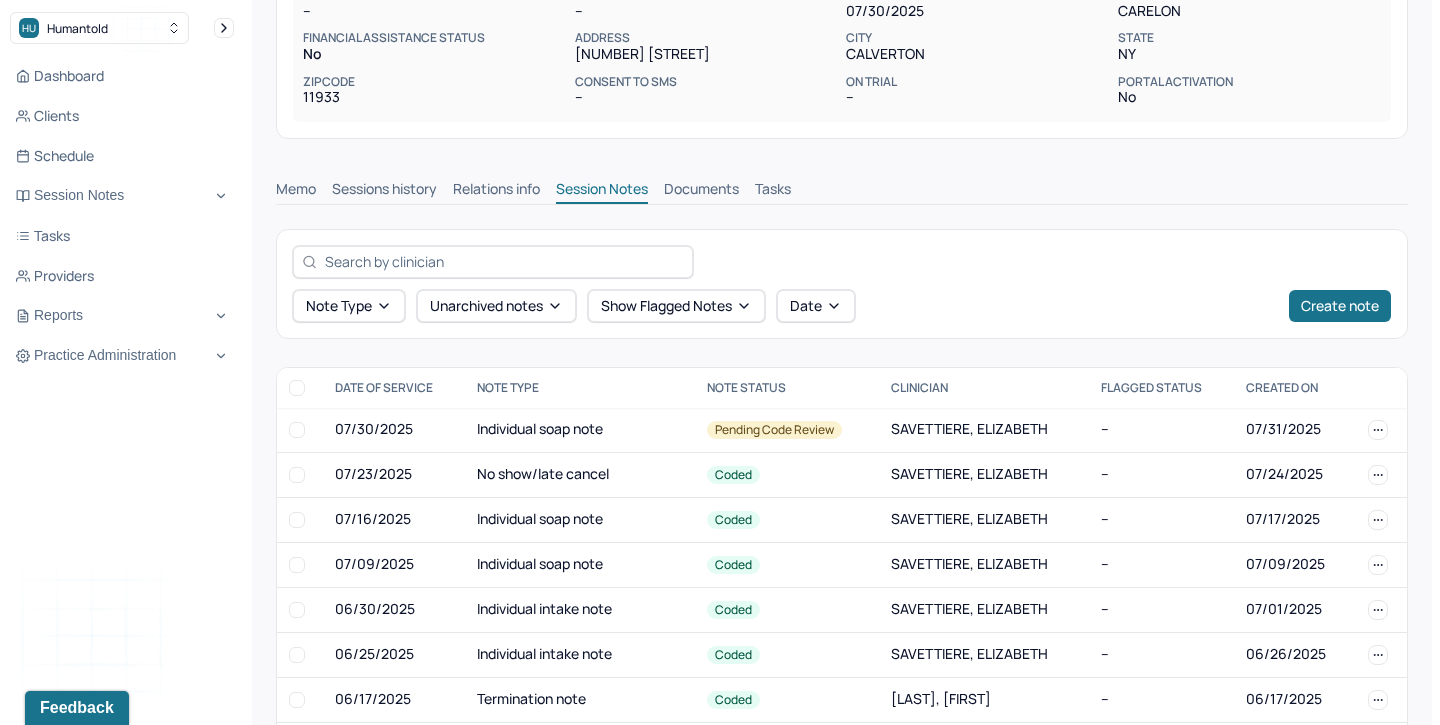 scroll, scrollTop: 317, scrollLeft: 0, axis: vertical 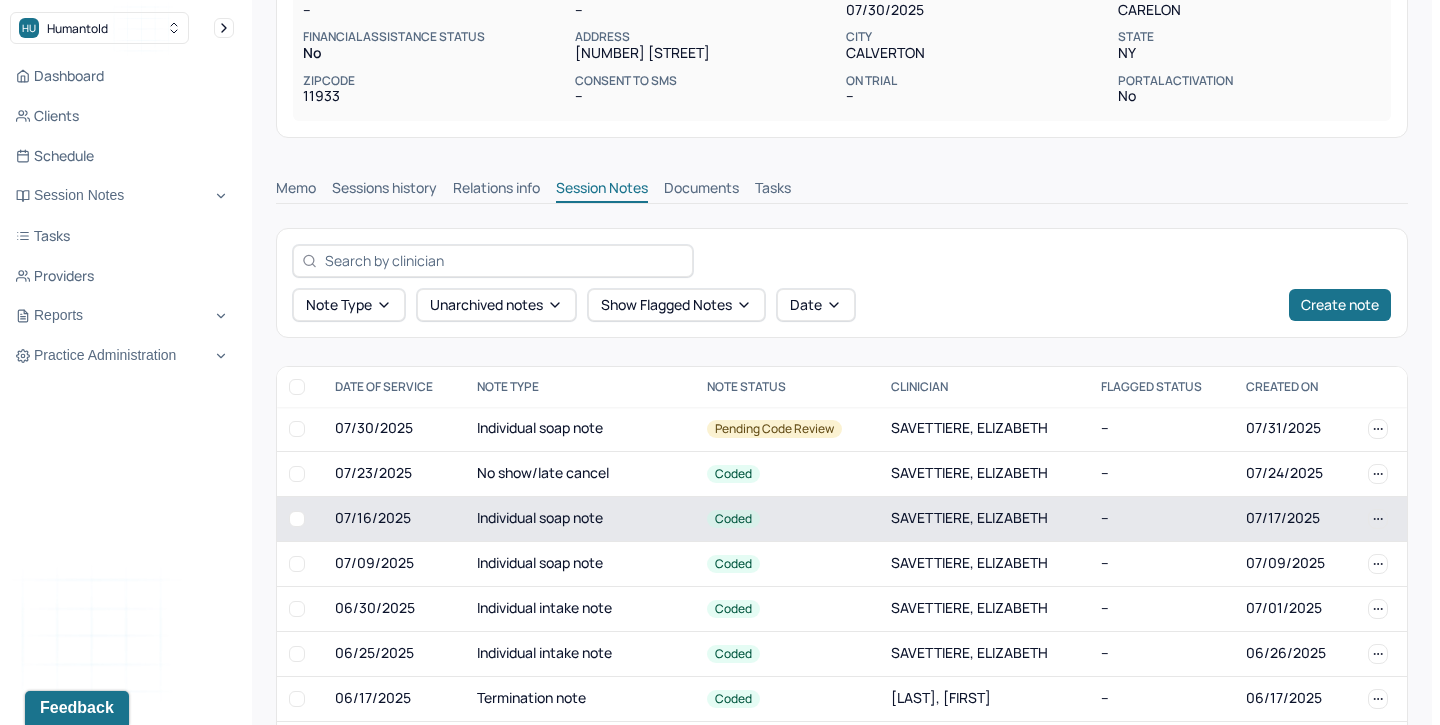 click on "Individual soap note" at bounding box center (580, 518) 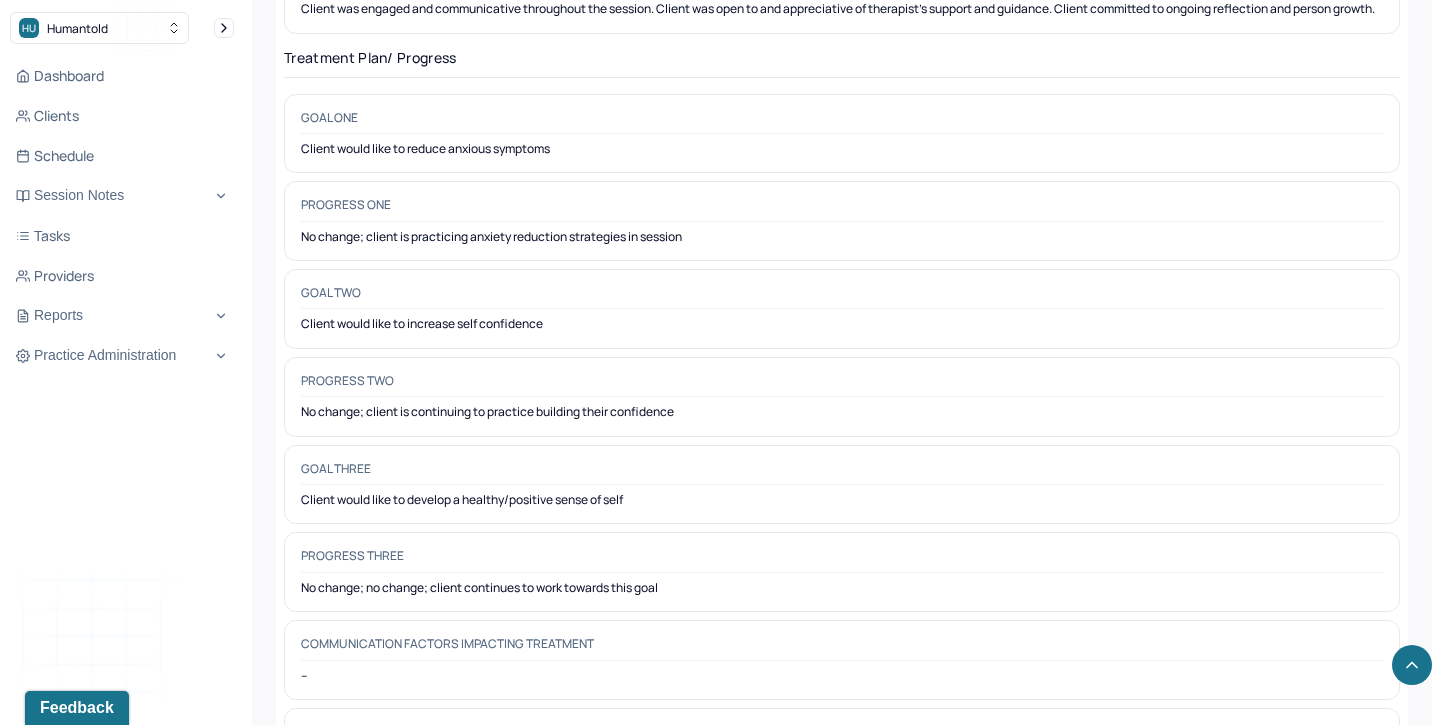 scroll, scrollTop: 3259, scrollLeft: 0, axis: vertical 